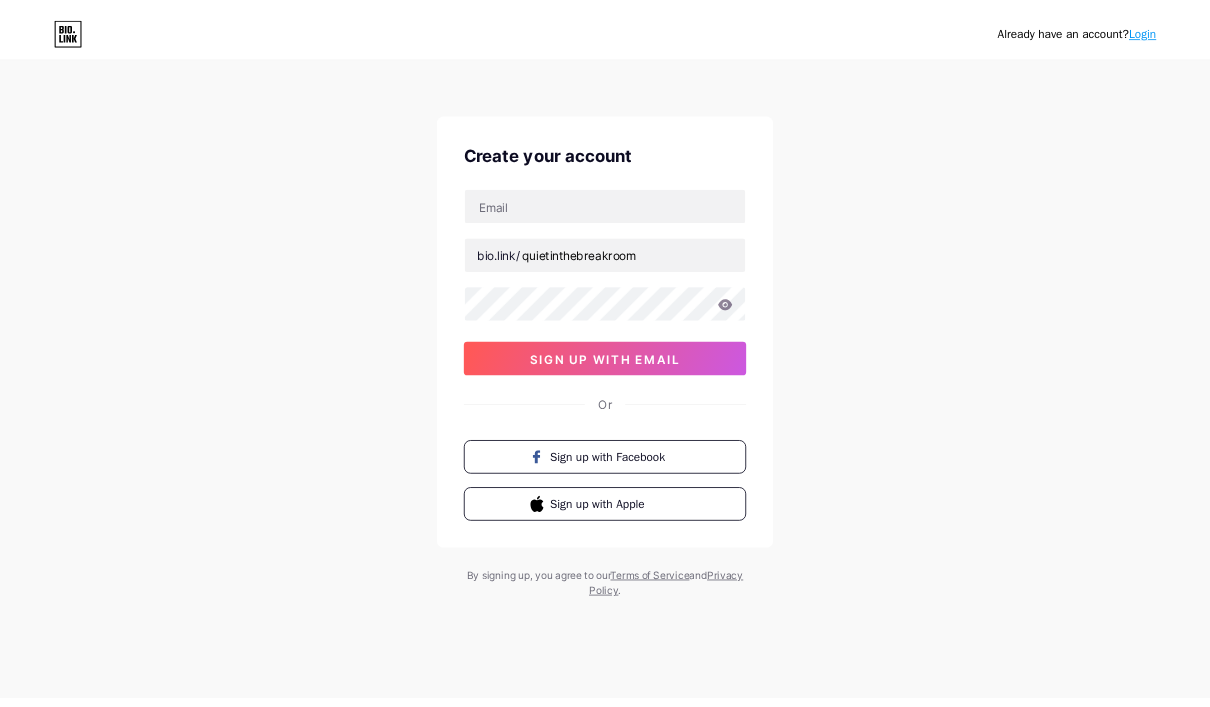 scroll, scrollTop: 0, scrollLeft: 0, axis: both 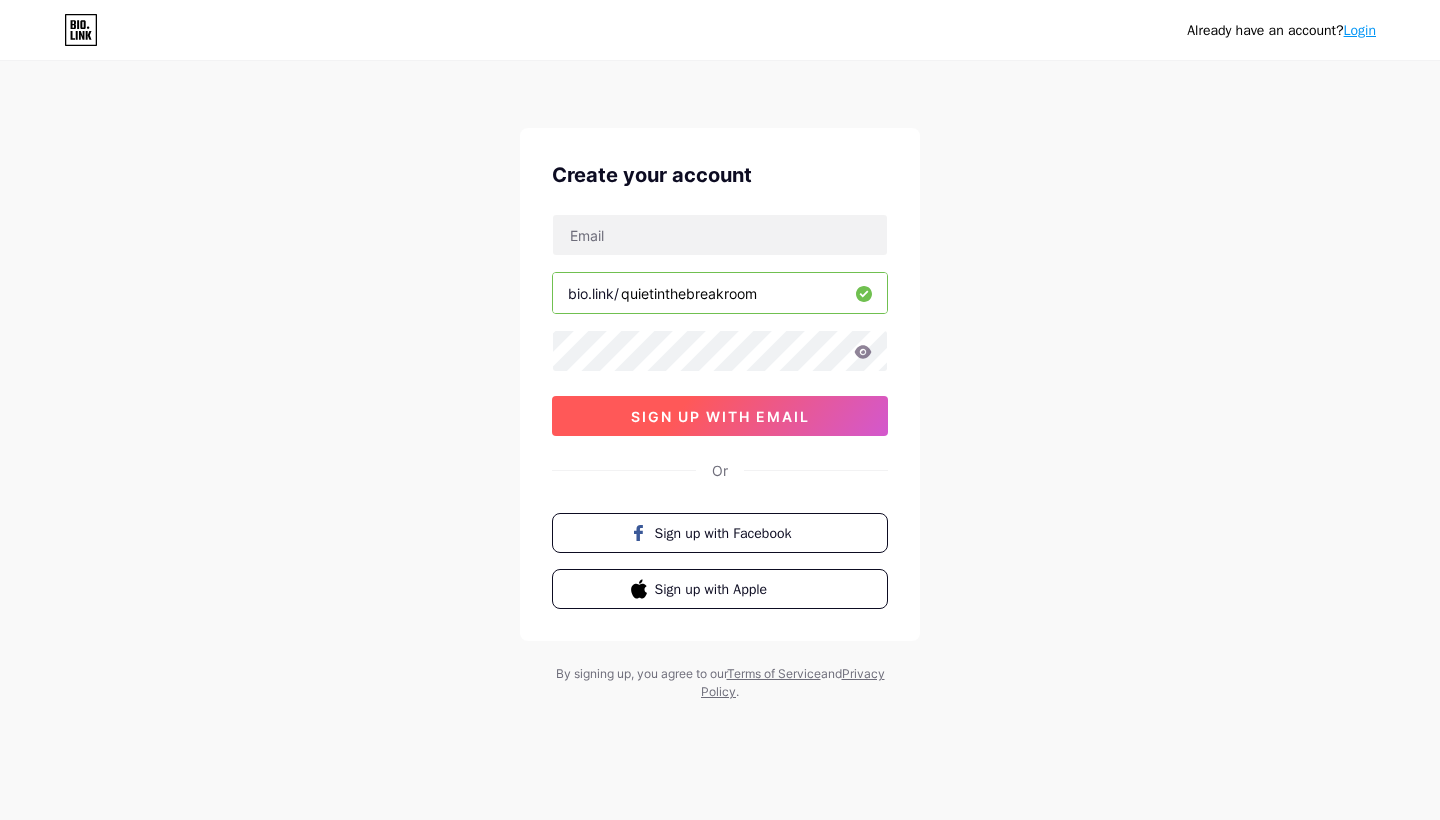 click on "sign up with email" at bounding box center (720, 416) 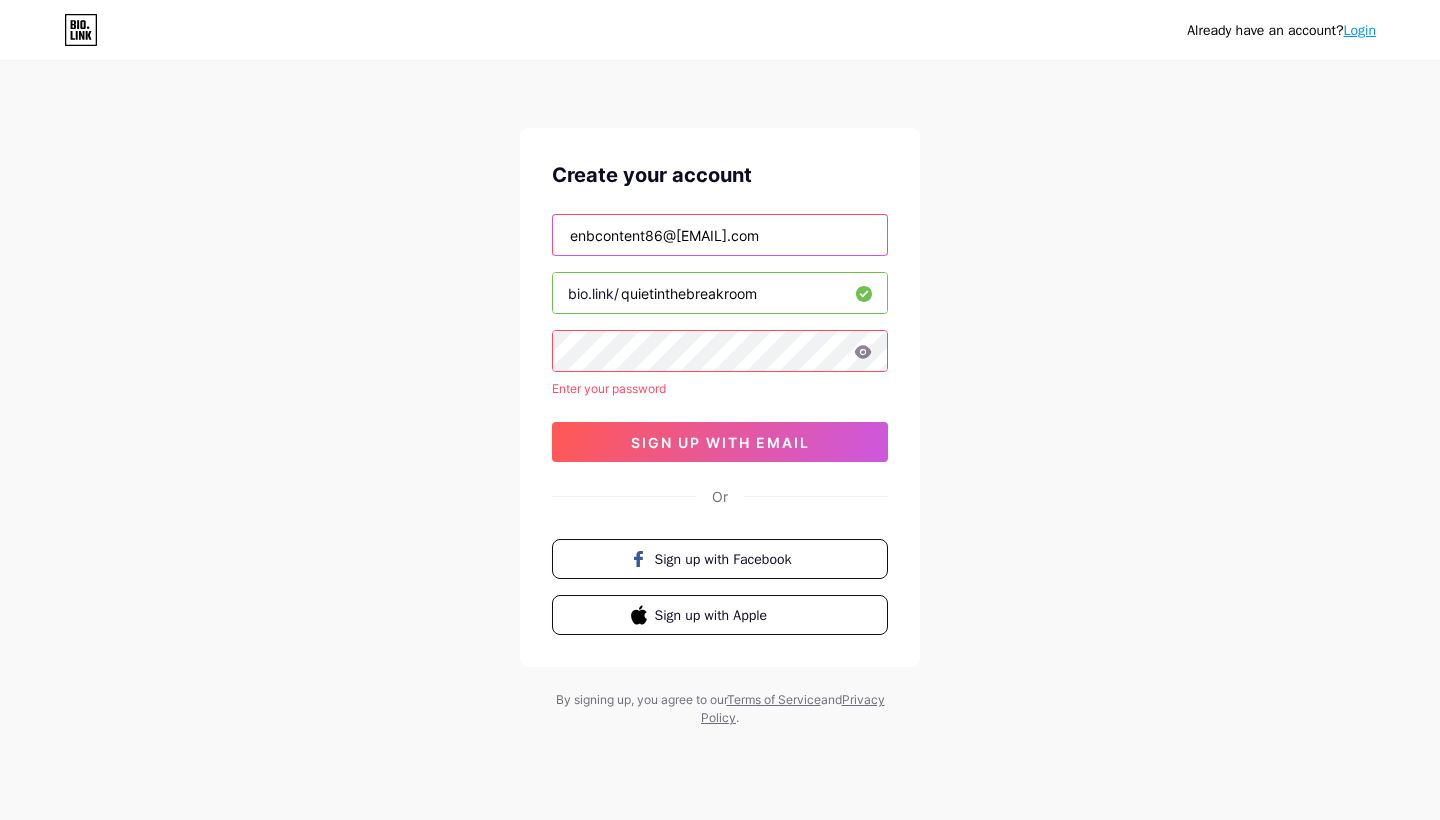 type on "enbcontent86@[EMAIL].com" 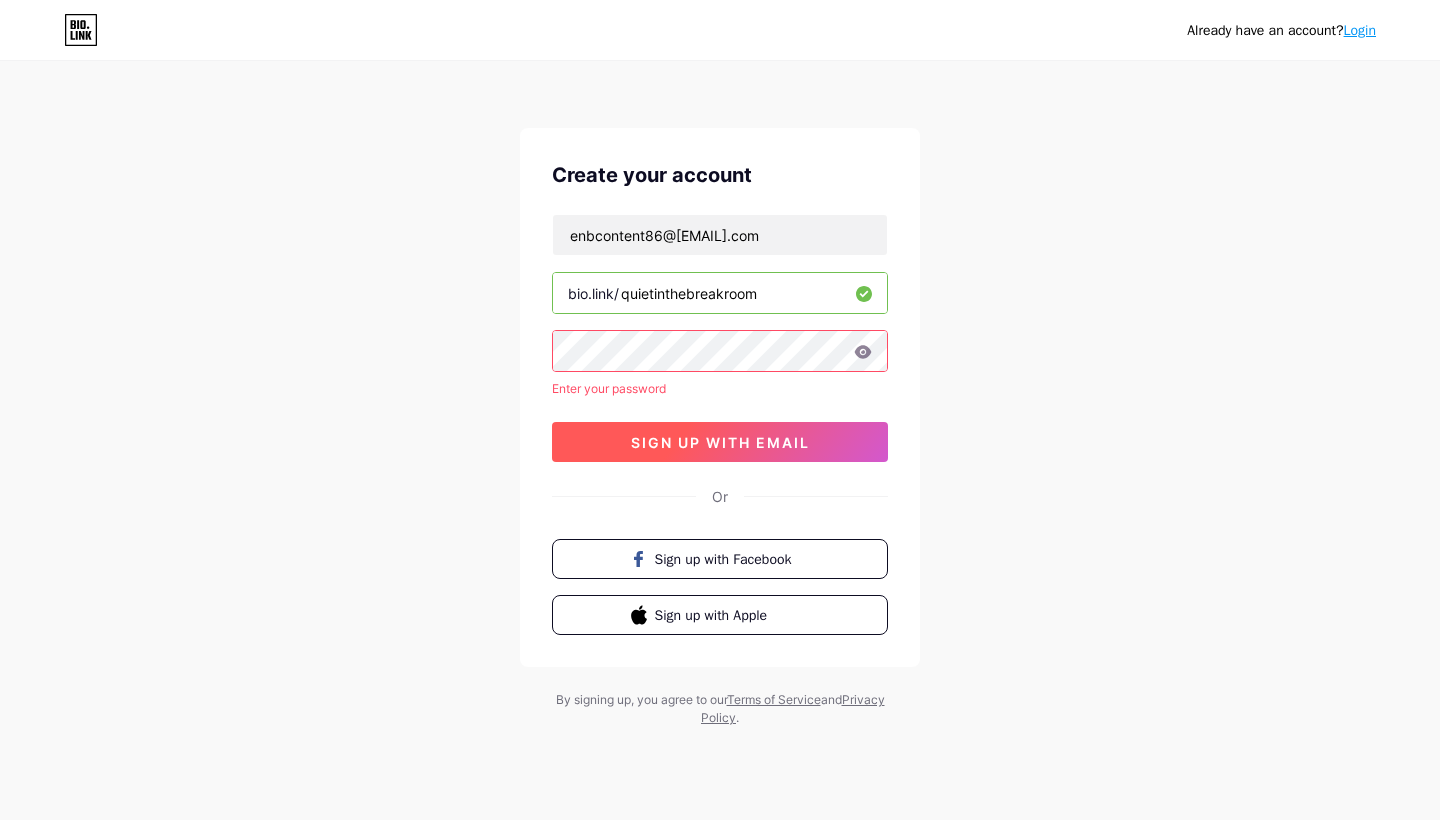 click on "sign up with email" at bounding box center [720, 442] 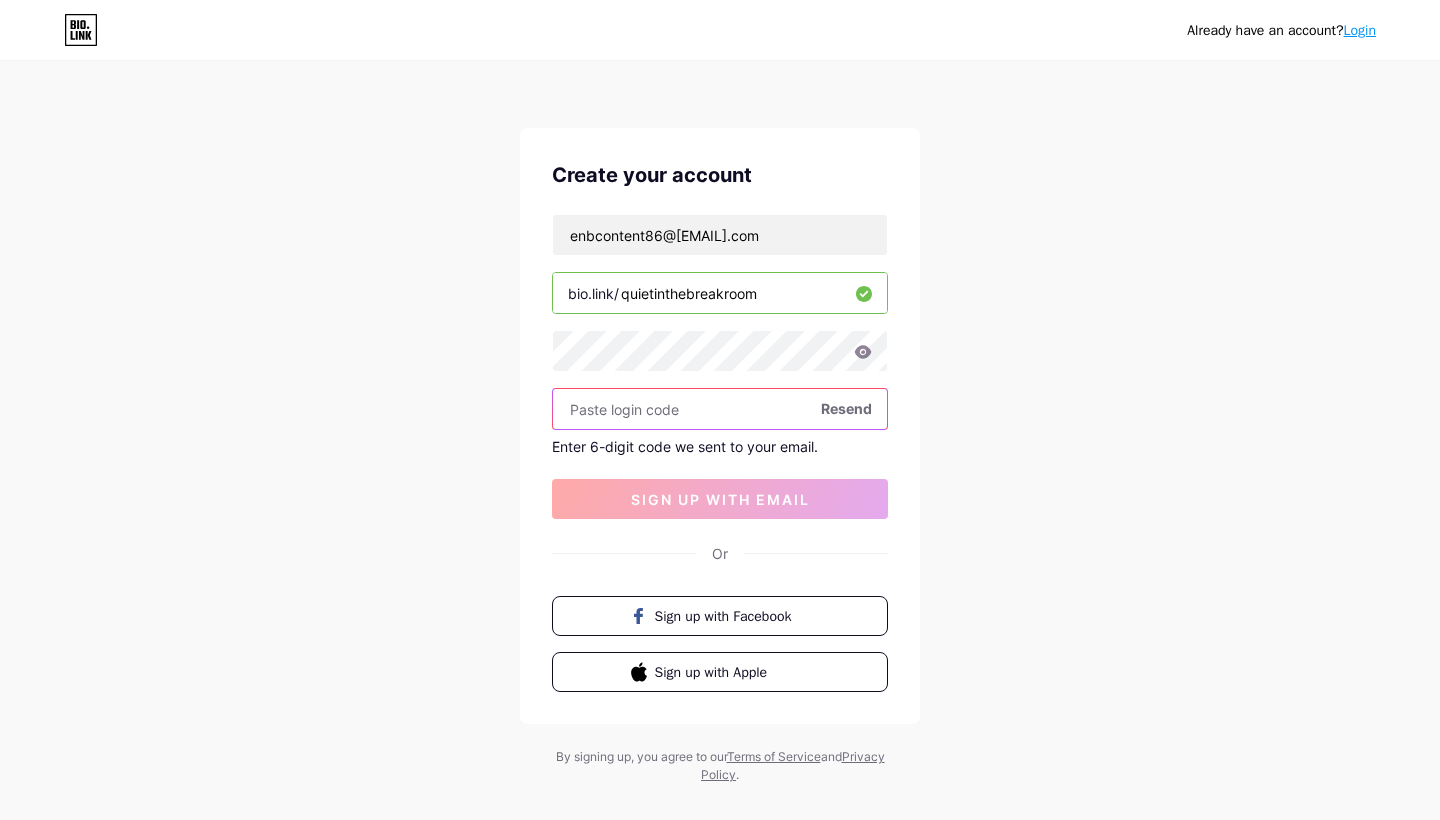 click at bounding box center [720, 409] 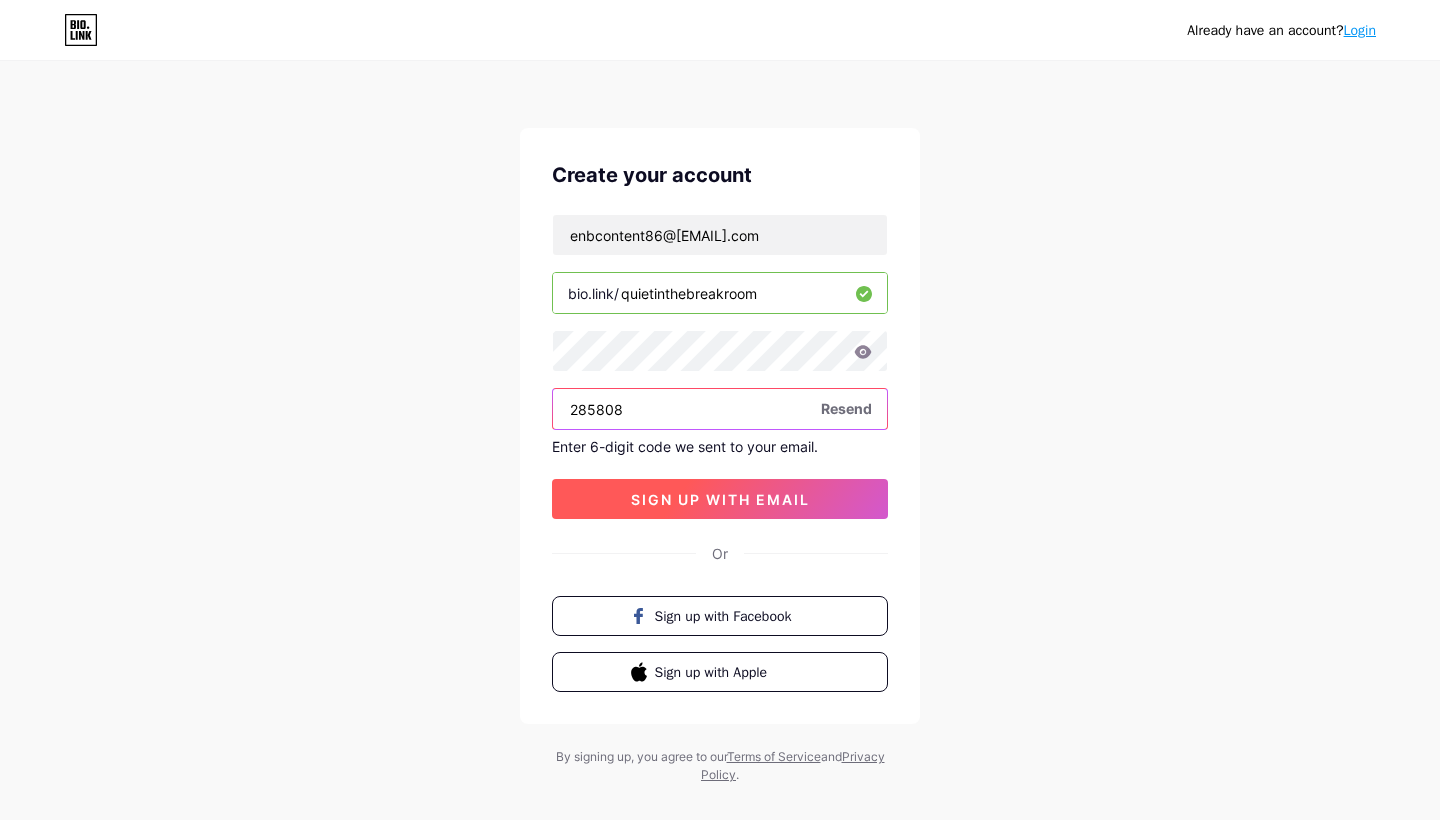type on "285808" 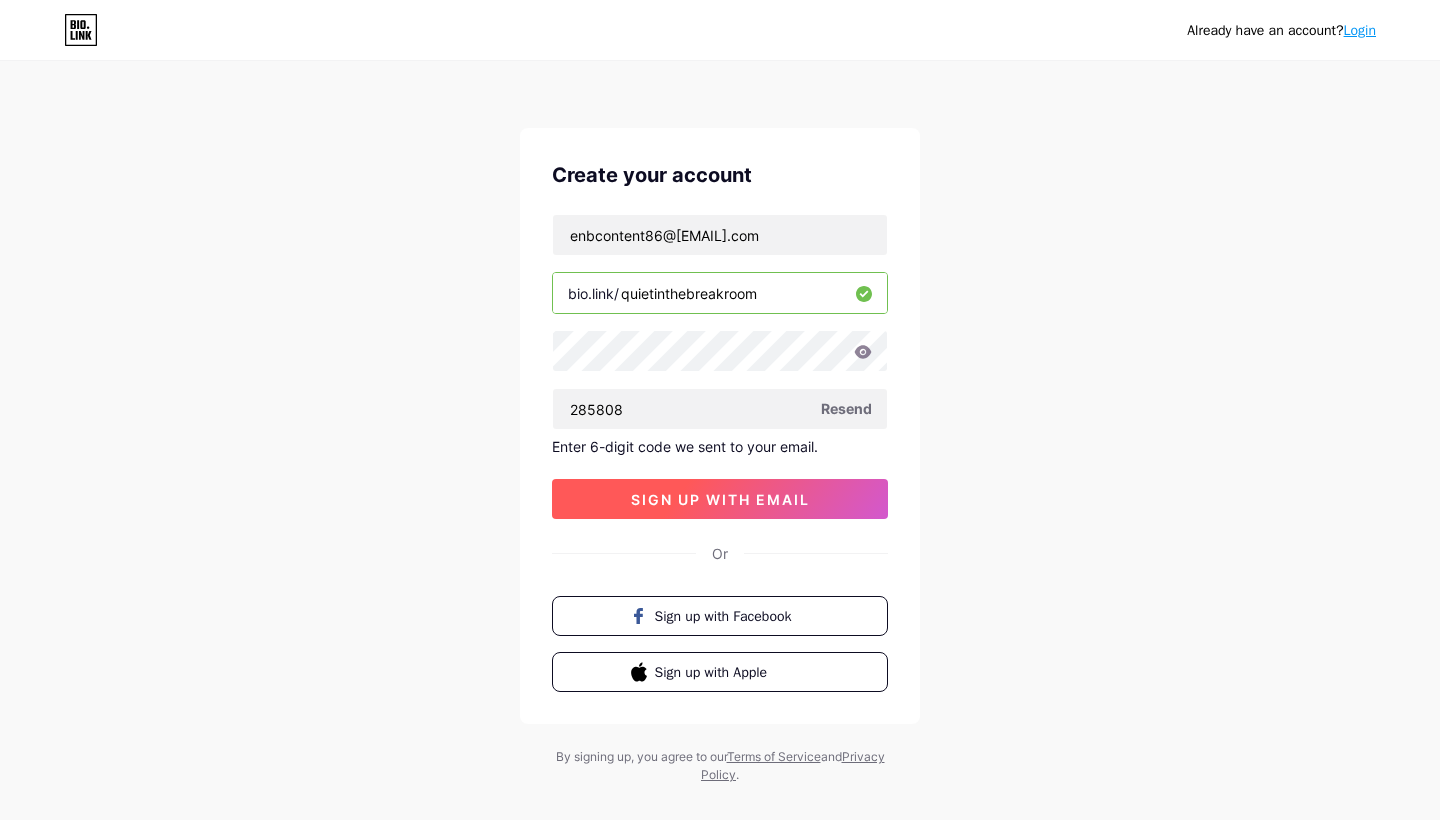click on "sign up with email" at bounding box center [720, 499] 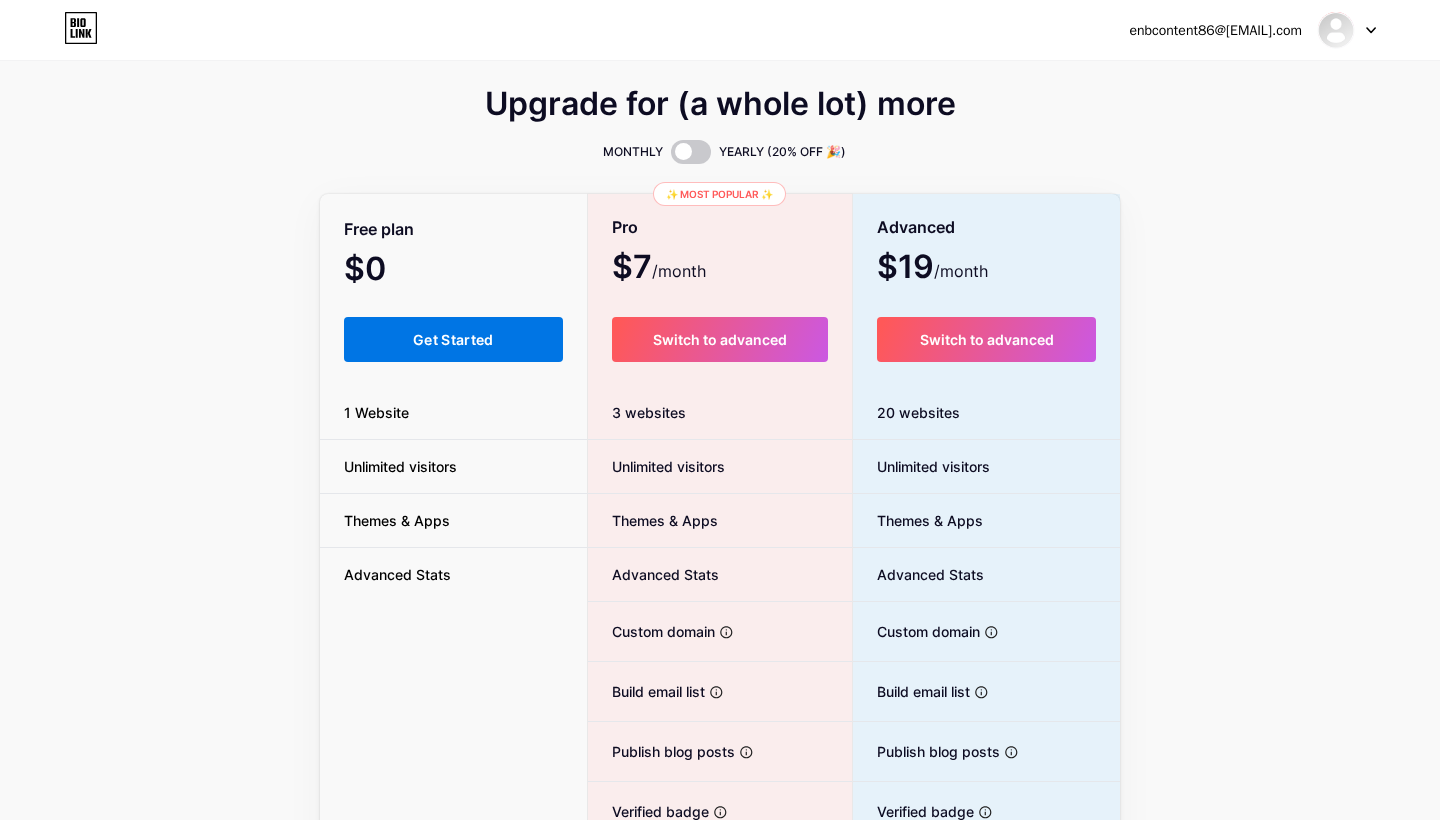 click on "Get Started" at bounding box center [453, 339] 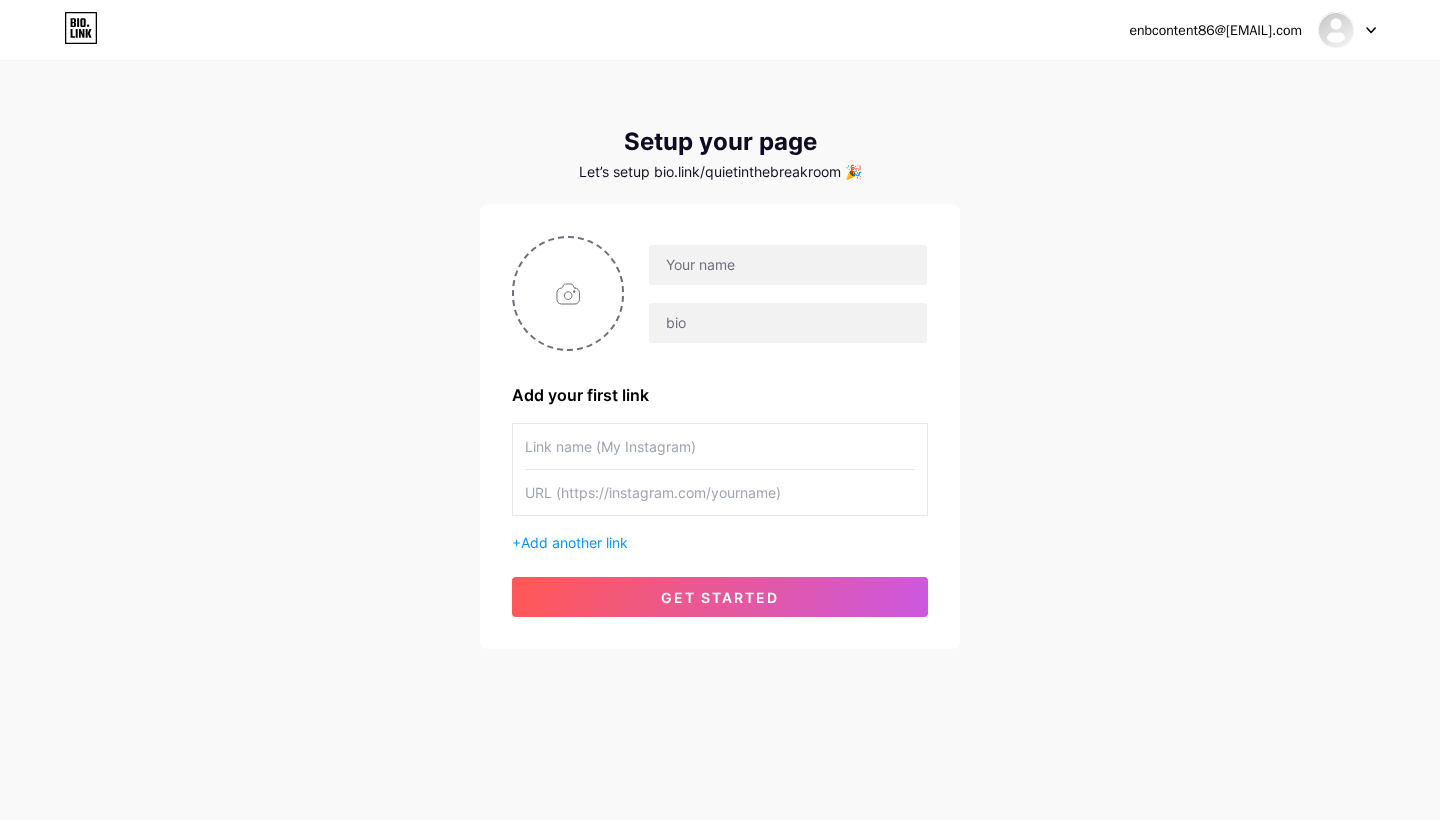click at bounding box center [720, 492] 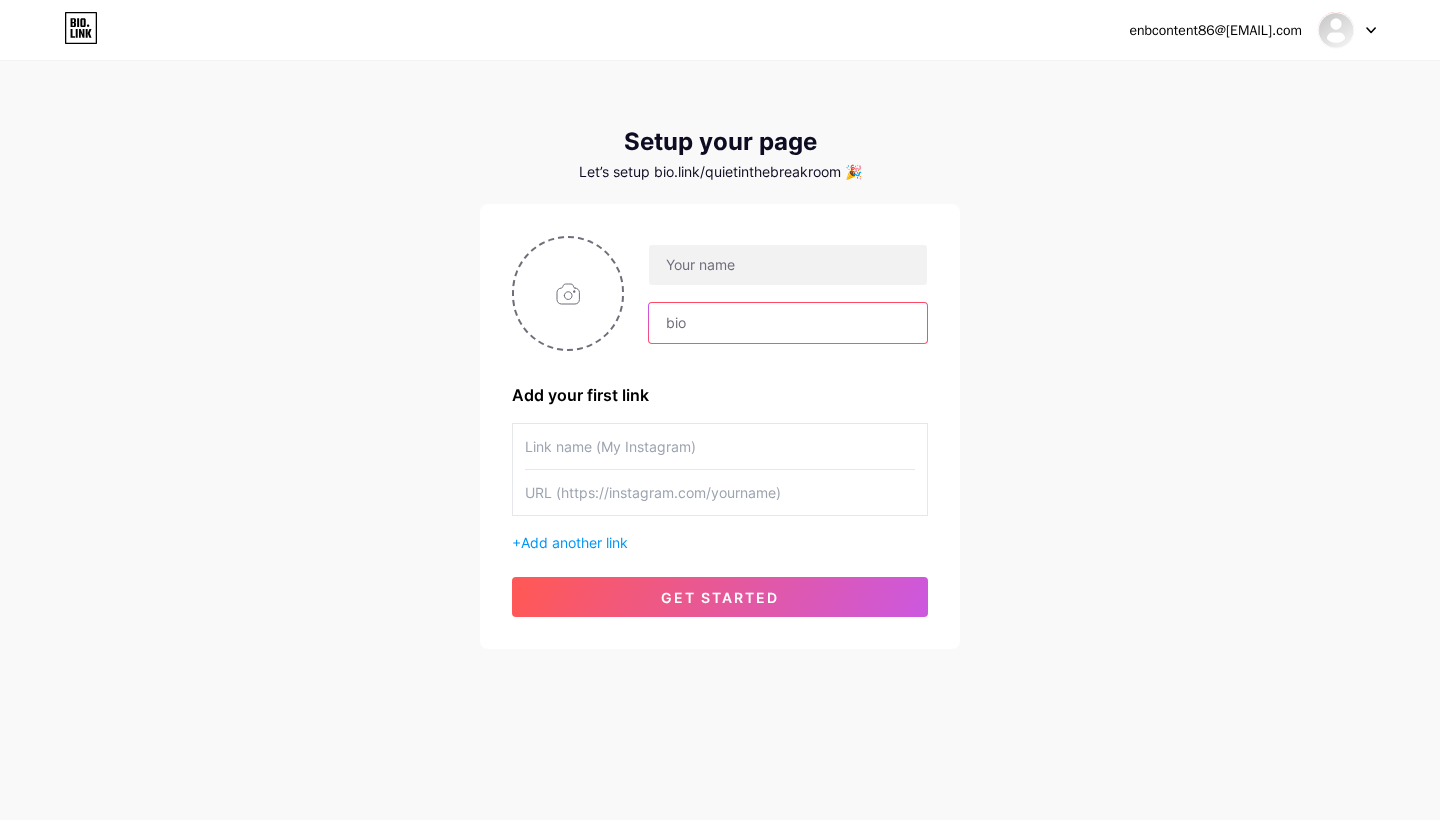 click at bounding box center (788, 323) 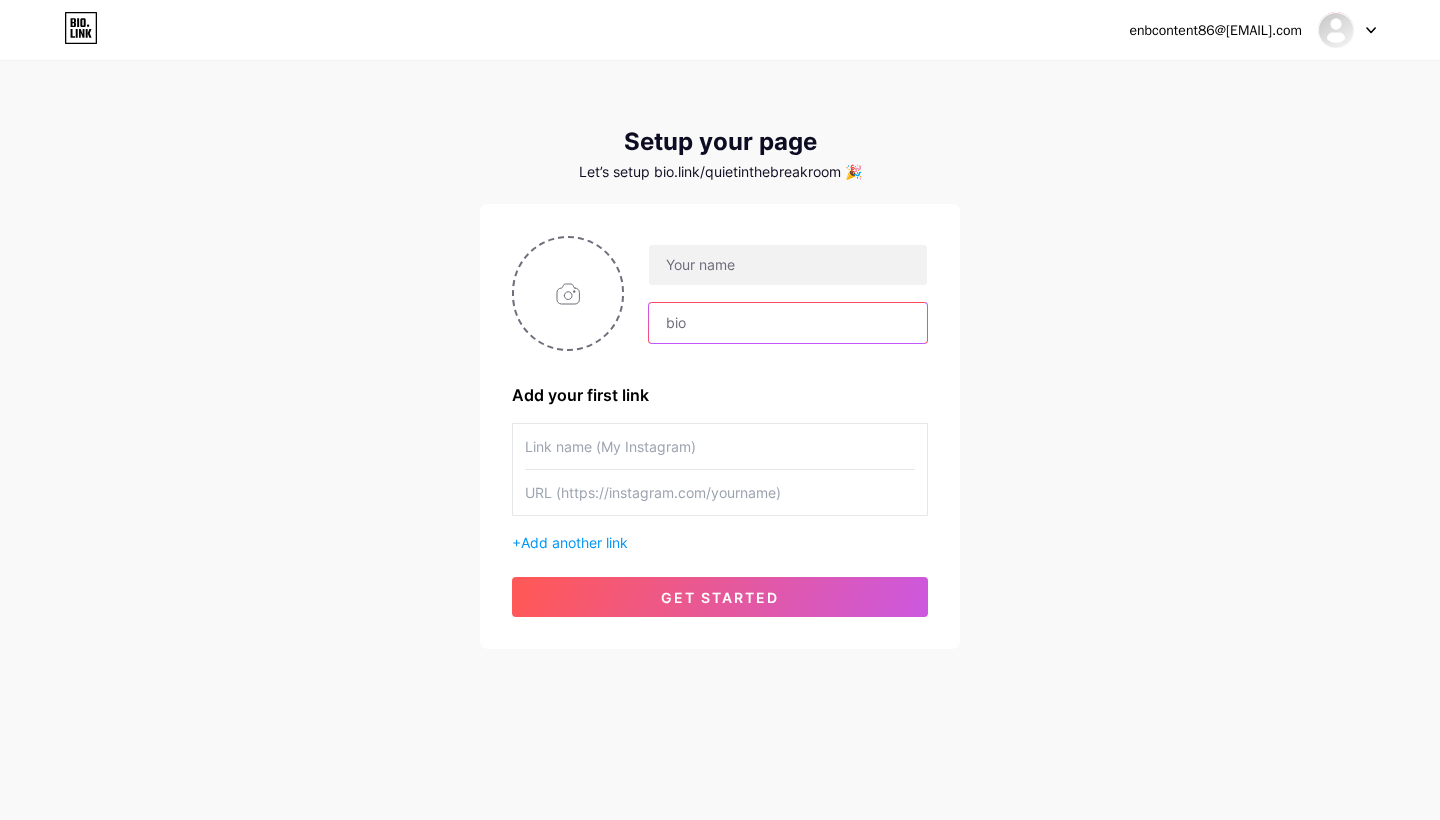 paste on "🎙️ HR-backed career tips for quiet professionals 🎯 Resume help • Interview prep • Work culture 🎁 Grab your free Job Hunter Toolkit below ↓" 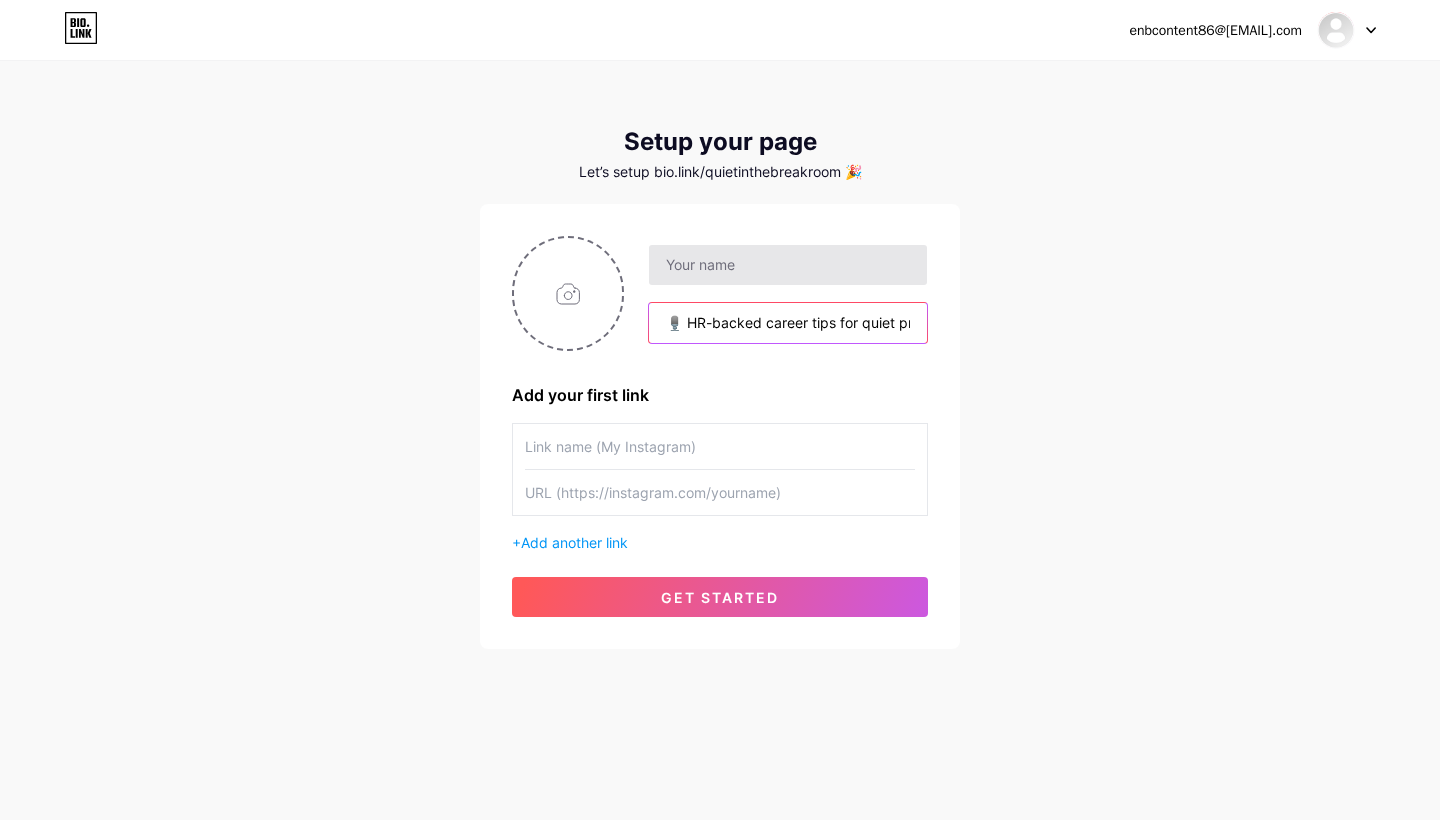 type on "🎙️ HR-backed career tips for quiet professionals 🎯 Resume help • Interview prep • Work culture 🎁 Grab your free Job Hunter Toolkit below ↓" 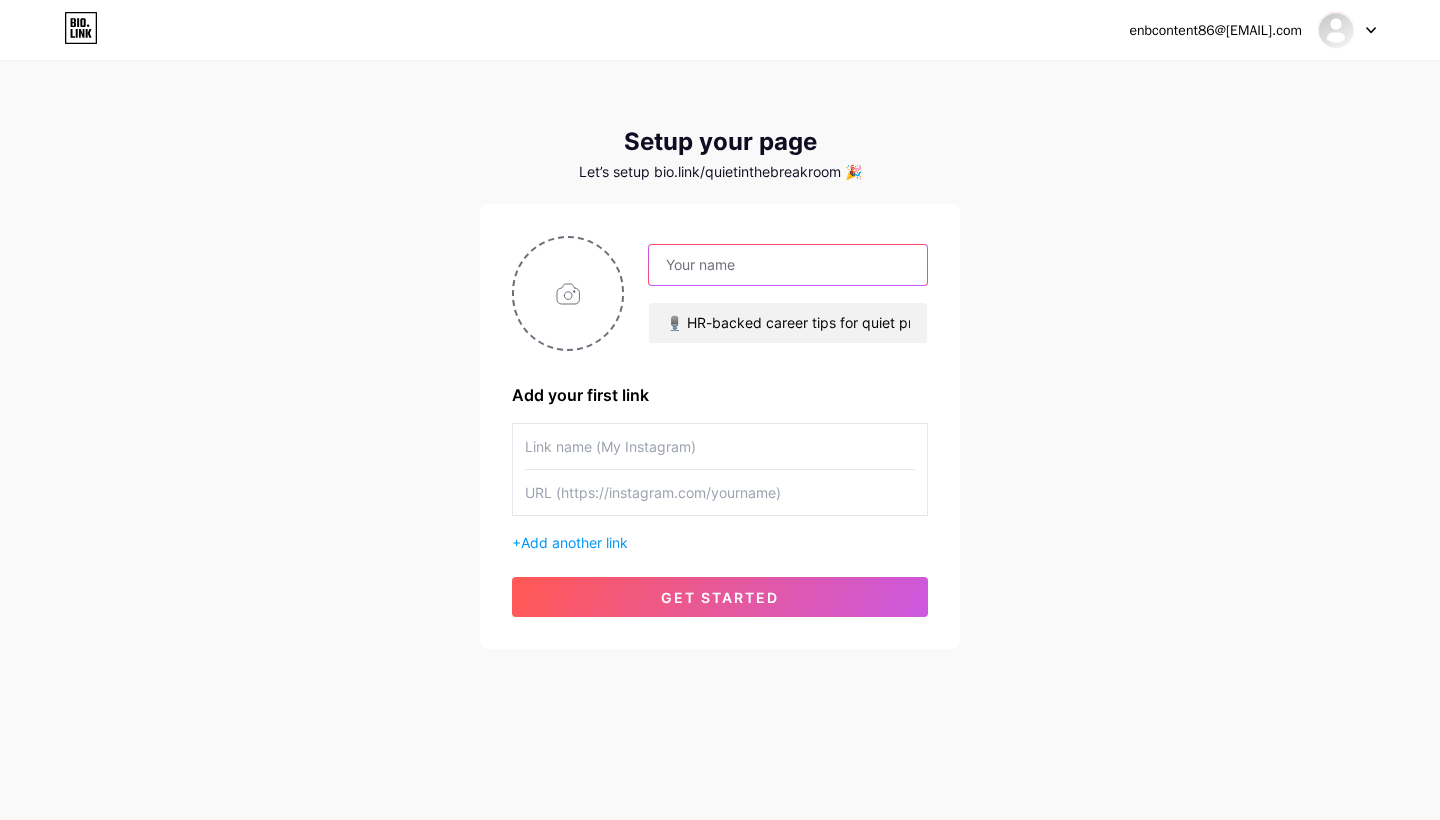 click at bounding box center [788, 265] 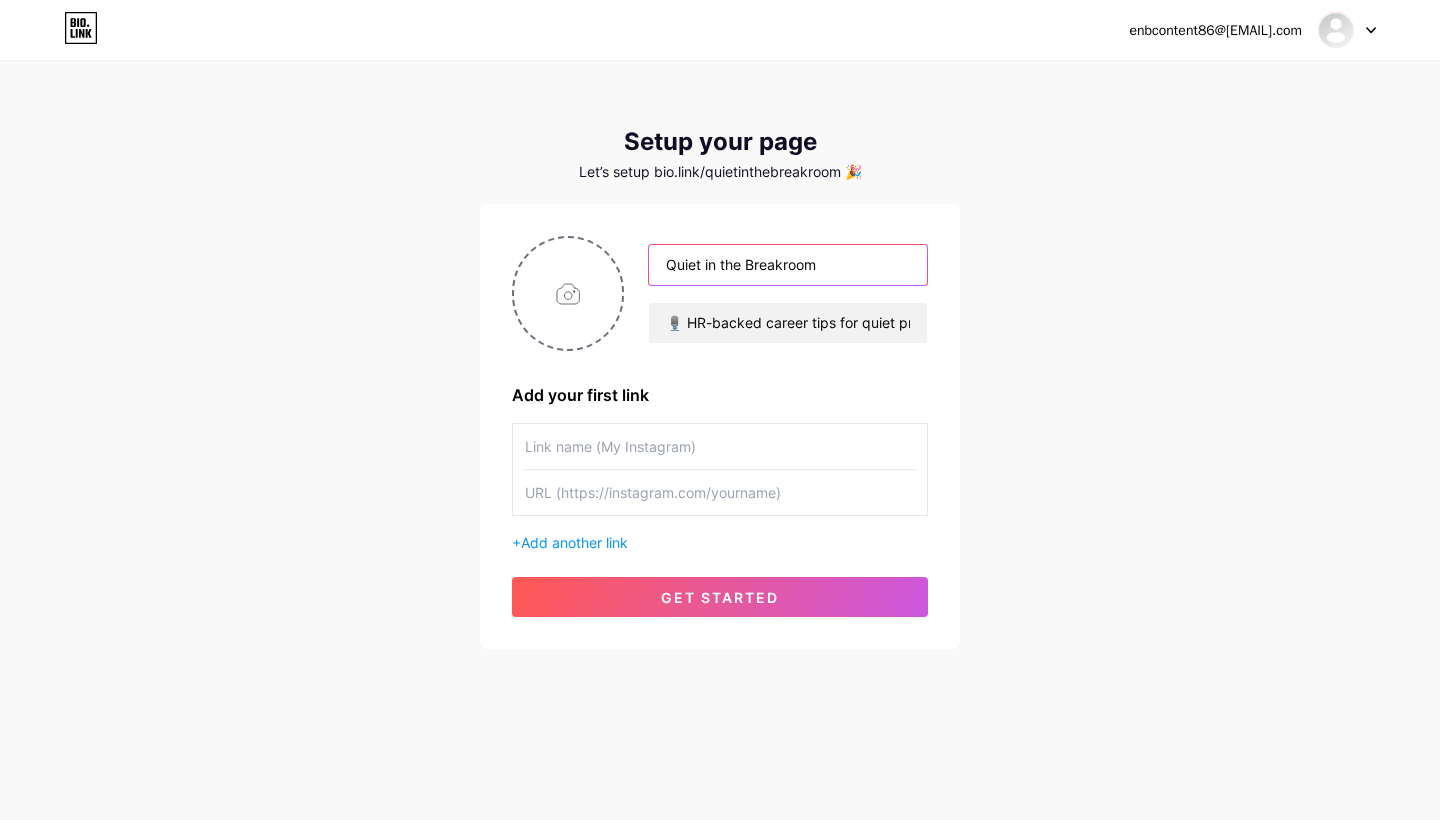 type on "Quiet in the Breakroom" 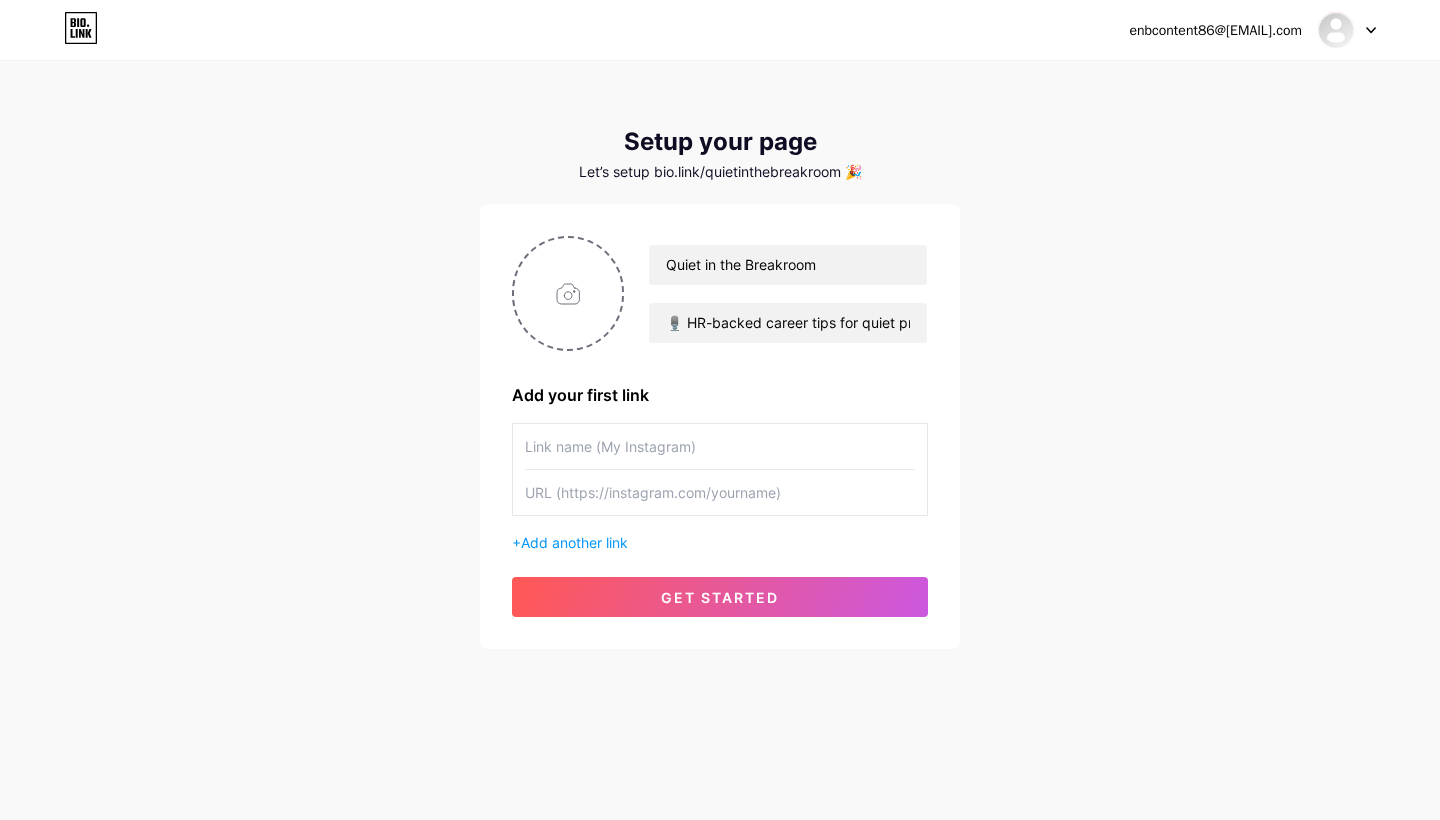 click on "enbcontent86@[EMAIL].com           Dashboard     Logout   Setup your page   Let’s setup bio.link/quietinthebreakroom 🎉               Quiet in the Breakroom     🎙️ HR-backed career tips for quiet professionals 🎯 Resume help • Interview prep • Work culture 🎁 Grab your free Job Hunter Toolkit below ↓     Add your first link
+  Add another link     get started" at bounding box center (720, 356) 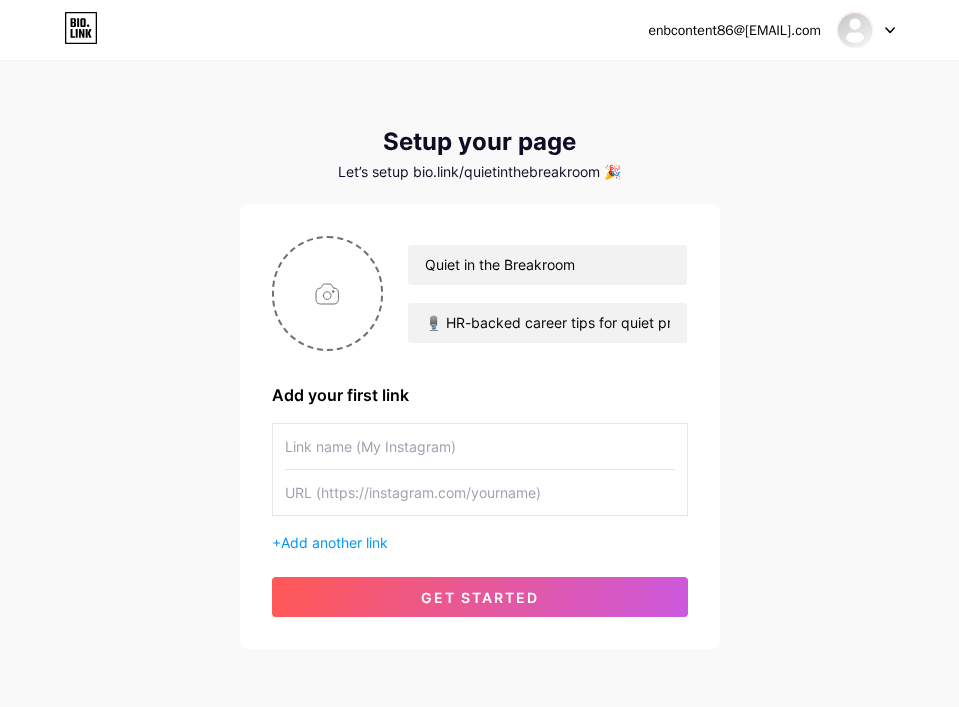 click at bounding box center [480, 492] 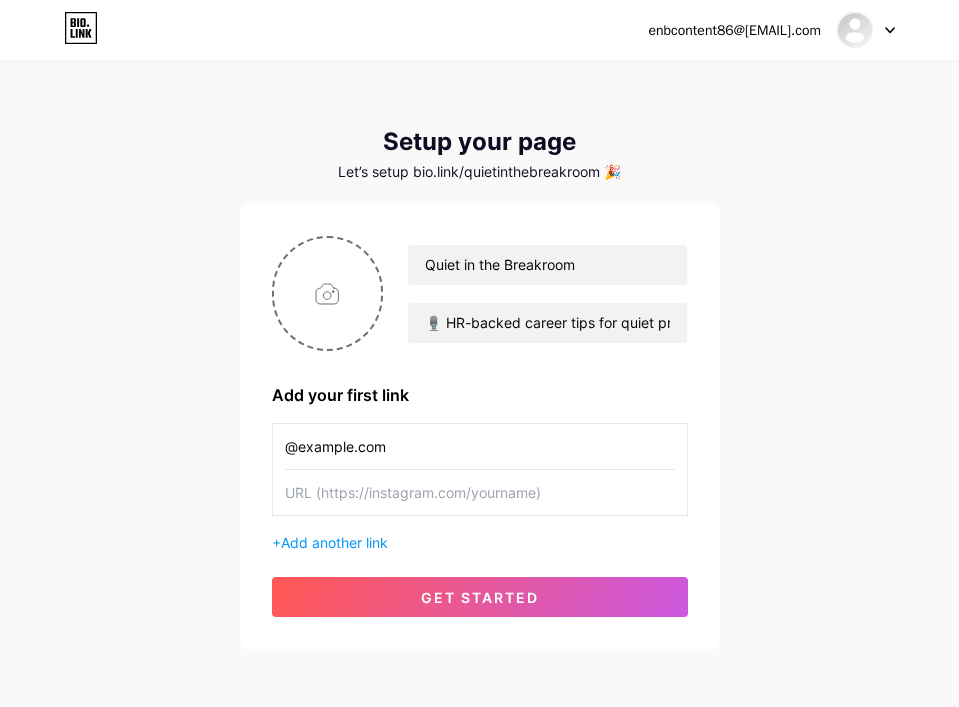 type on "@example.com" 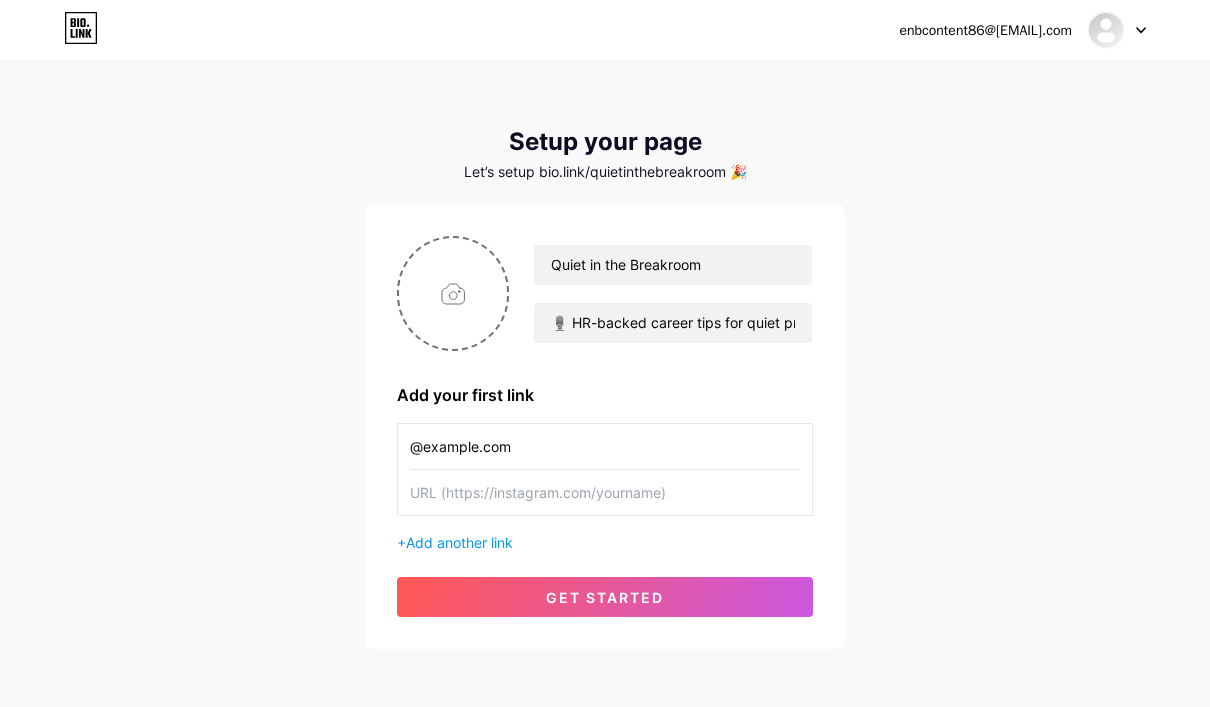 click on "@example.com" at bounding box center [605, 469] 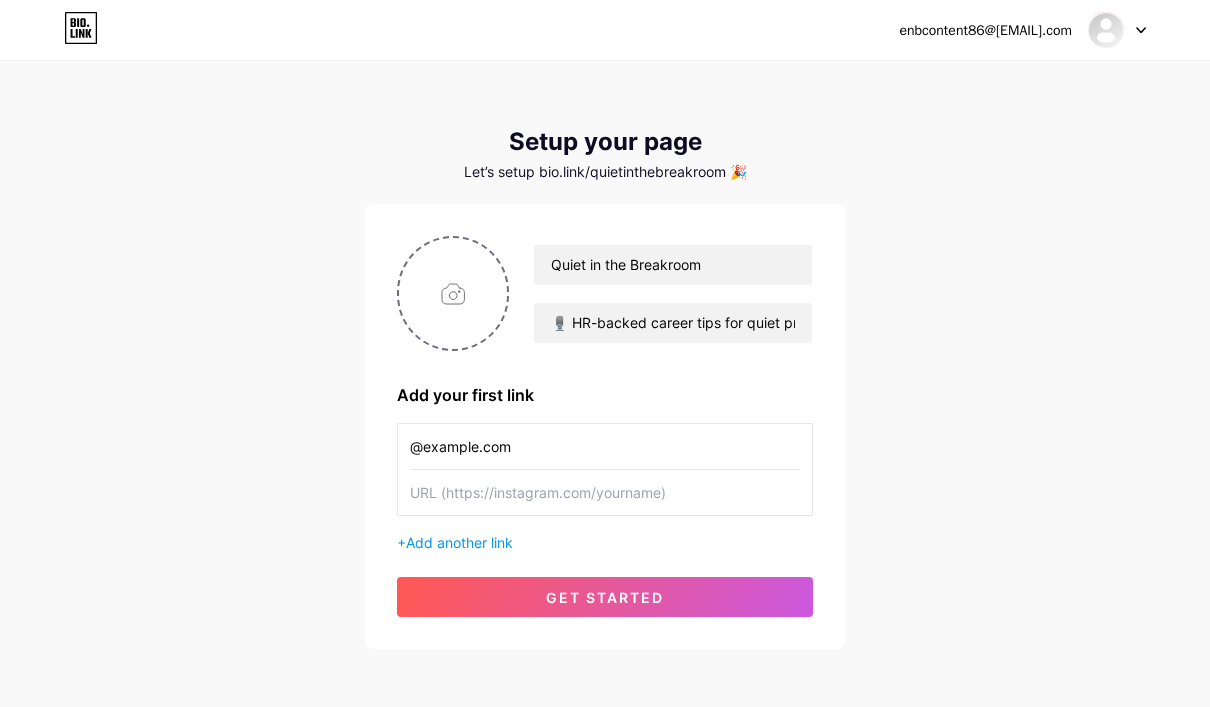 paste on "https://www.instagram.com/[EMAIL]/" 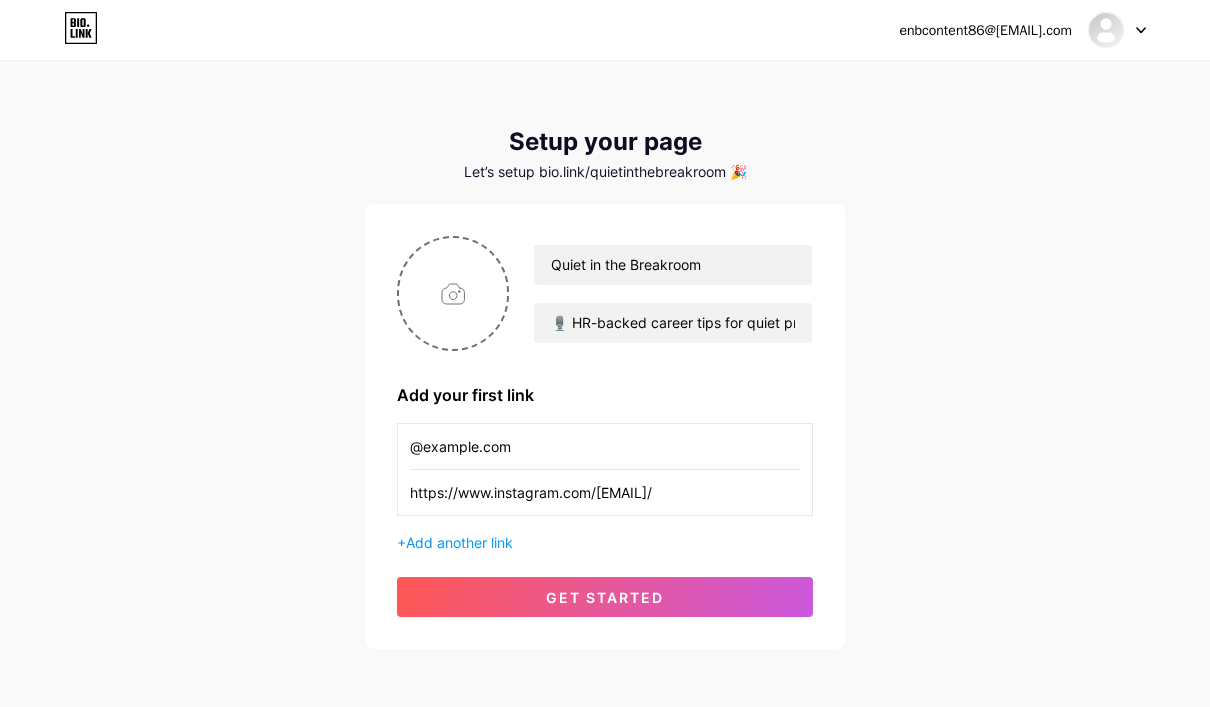 type on "https://www.instagram.com/[EMAIL]/" 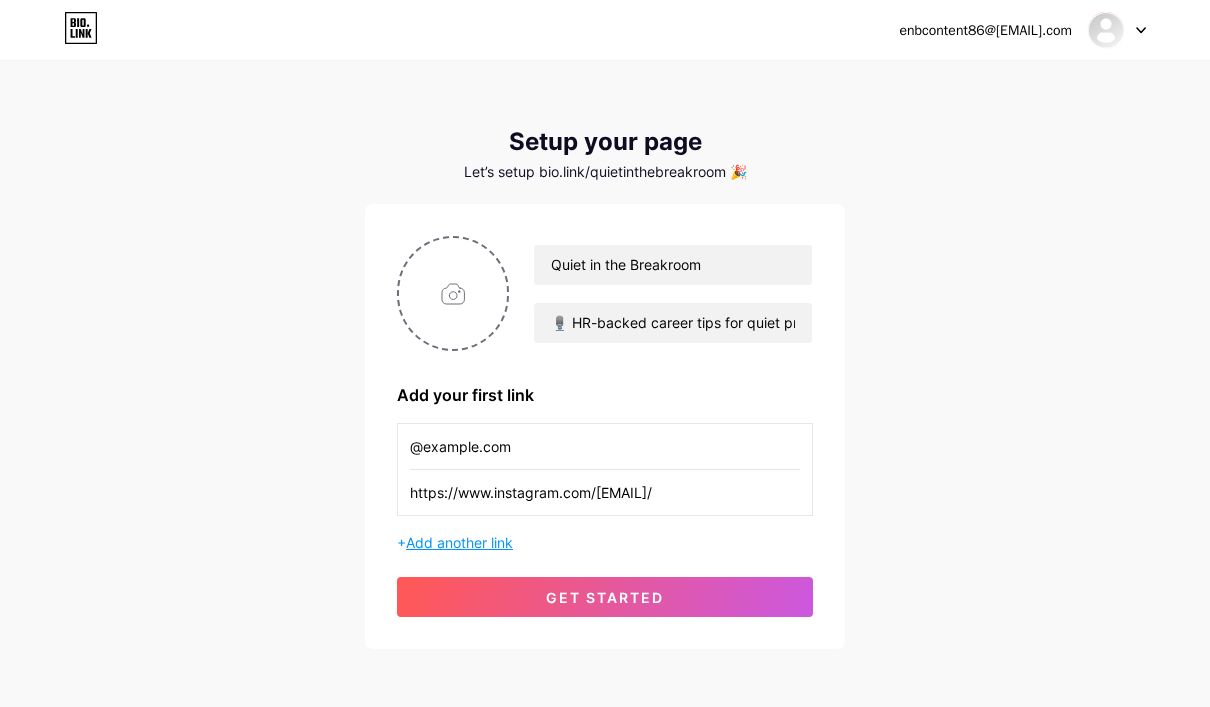 click on "Add another link" at bounding box center [459, 542] 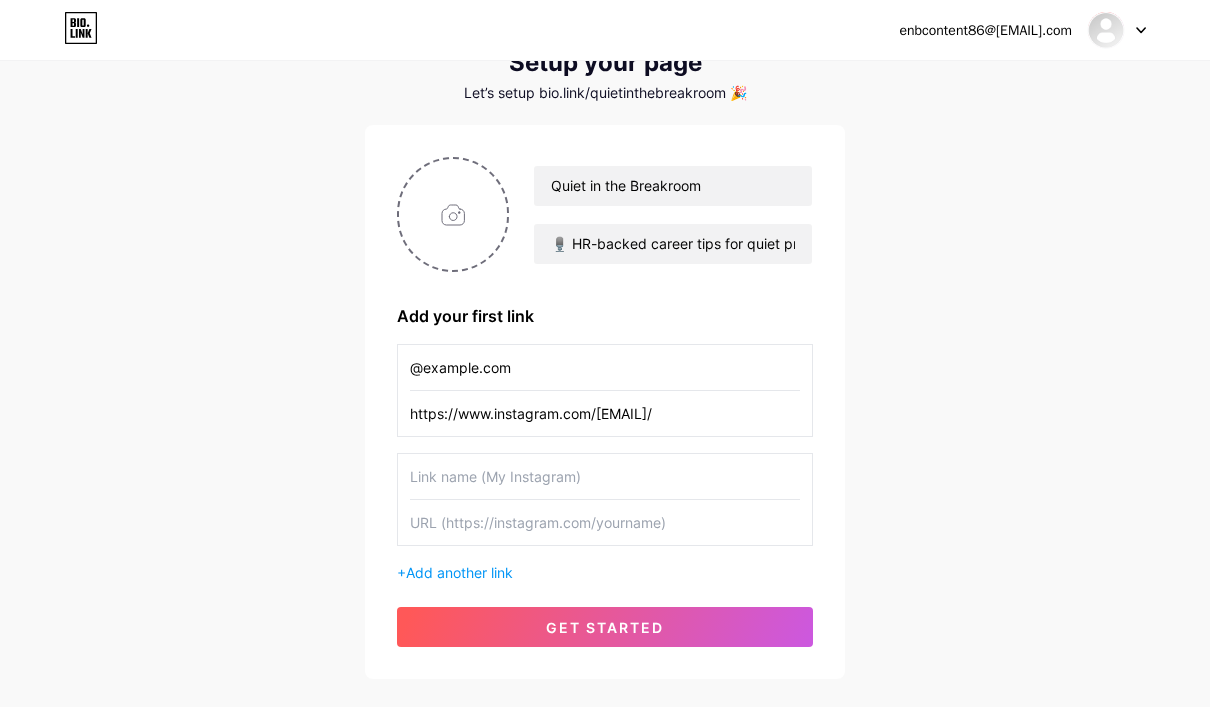 scroll, scrollTop: 77, scrollLeft: 0, axis: vertical 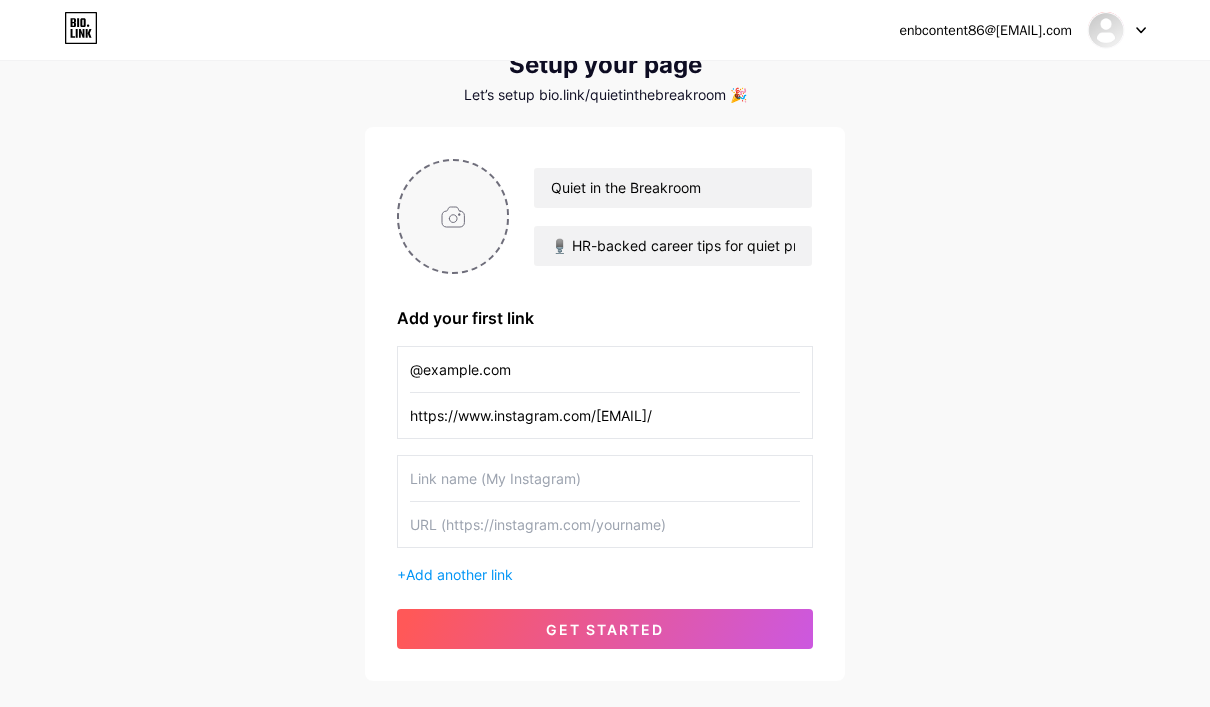 click at bounding box center (453, 216) 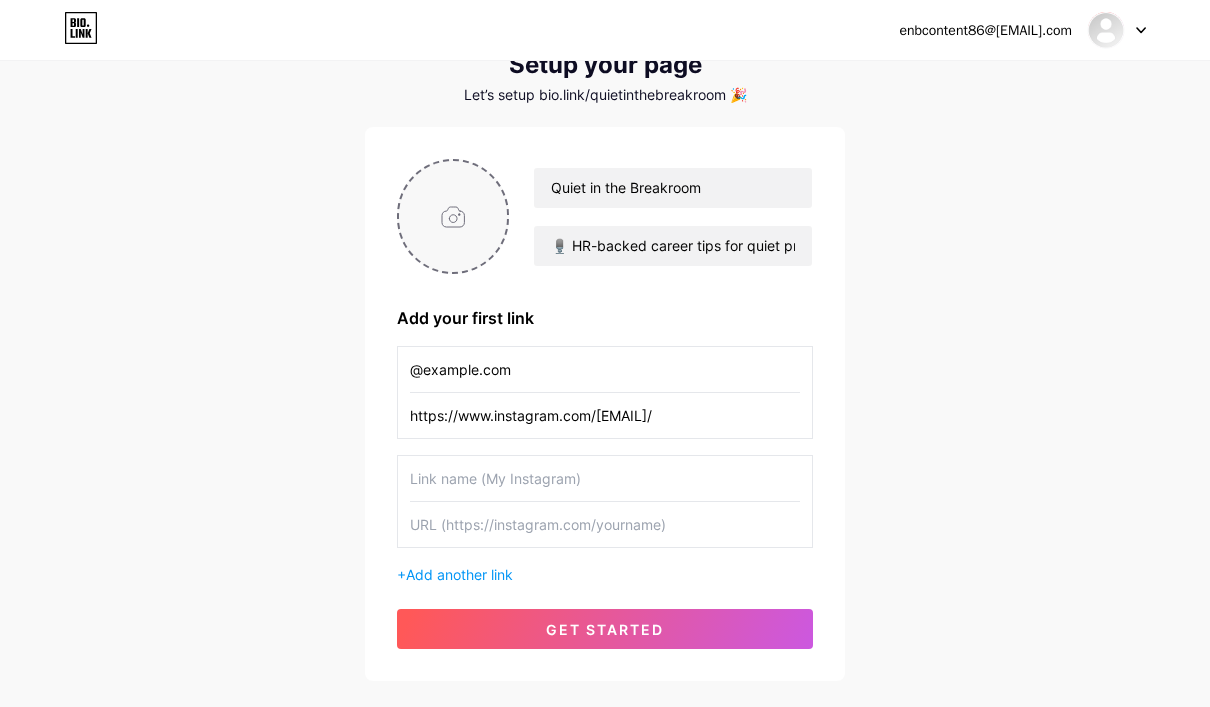 type on "C:\fakepath\ChatGPT Image Jul 25, 2025 at 02_10_38 PM.png" 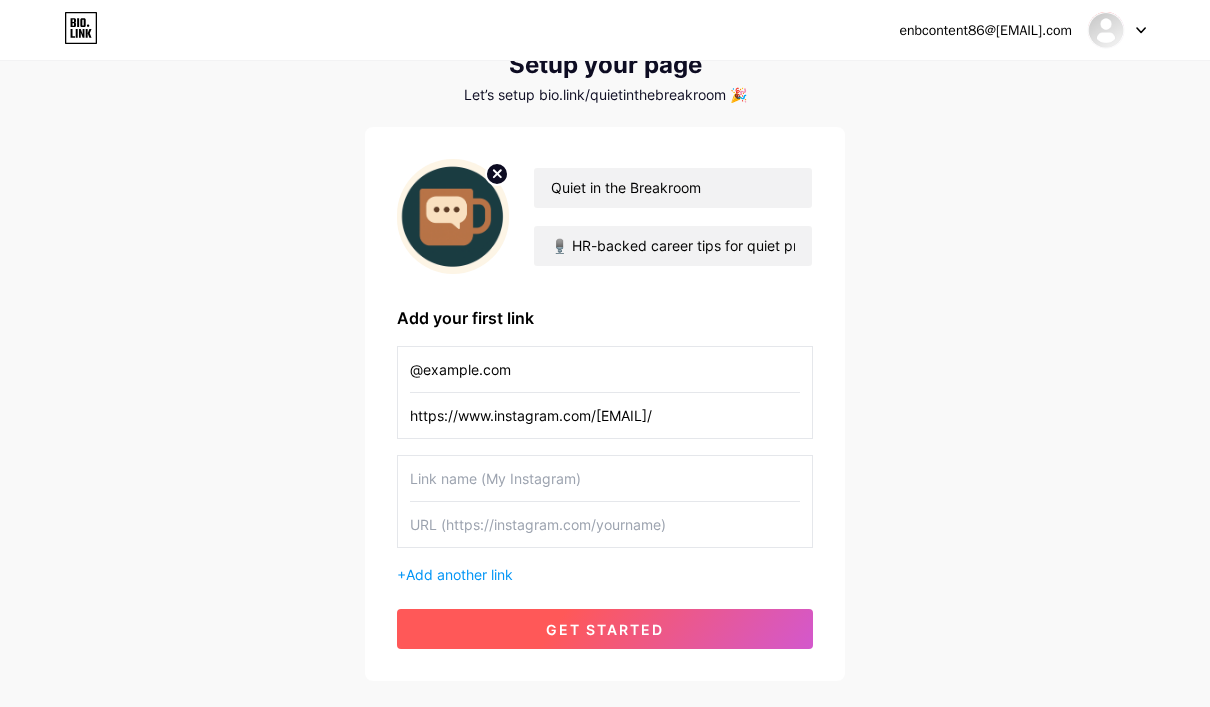 click on "get started" at bounding box center (605, 629) 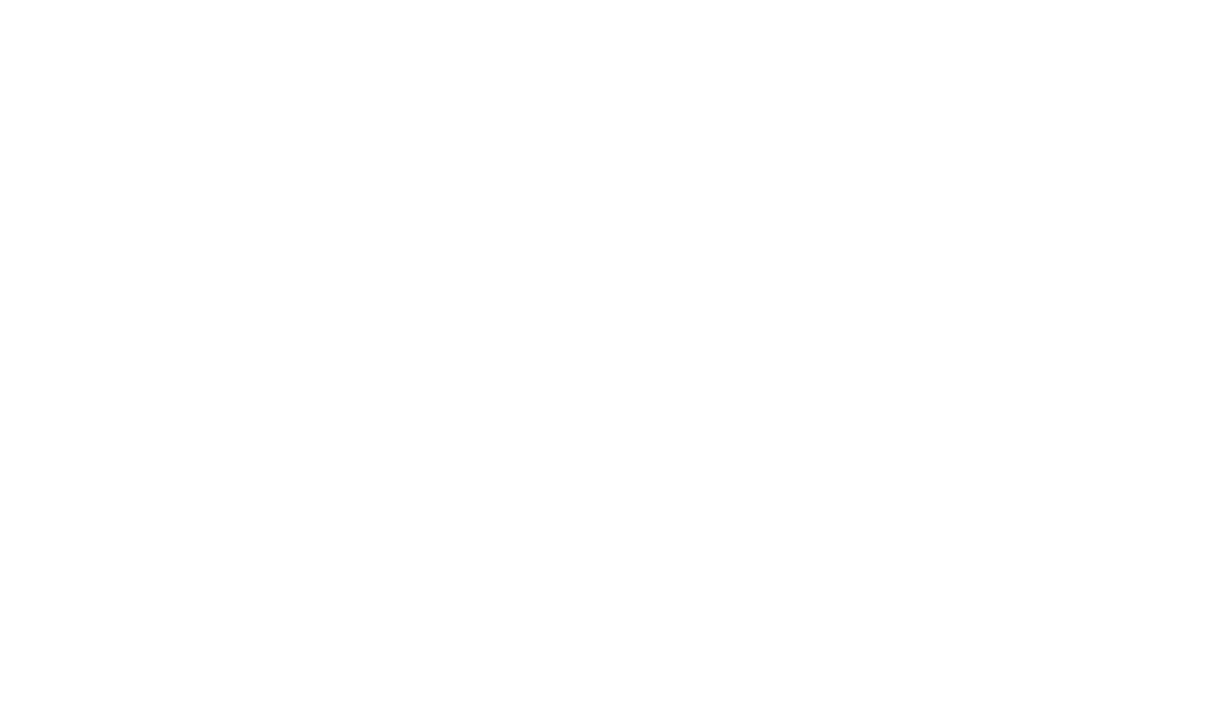 scroll, scrollTop: 0, scrollLeft: 0, axis: both 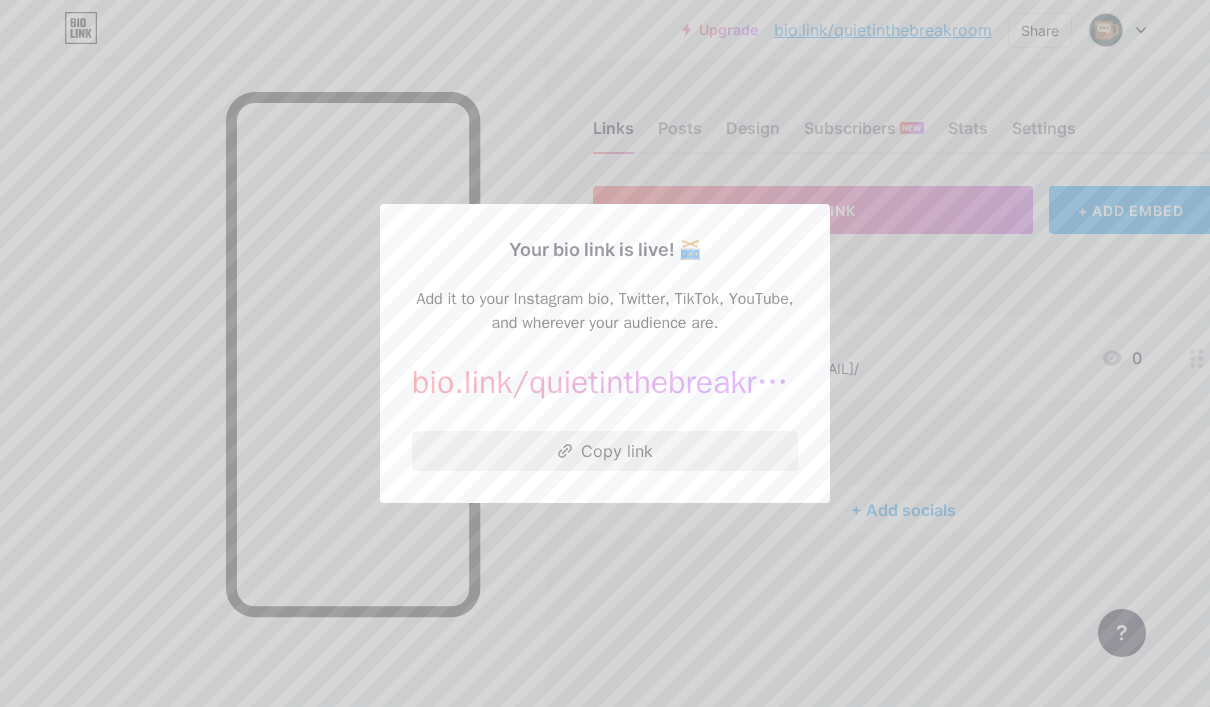 click on "Copy link" at bounding box center (605, 451) 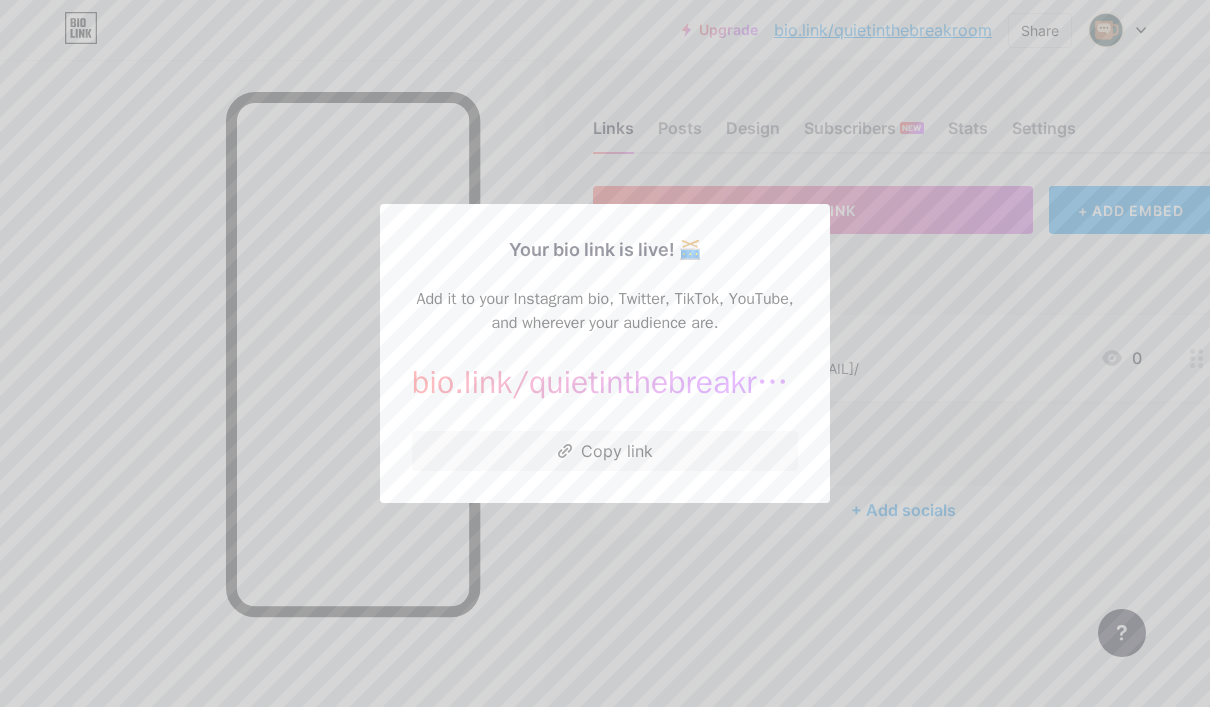 click at bounding box center [605, 353] 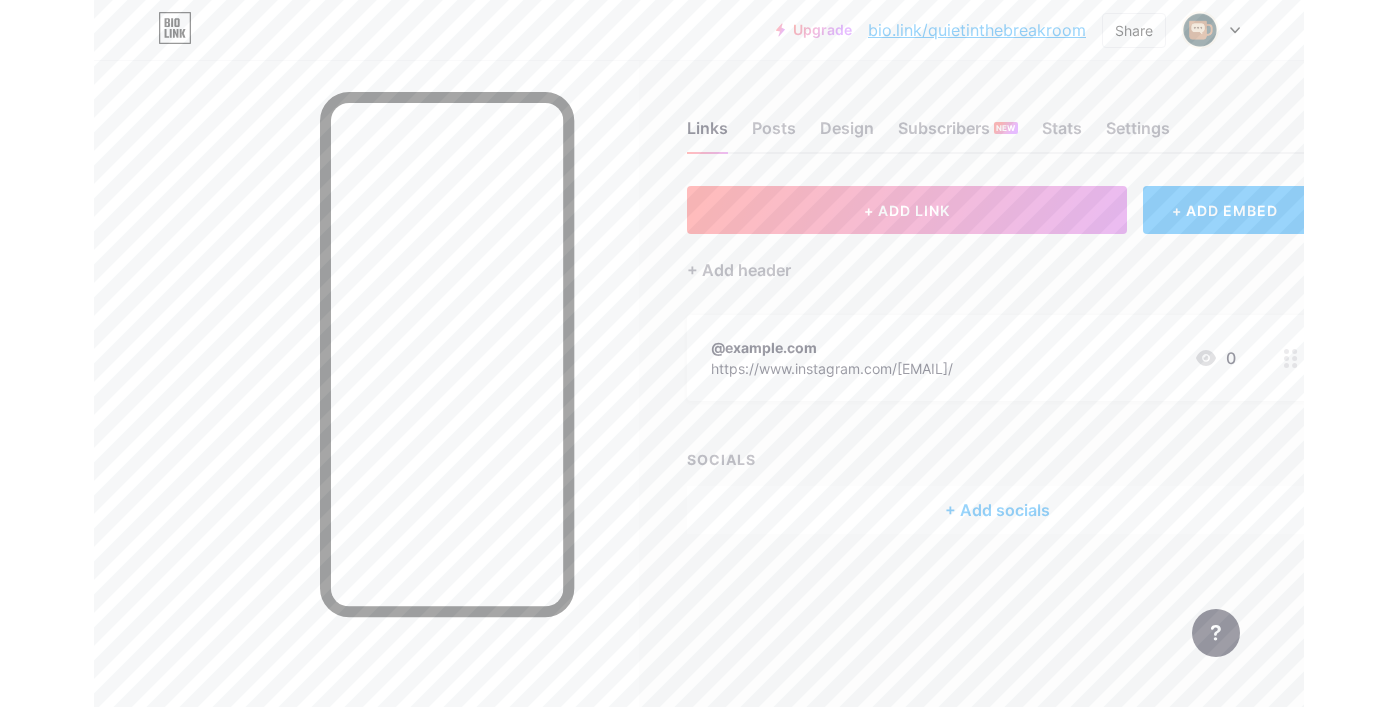 scroll, scrollTop: 0, scrollLeft: 0, axis: both 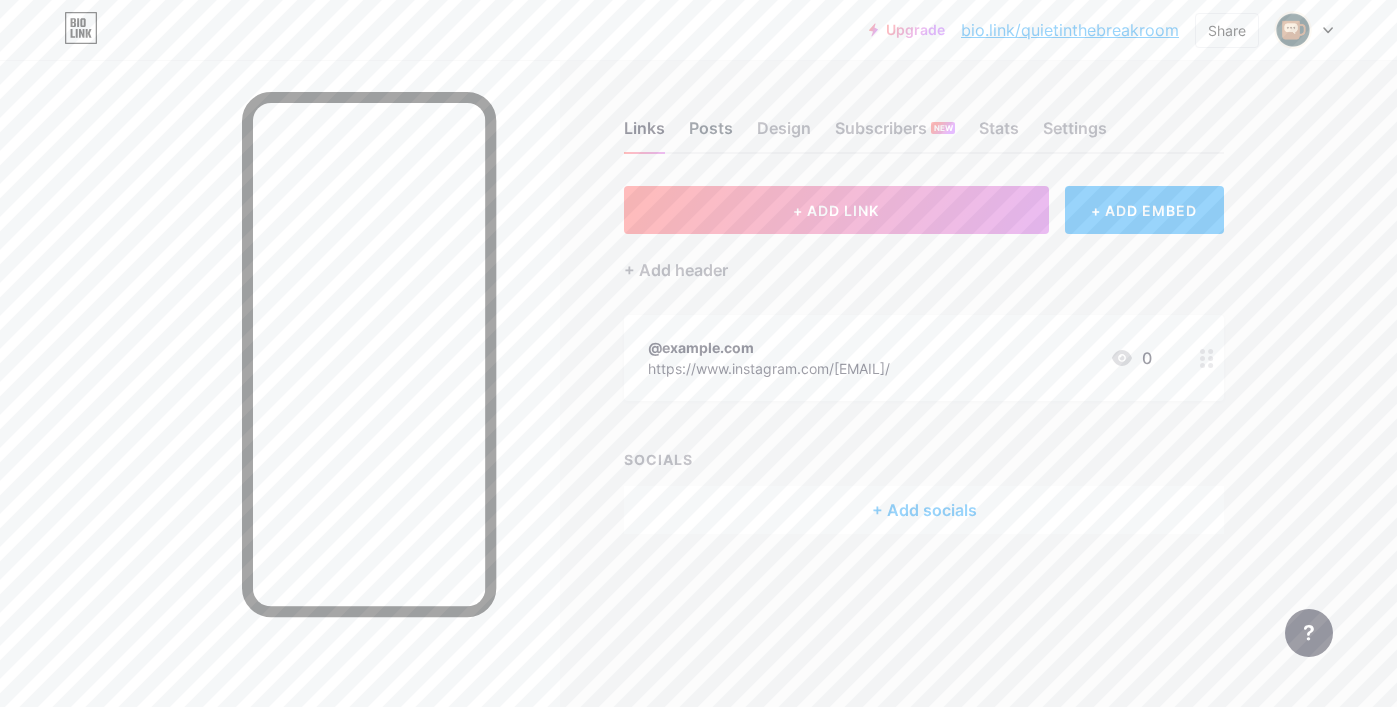 click on "Posts" at bounding box center [711, 134] 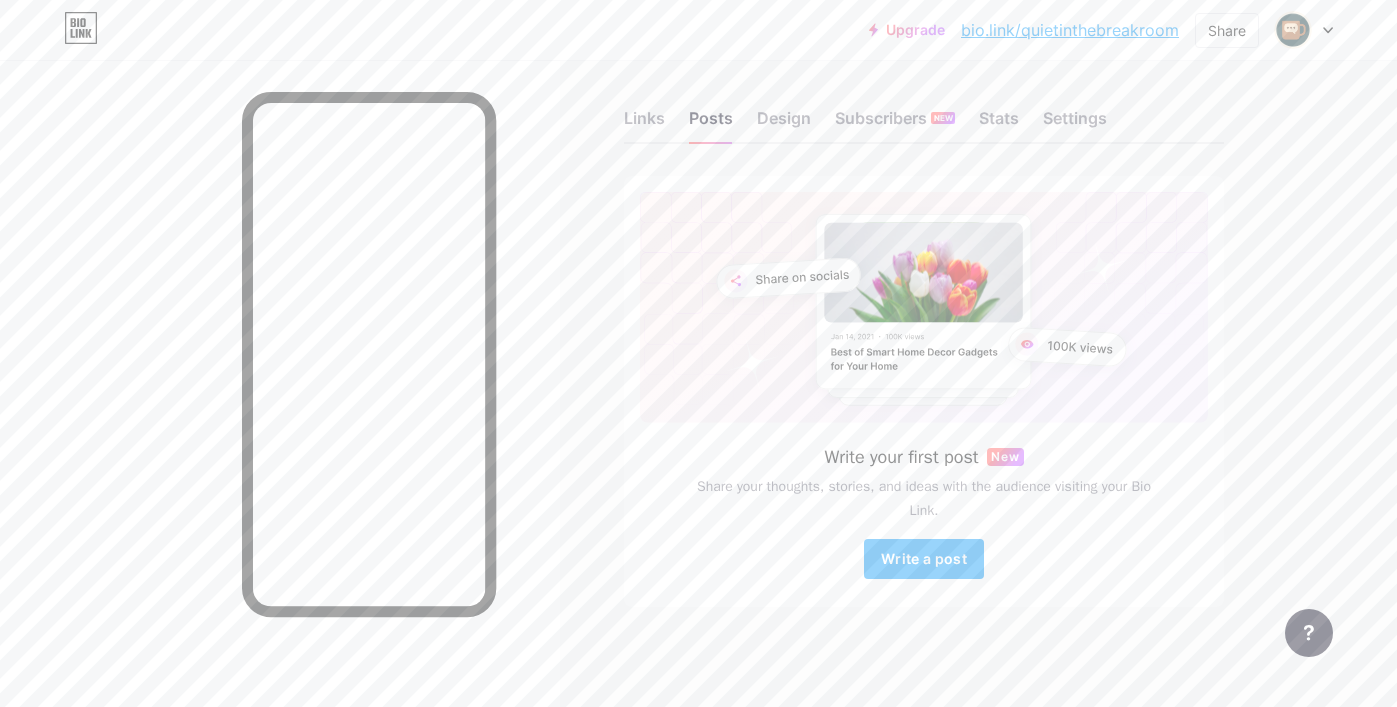 scroll, scrollTop: 10, scrollLeft: 0, axis: vertical 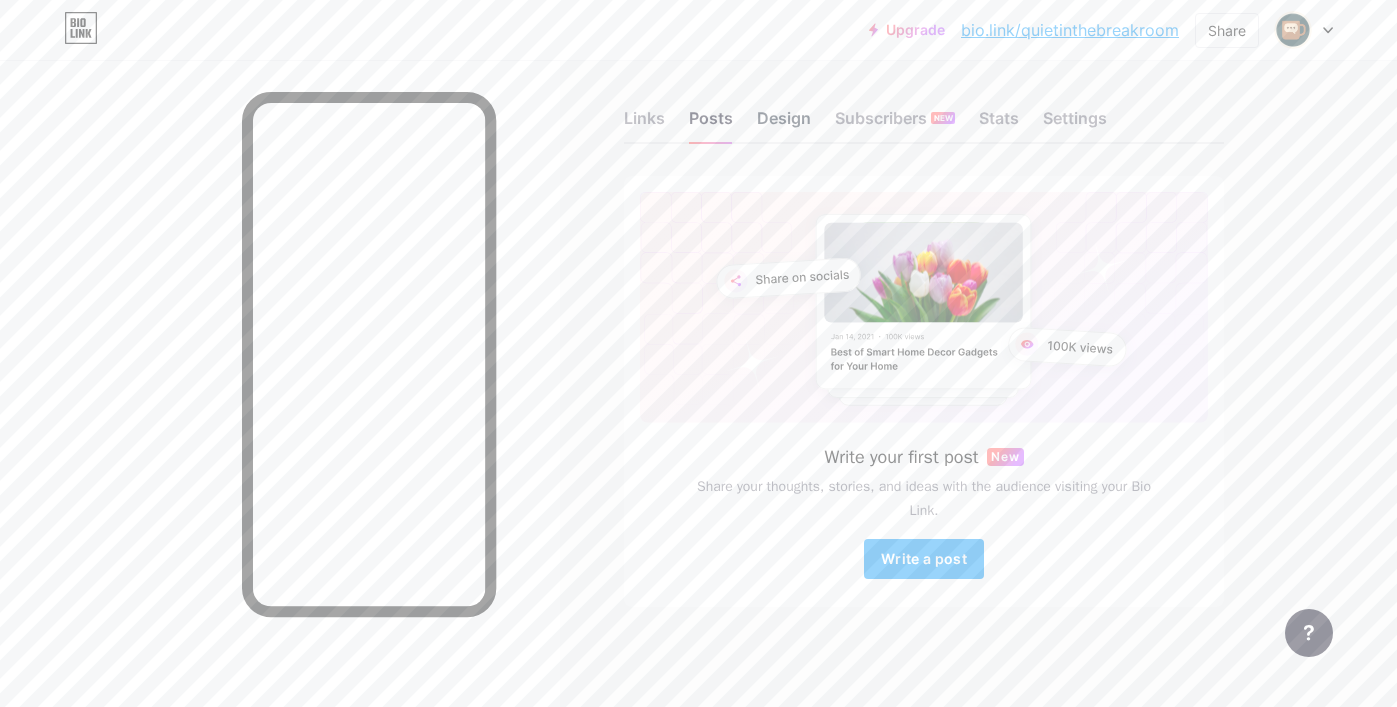 click on "Design" at bounding box center (784, 124) 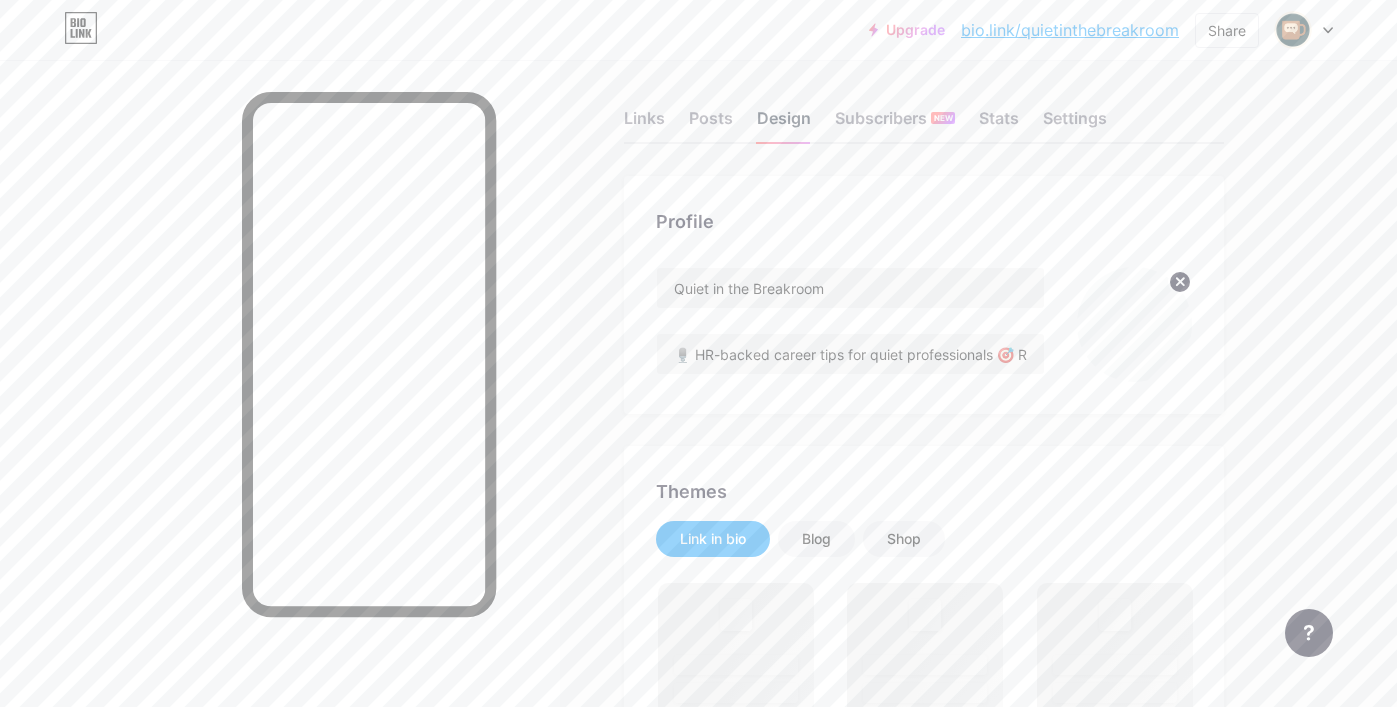 scroll, scrollTop: 0, scrollLeft: 0, axis: both 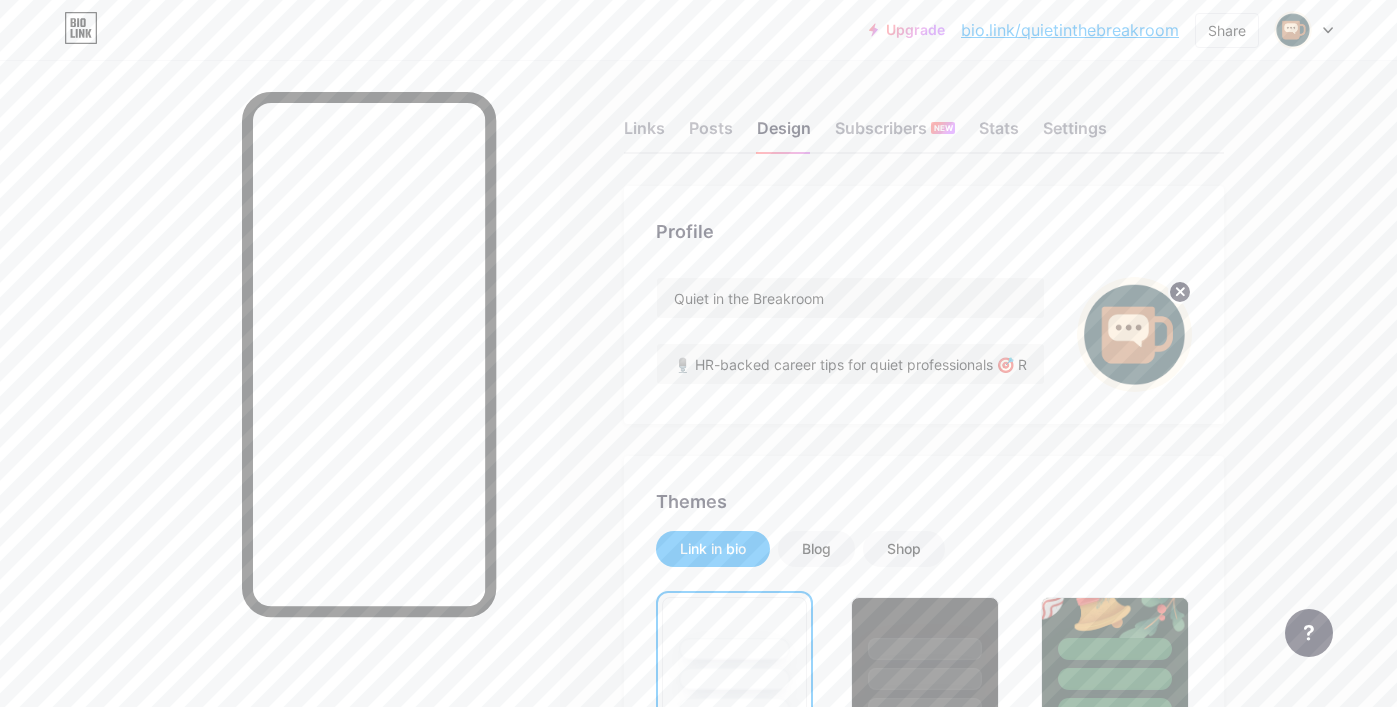 click on "Upgrade   bio.link/...   bio.link/quietinthebreakroom   Share               Switch accounts     Quiet in the Breakroom   bio.link/quietinthebreakroom       + Add a new page        Account settings   Logout   Link Copied
Links
Posts
Design
Subscribers
NEW
Stats
Settings     Profile   Quiet in the Breakroom     🎙️ HR-backed career tips for quiet professionals 🎯 Resume help • Interview prep • Work culture 🎁 Grab your free Job Hunter Toolkit below ↓                   Themes   Link in bio   Blog   Shop       Basics       Carbon       Xmas 23       Pride       Glitch       Winter · Live       Glassy · Live       Chameleon · Live       Rainy Night · Live       Neon · Live       Summer       Retro       Strawberry · Live       Desert       Sunny       Autumn       Leaf       Clear Sky       Blush       Unicorn       Minimal       Cloudy       Shadow     Create your own           Changes saved" at bounding box center [698, 1698] 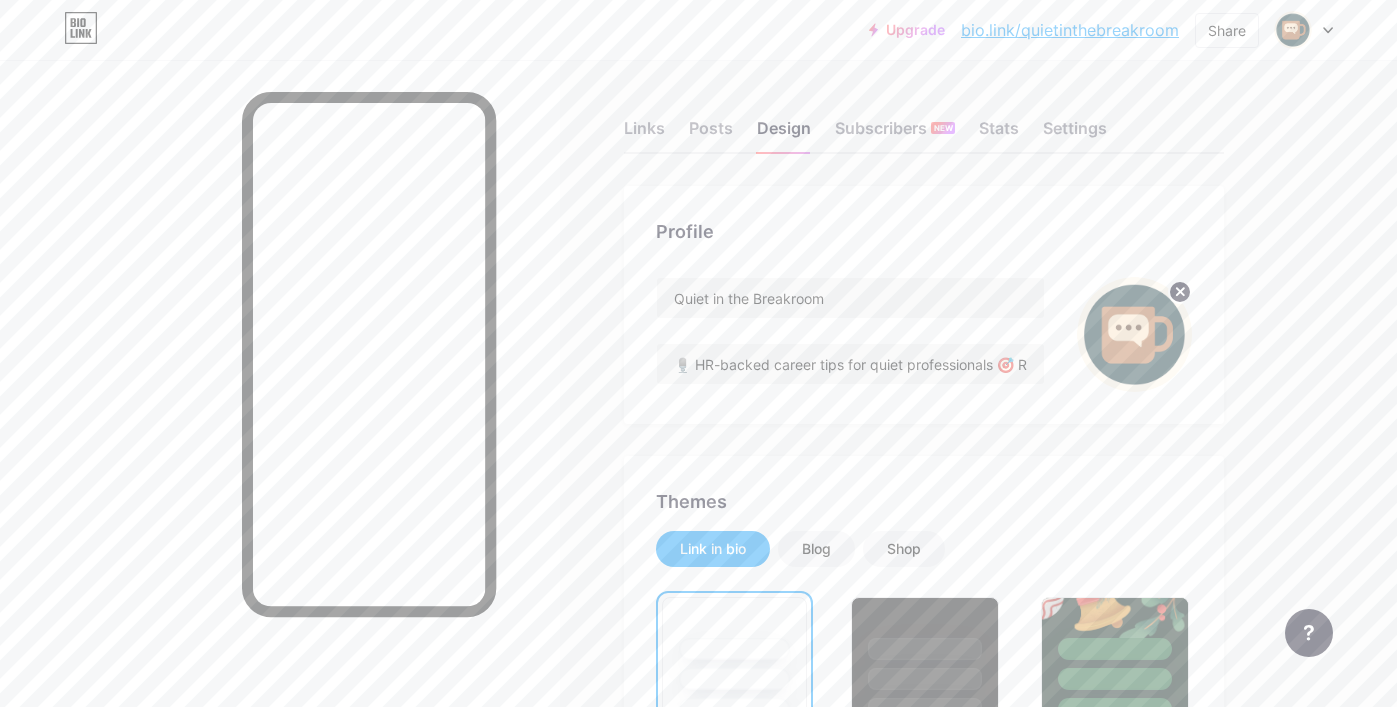 scroll, scrollTop: 19, scrollLeft: 0, axis: vertical 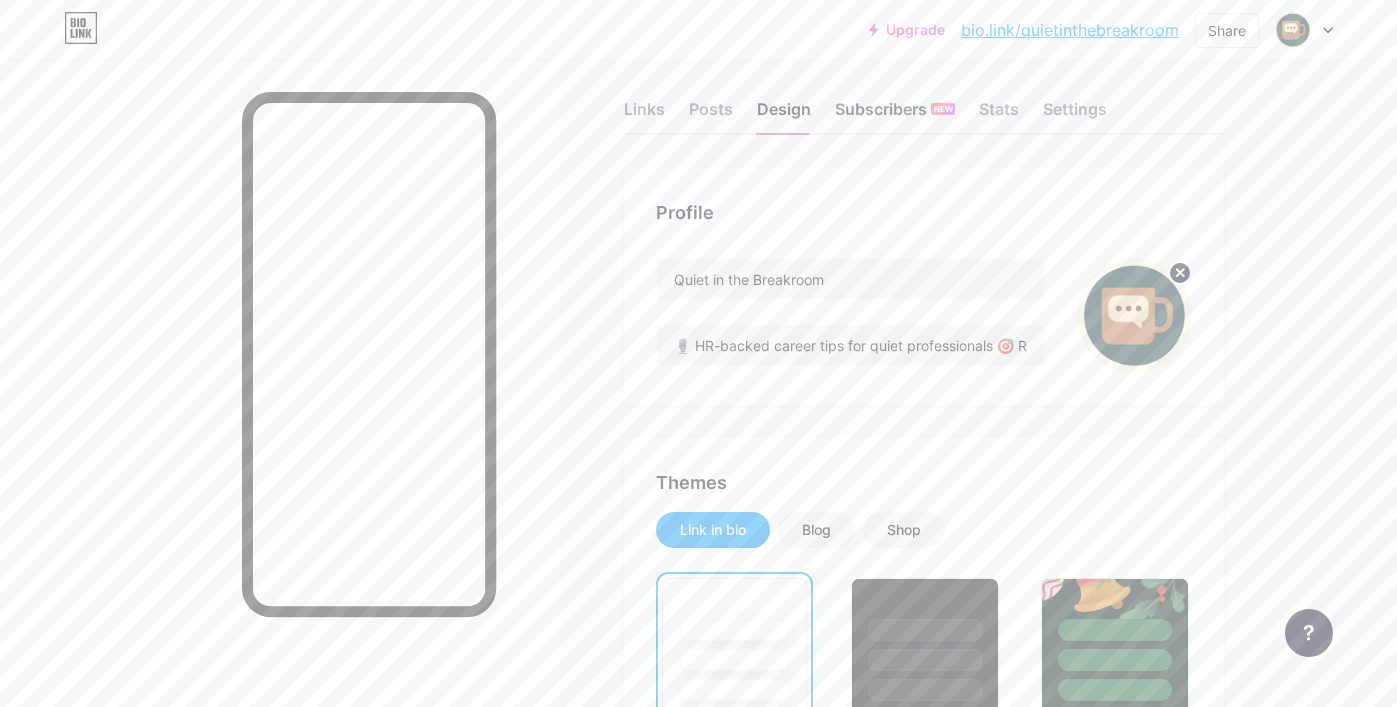 click on "Subscribers
NEW" at bounding box center (895, 115) 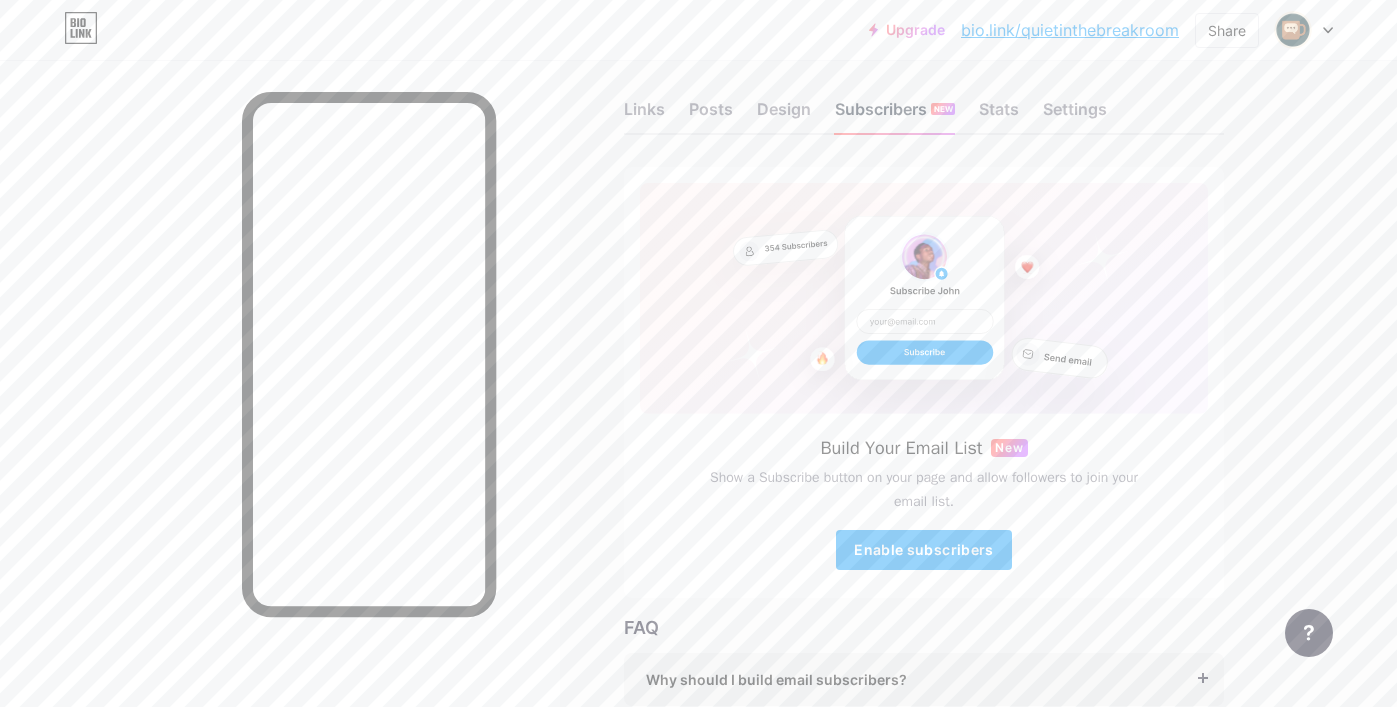 scroll, scrollTop: 0, scrollLeft: 0, axis: both 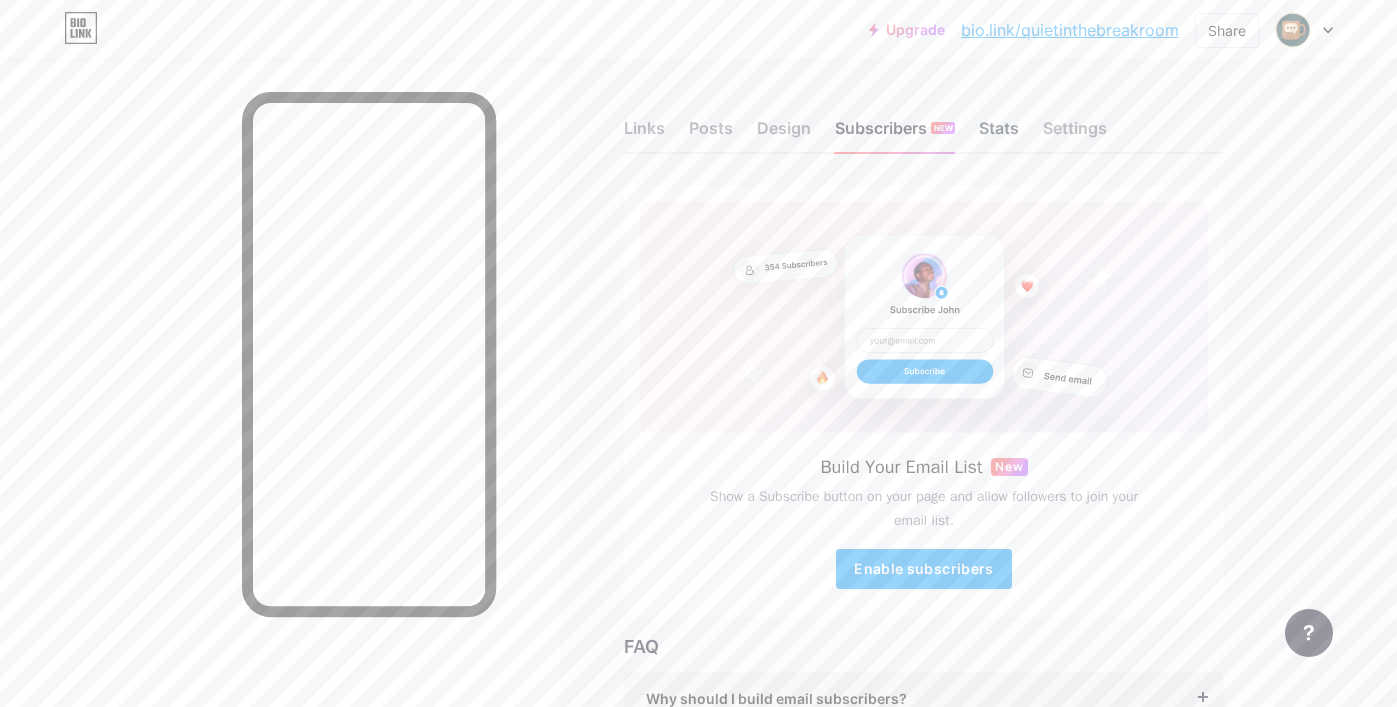 click on "Stats" at bounding box center (999, 134) 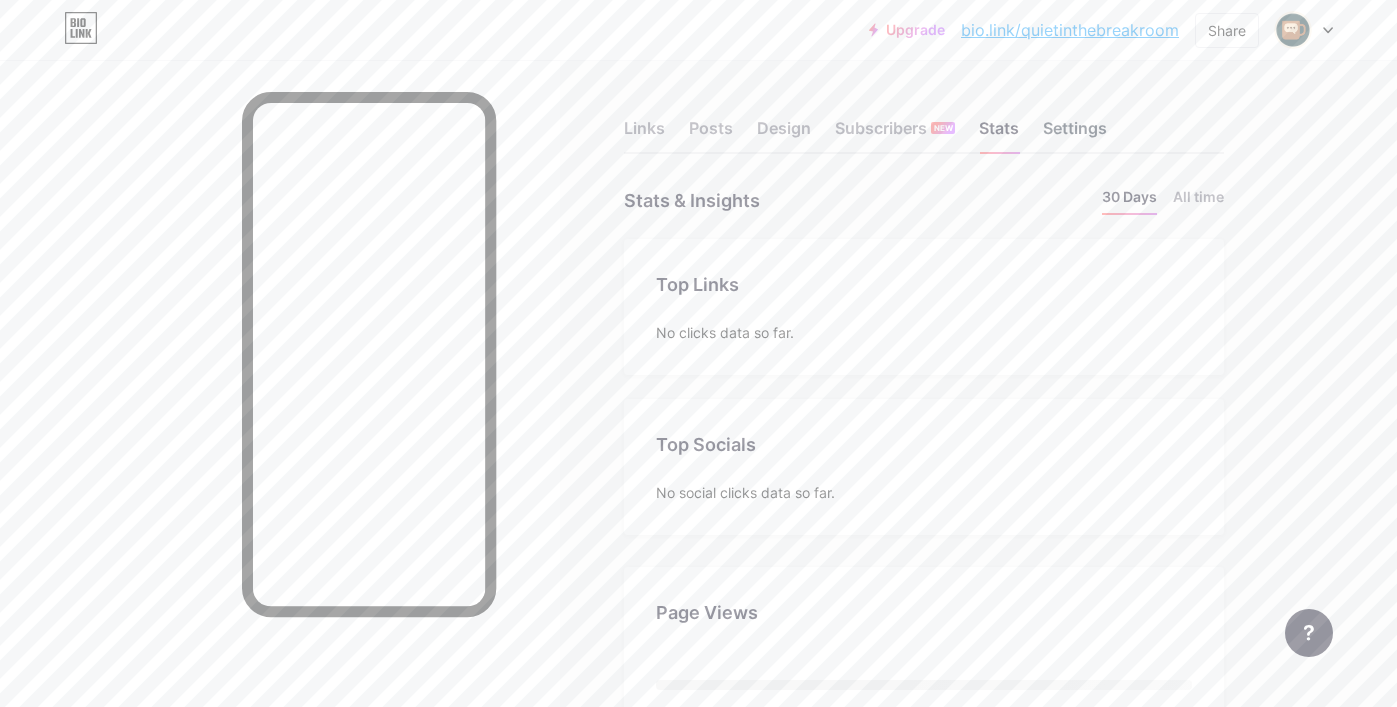 click on "Settings" at bounding box center [1075, 134] 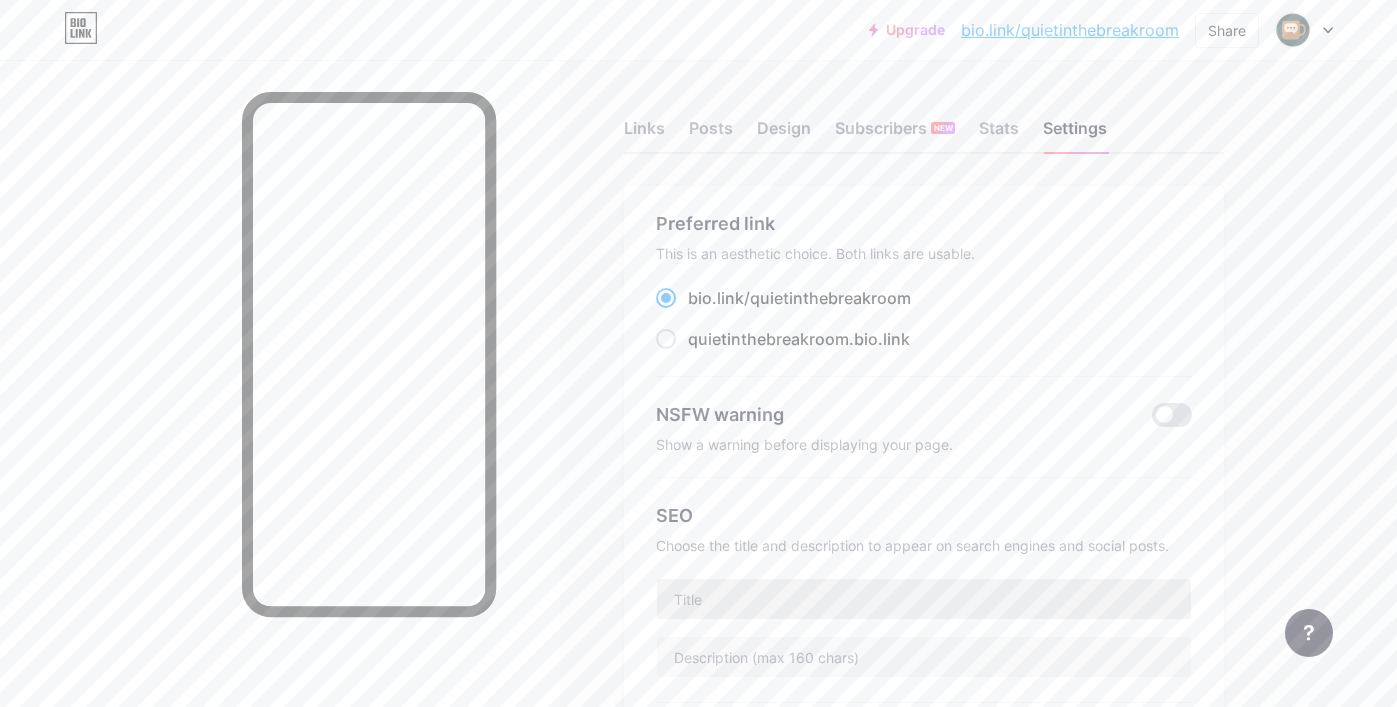 scroll, scrollTop: 0, scrollLeft: 0, axis: both 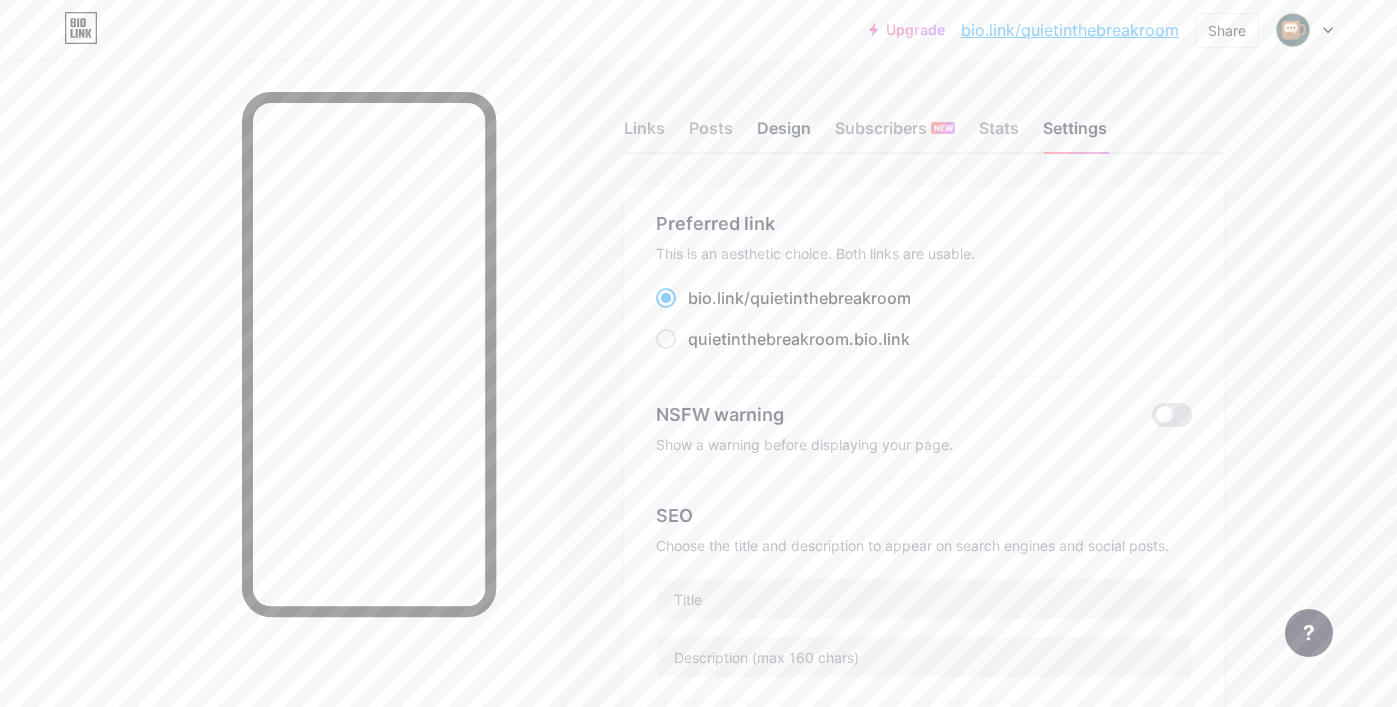 click on "Design" at bounding box center (784, 134) 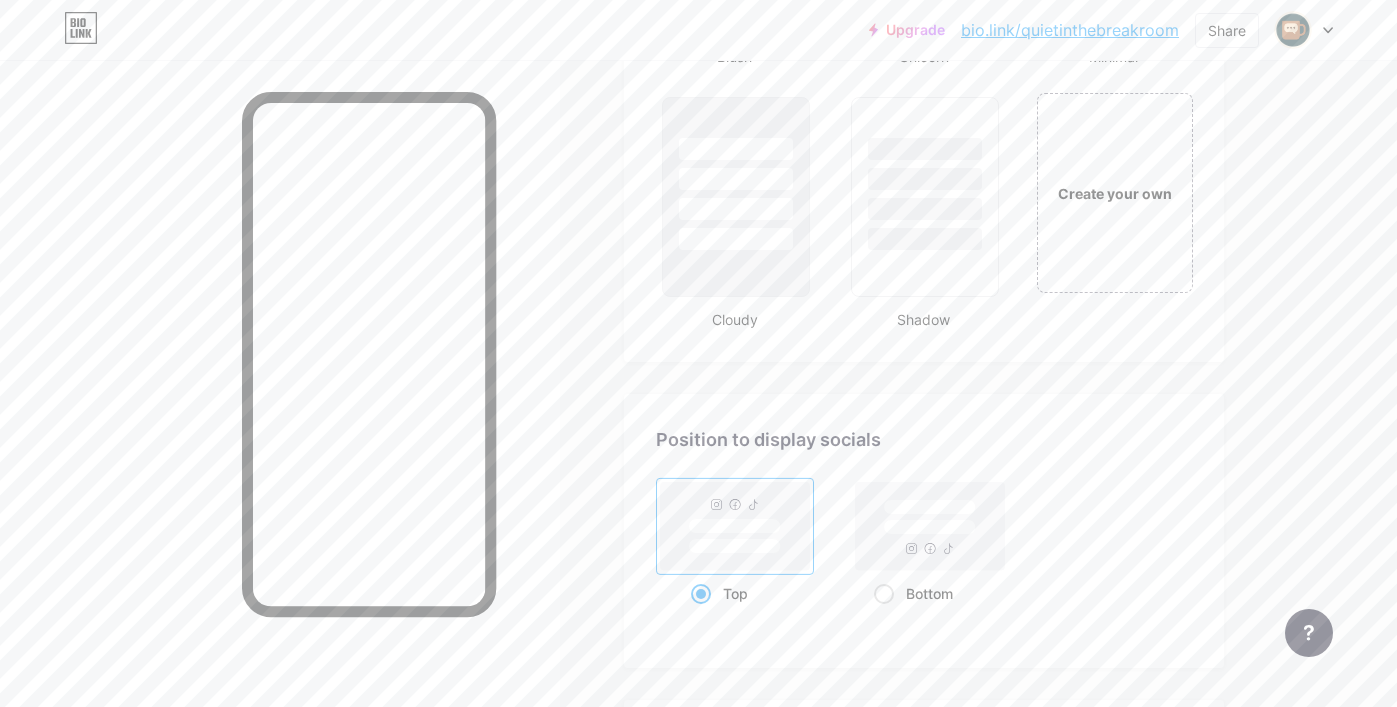 scroll, scrollTop: 2343, scrollLeft: 0, axis: vertical 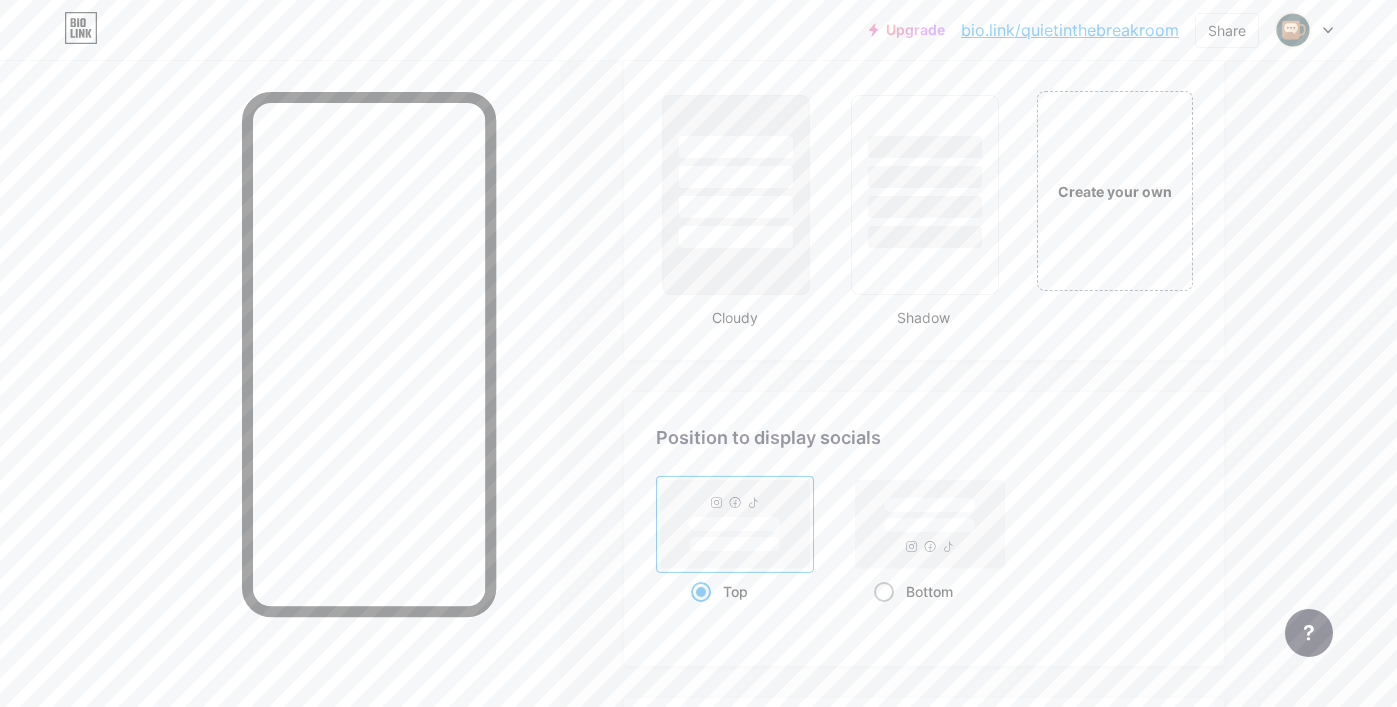 click at bounding box center (884, 592) 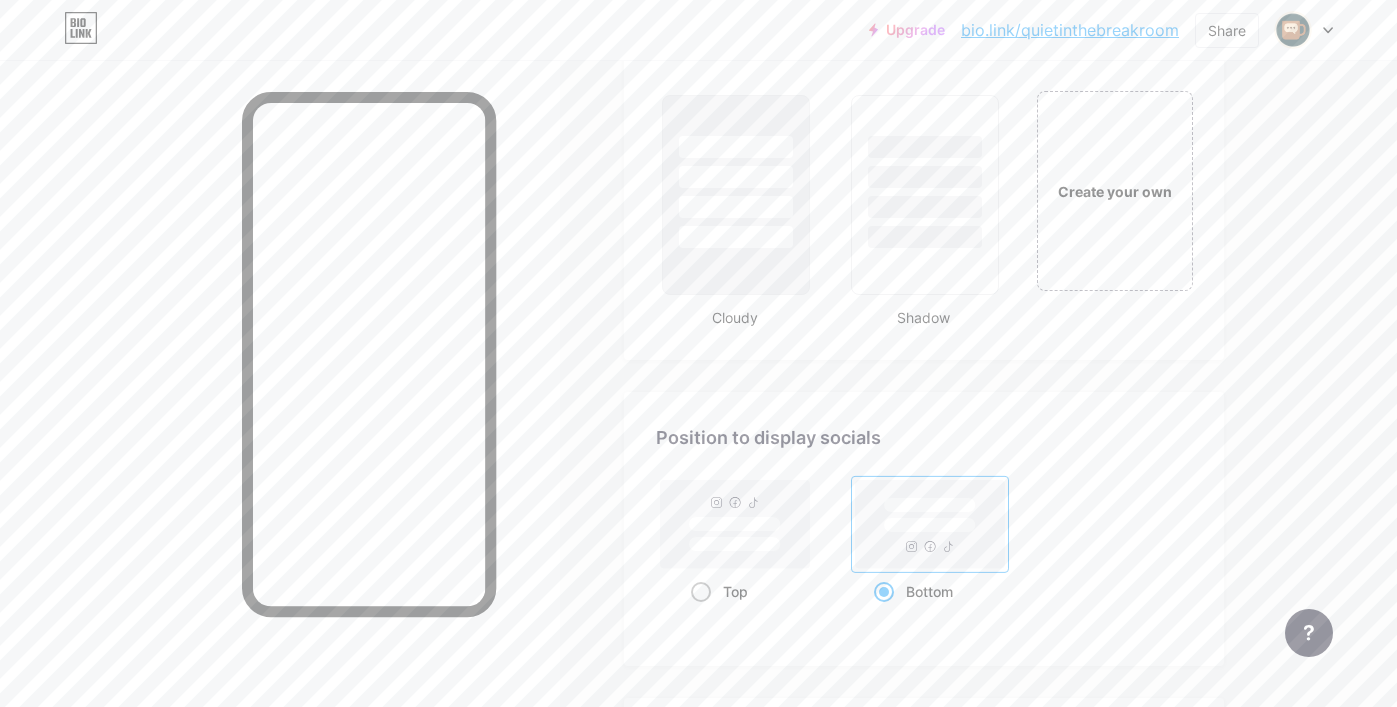 click at bounding box center (701, 592) 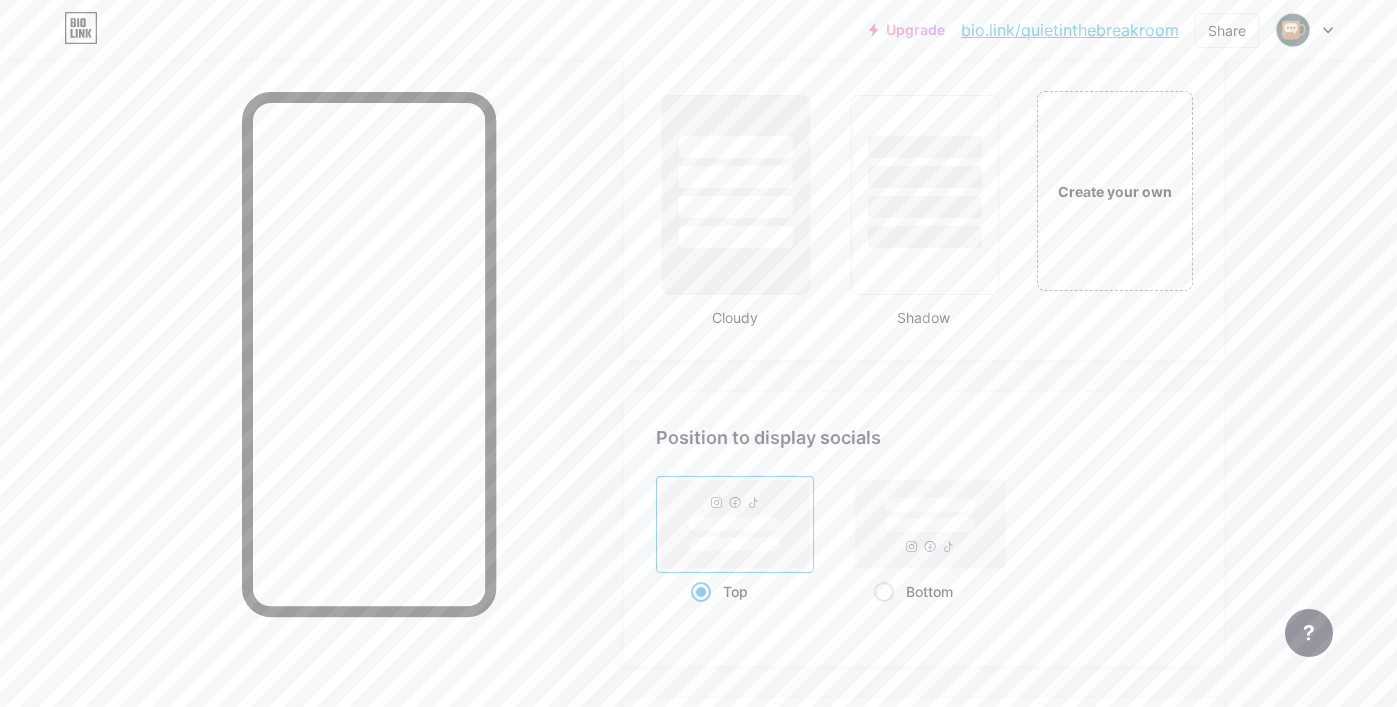 click on "Upgrade   bio.link/...   bio.link/quietinthebreakroom   Share               Switch accounts     Quiet in the Breakroom   bio.link/quietinthebreakroom       + Add a new page        Account settings   Logout   Link Copied
Links
Posts
Design
Subscribers
NEW
Stats
Settings     Profile   Quiet in the Breakroom     🎙️ HR-backed career tips for quiet professionals 🎯 Resume help • Interview prep • Work culture 🎁 Grab your free Job Hunter Toolkit below ↓                   Themes   Link in bio   Blog   Shop       Basics       Carbon       Xmas 23       Pride       Glitch       Winter · Live       Glassy · Live       Chameleon · Live       Rainy Night · Live       Neon · Live       Summer       Retro       Strawberry · Live       Desert       Sunny       Autumn       Leaf       Clear Sky       Blush       Unicorn       Minimal       Cloudy       Shadow     Create your own           Changes saved" at bounding box center (698, -645) 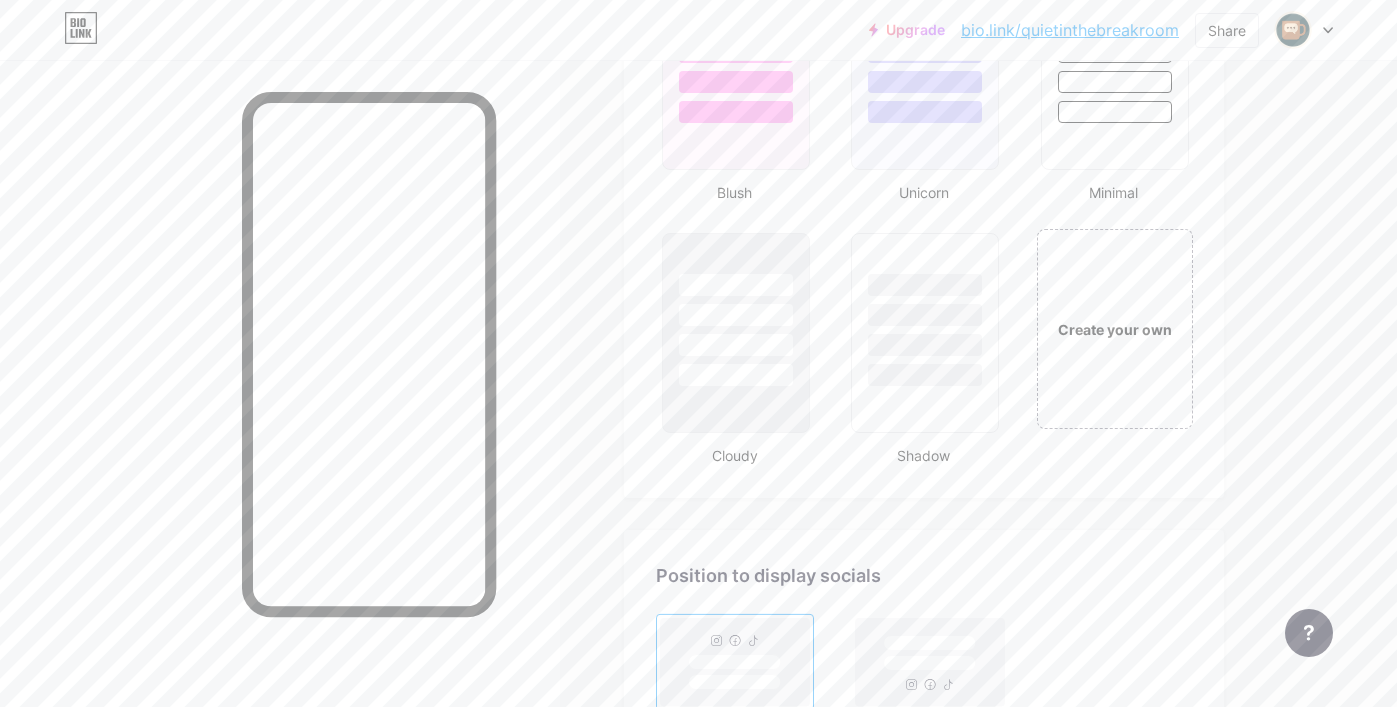 scroll, scrollTop: 2186, scrollLeft: 0, axis: vertical 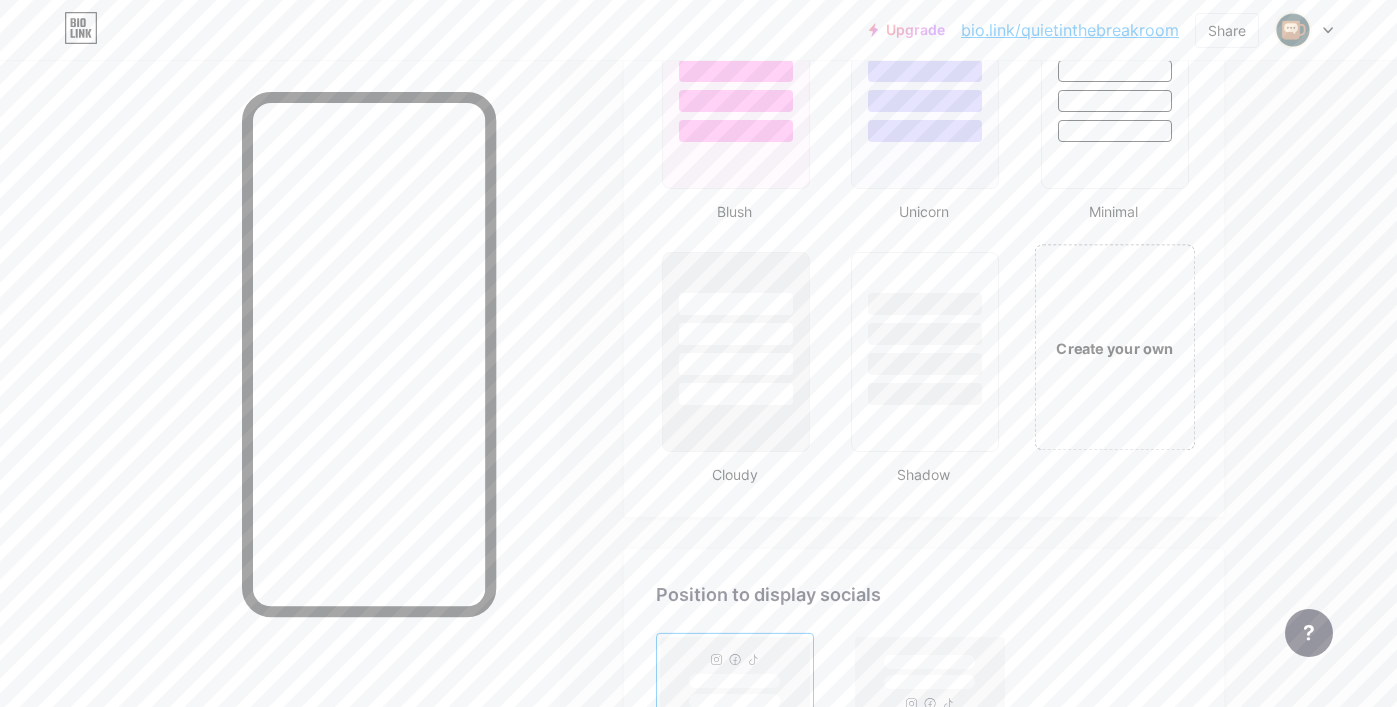click on "Create your own" at bounding box center [1114, 348] 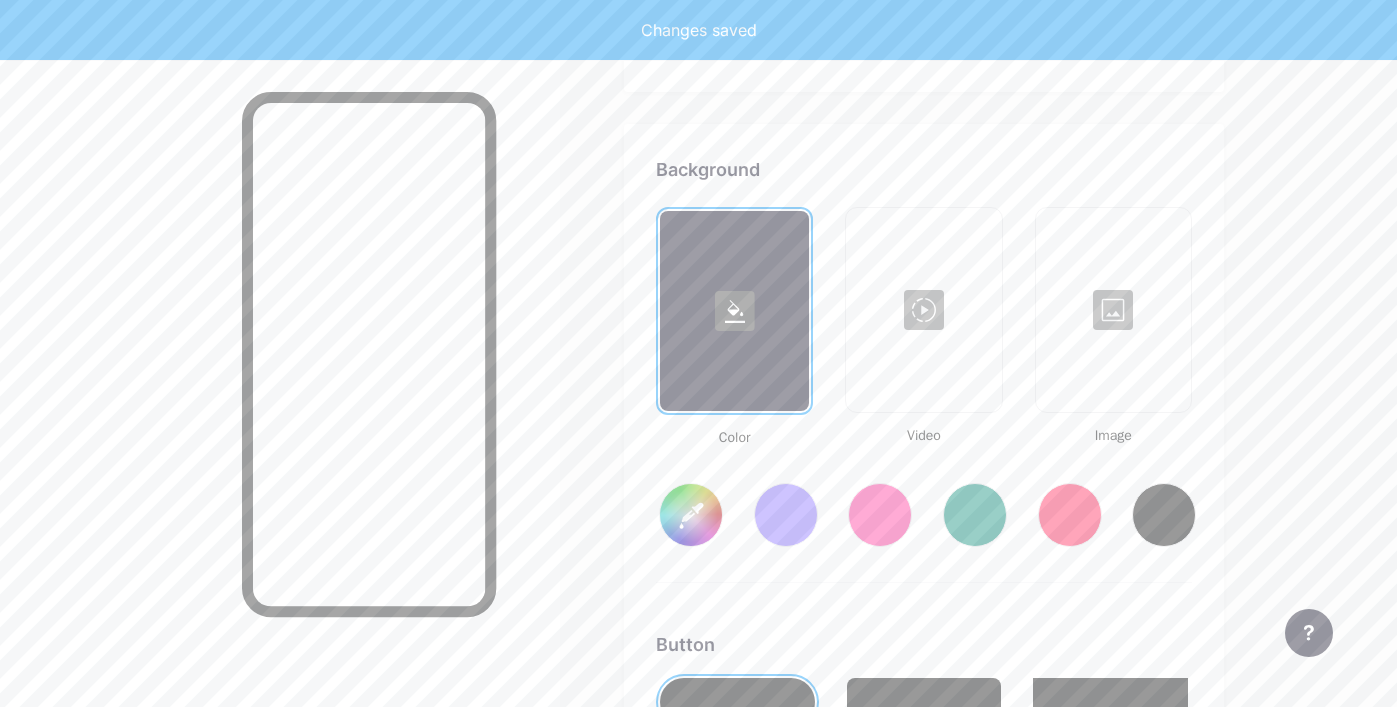 scroll, scrollTop: 2655, scrollLeft: 0, axis: vertical 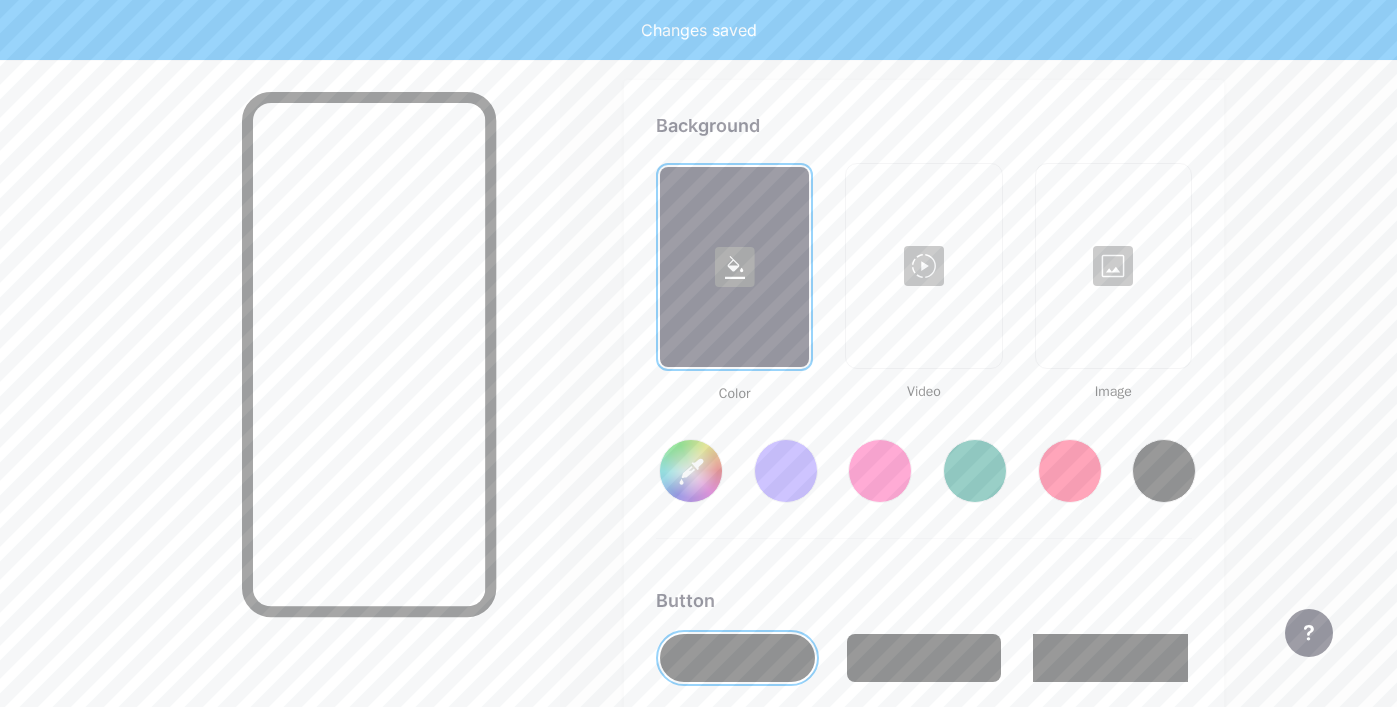 type on "#ffffff" 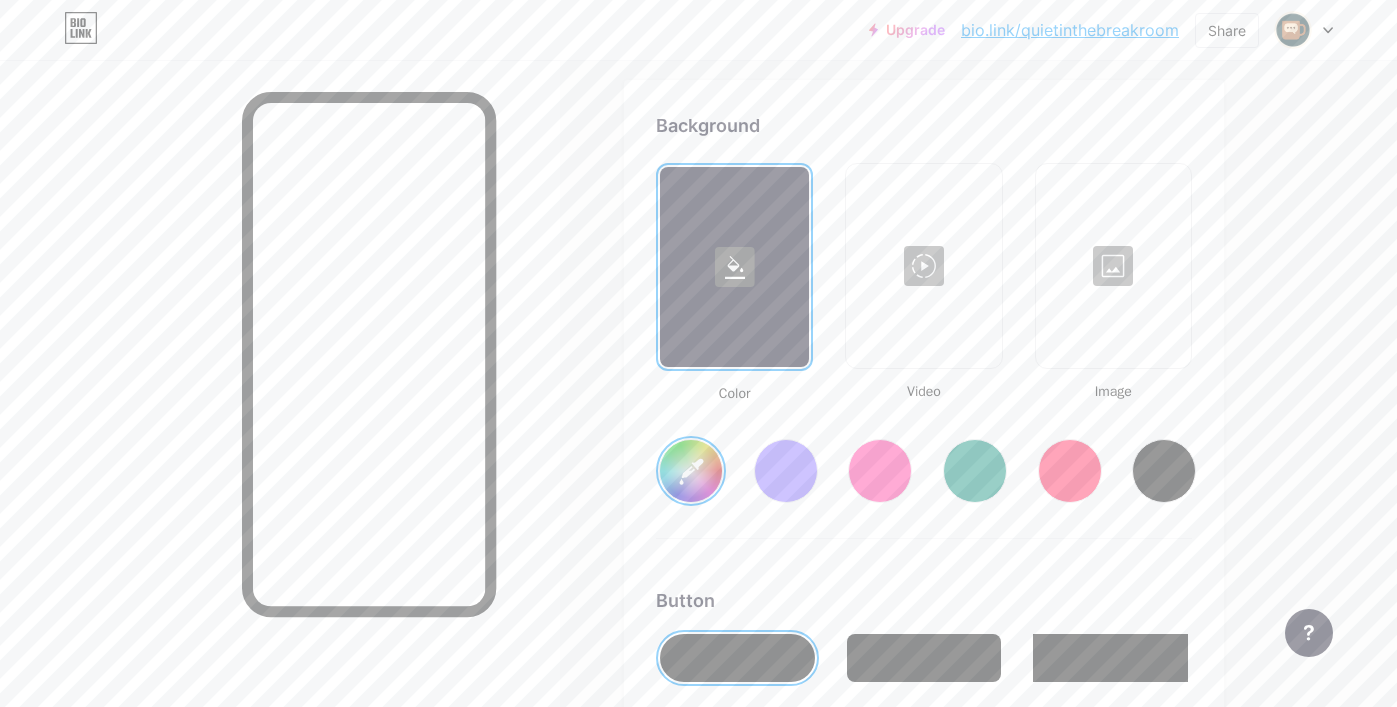 click on "#ffffff" at bounding box center [691, 471] 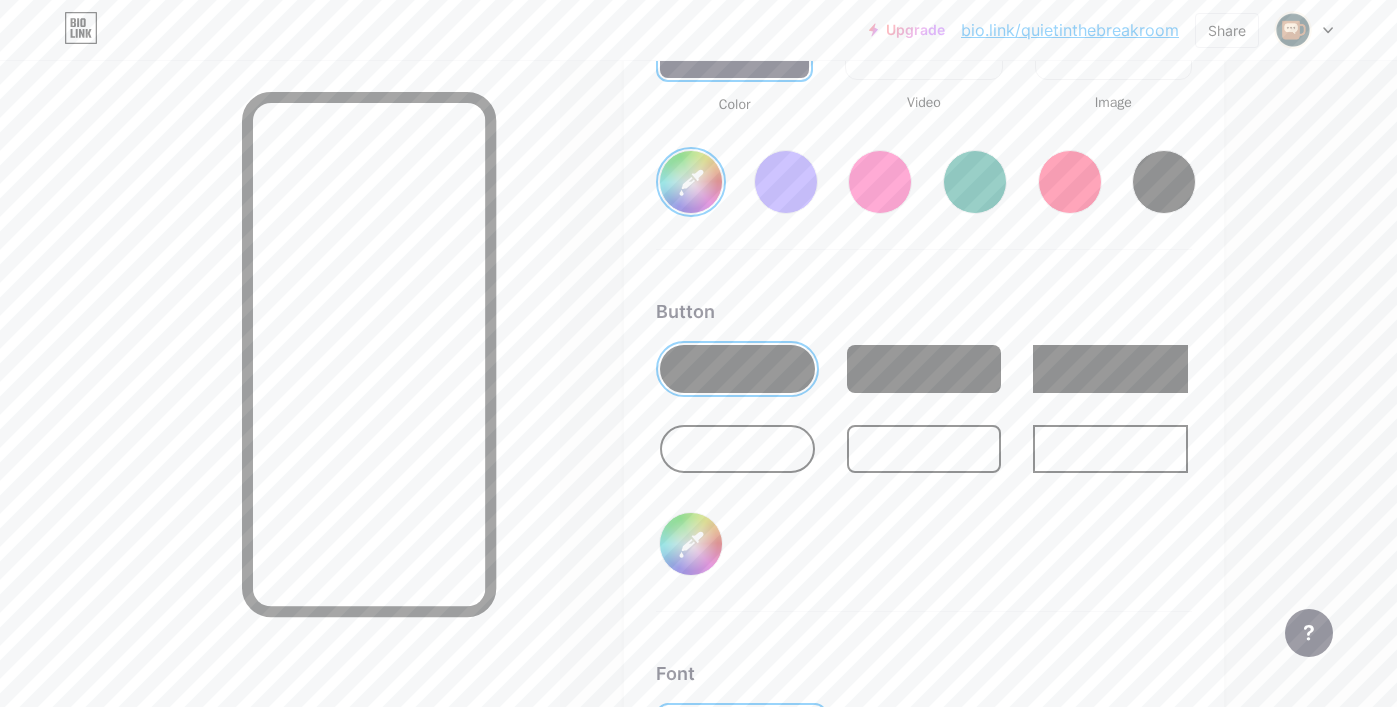 scroll, scrollTop: 2945, scrollLeft: 0, axis: vertical 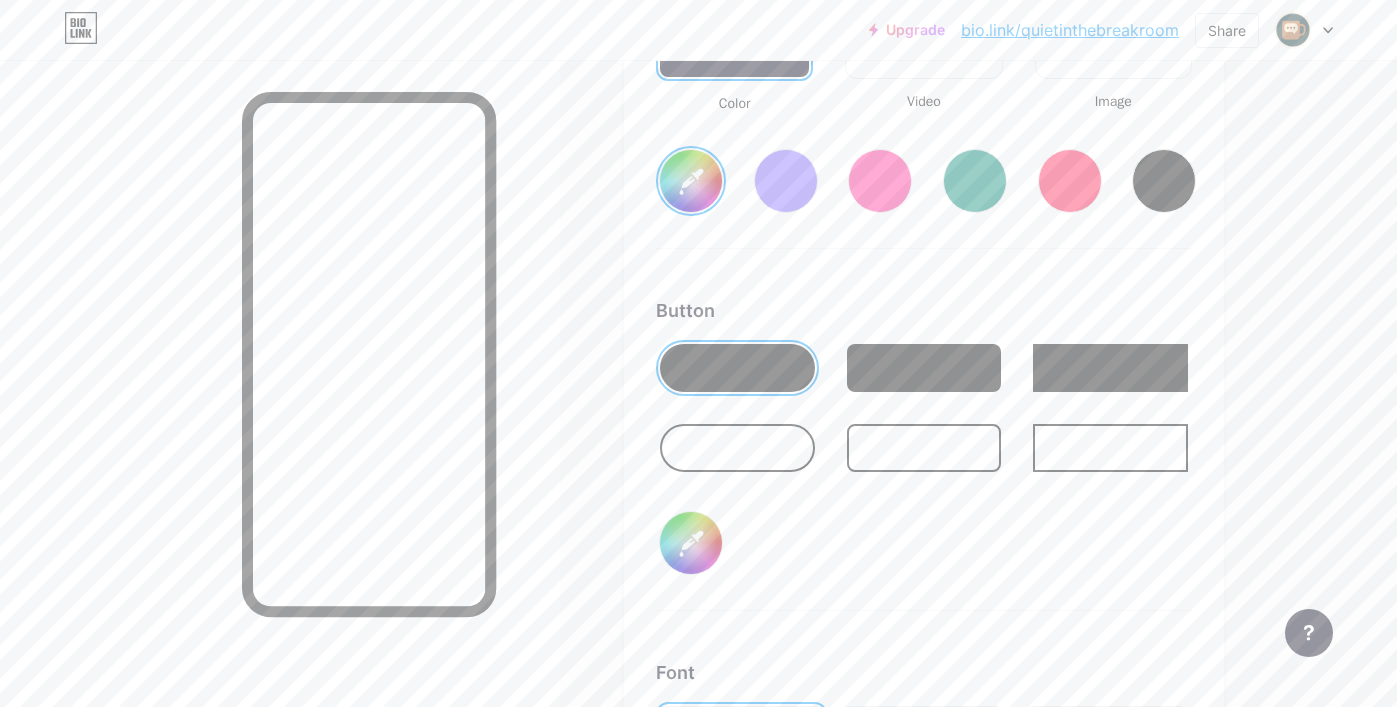 click at bounding box center (737, 448) 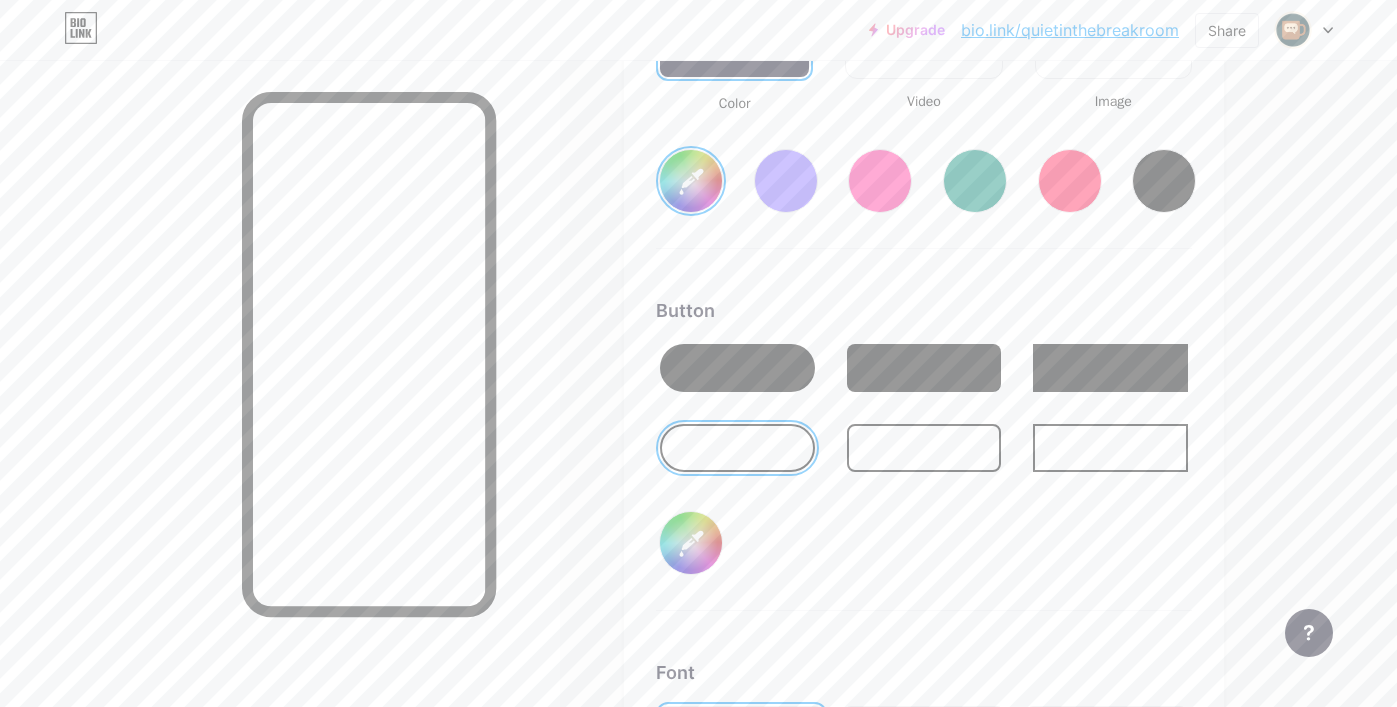 click at bounding box center (737, 368) 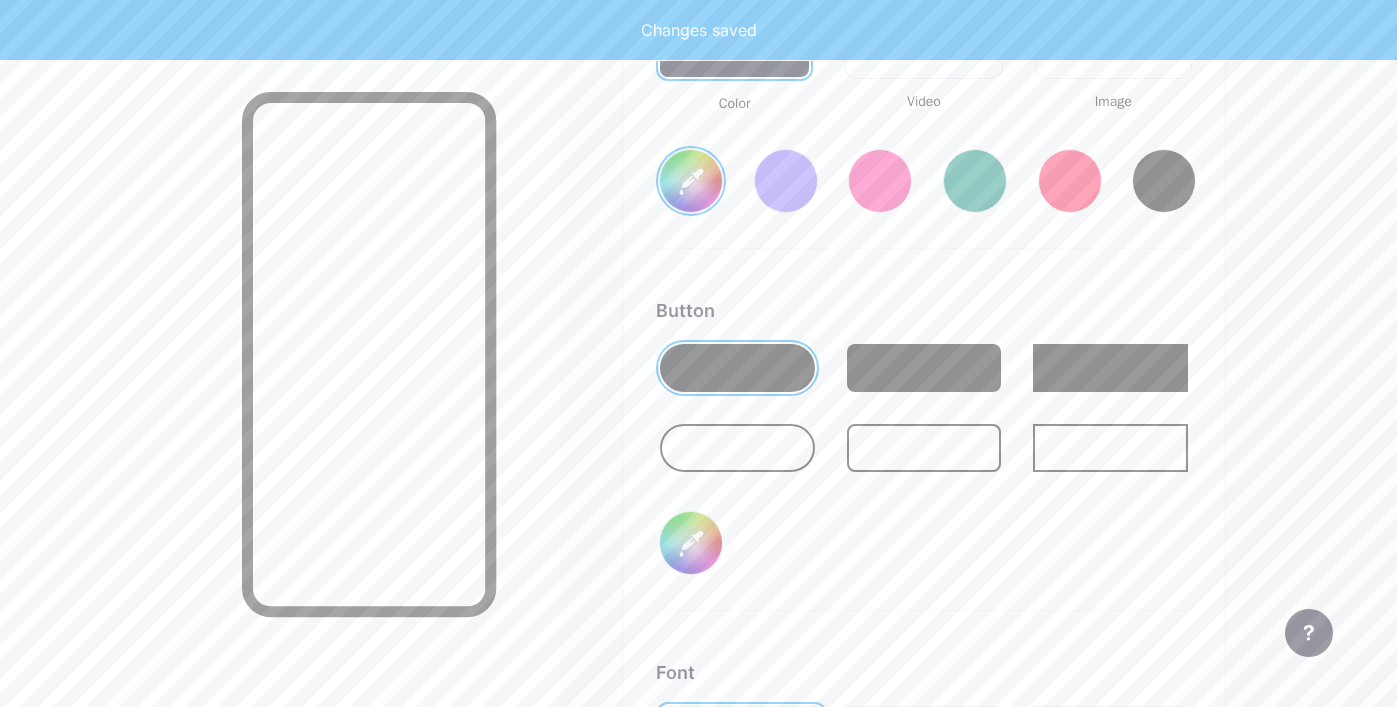type on "#ffecd5" 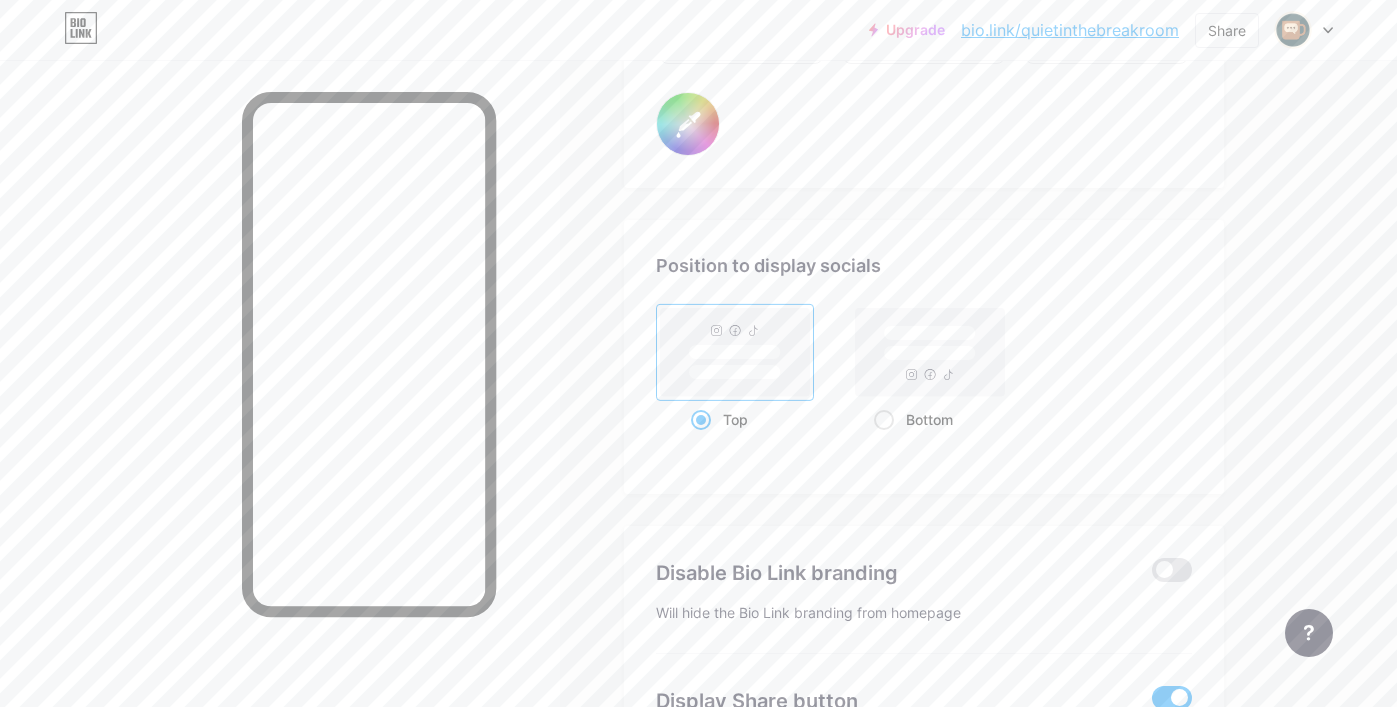 scroll, scrollTop: 3809, scrollLeft: 0, axis: vertical 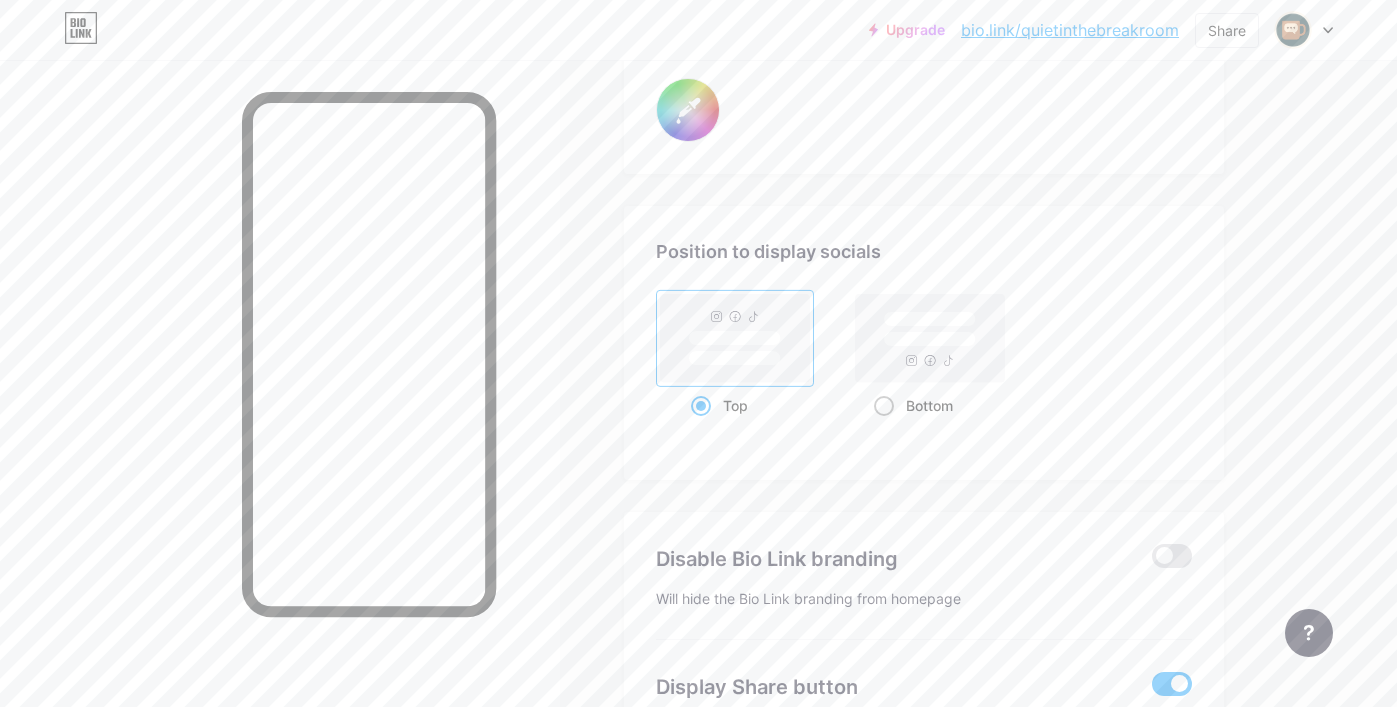 click at bounding box center (884, 406) 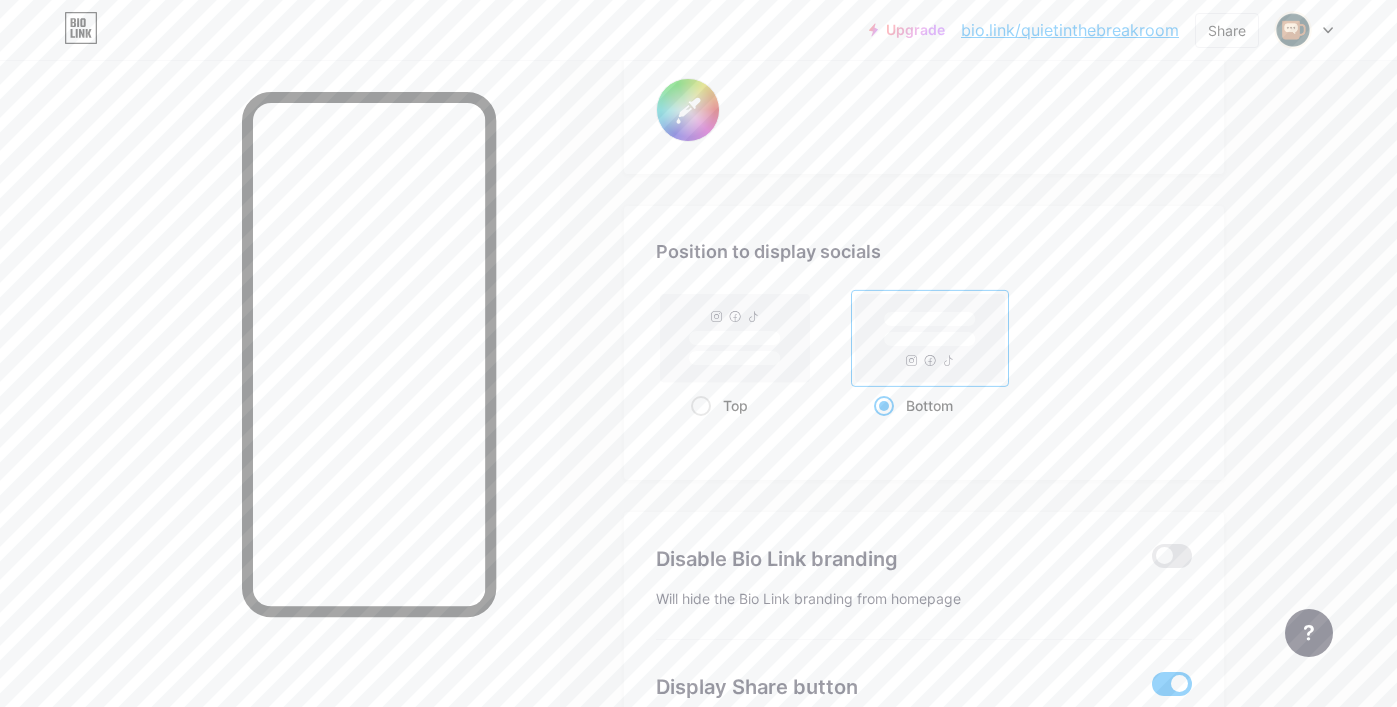 type on "#ffecd5" 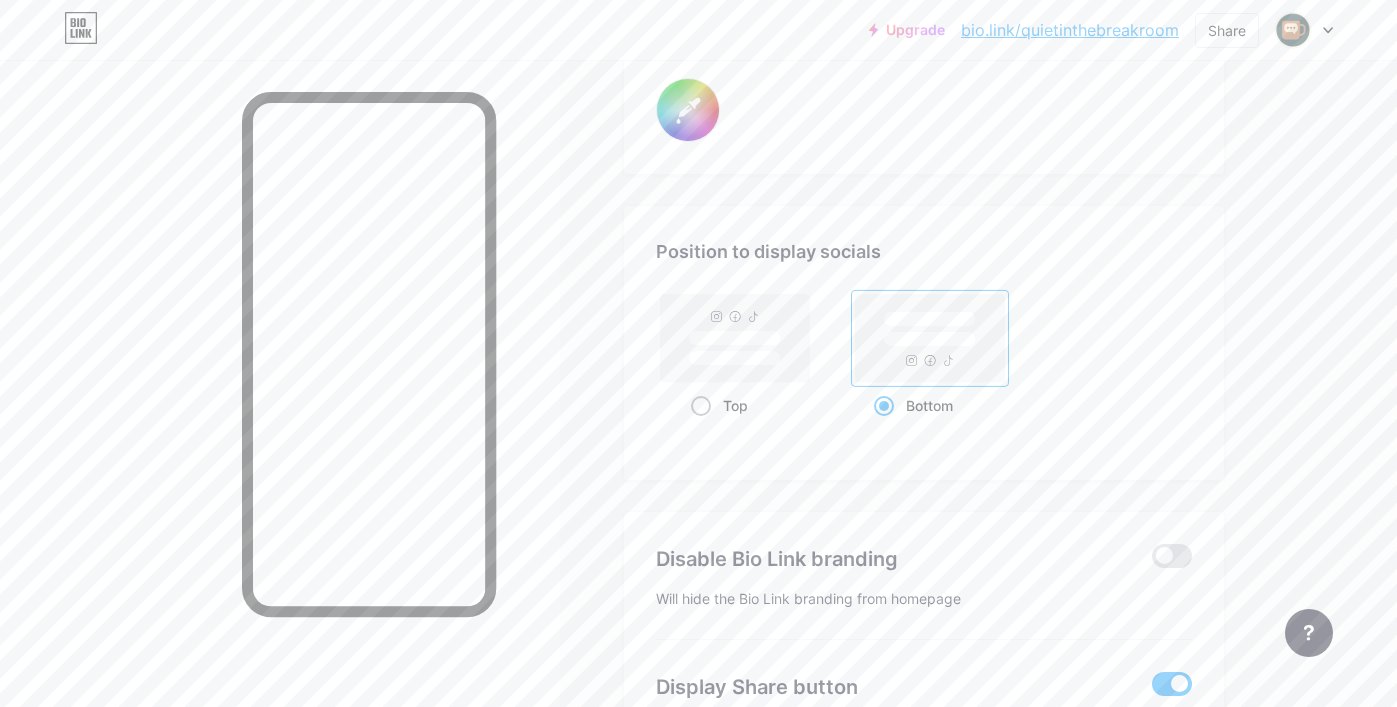 click at bounding box center (701, 406) 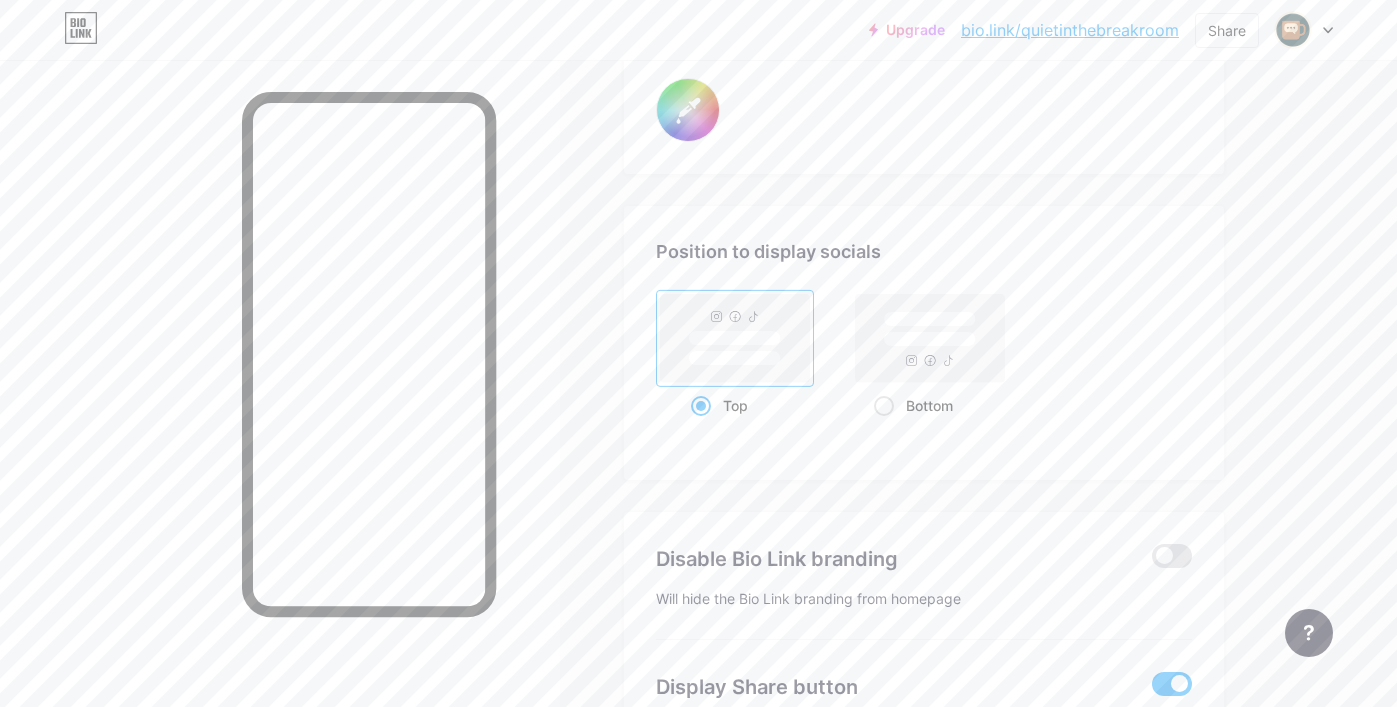 type on "#ffecd5" 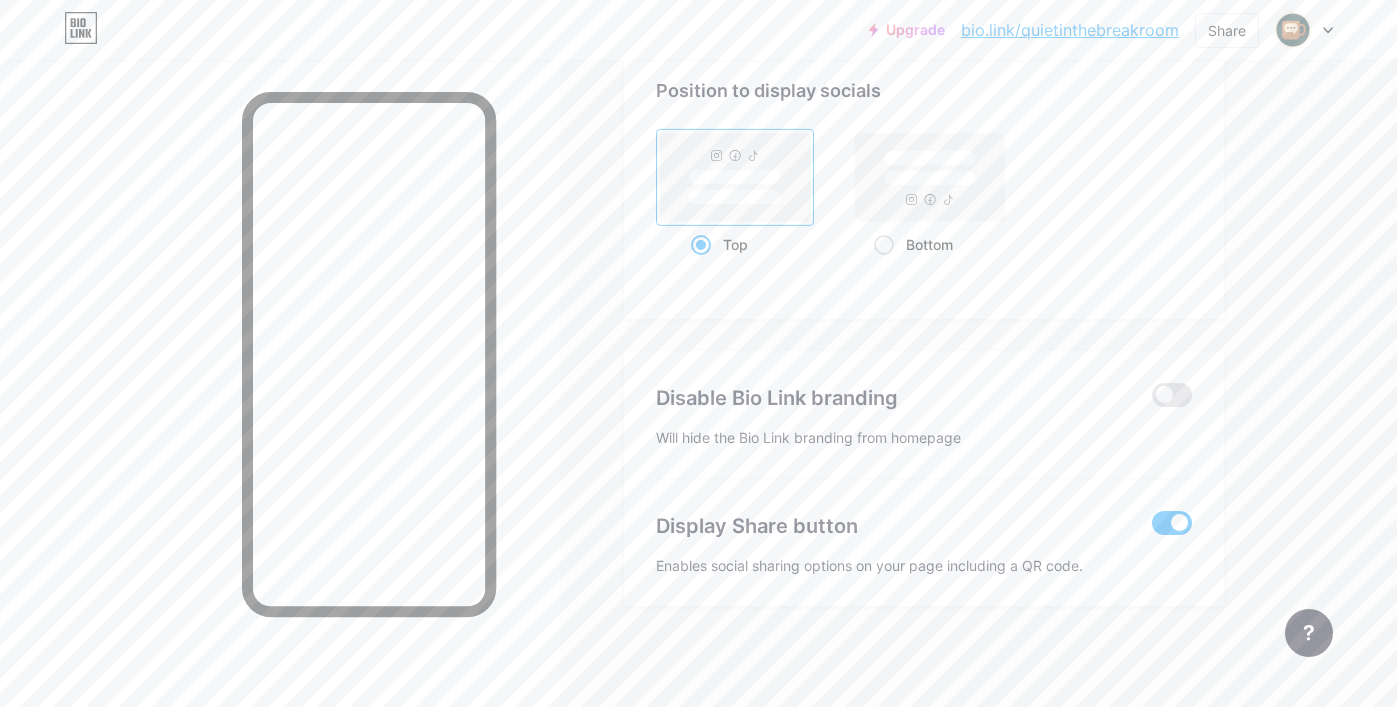 scroll, scrollTop: 3970, scrollLeft: 0, axis: vertical 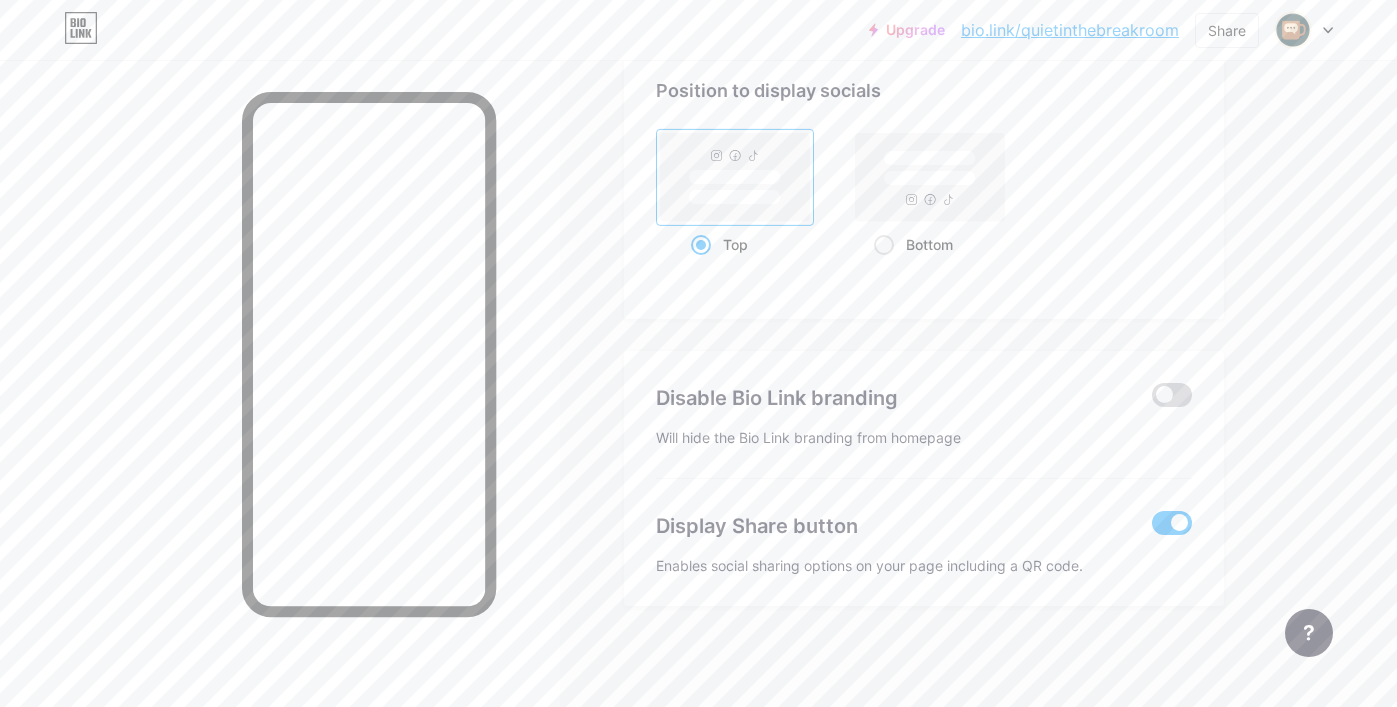 click at bounding box center (1172, 395) 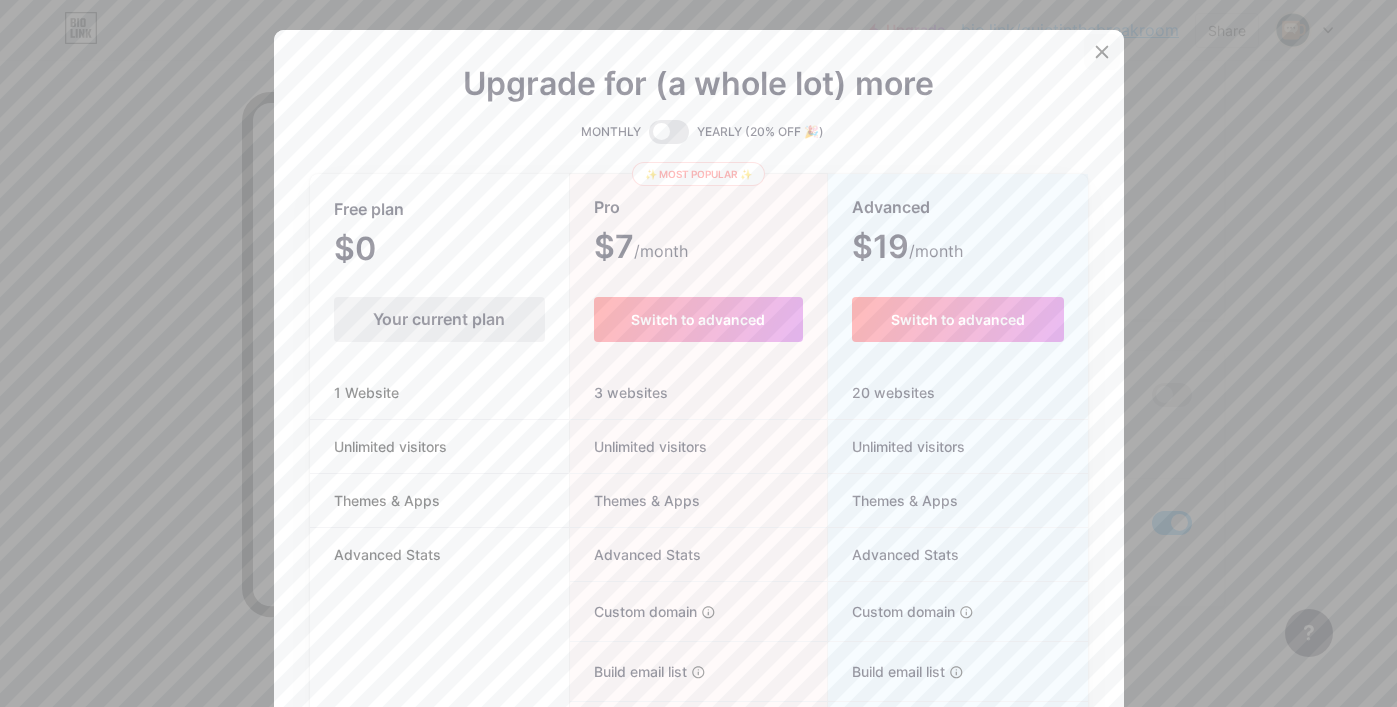 click 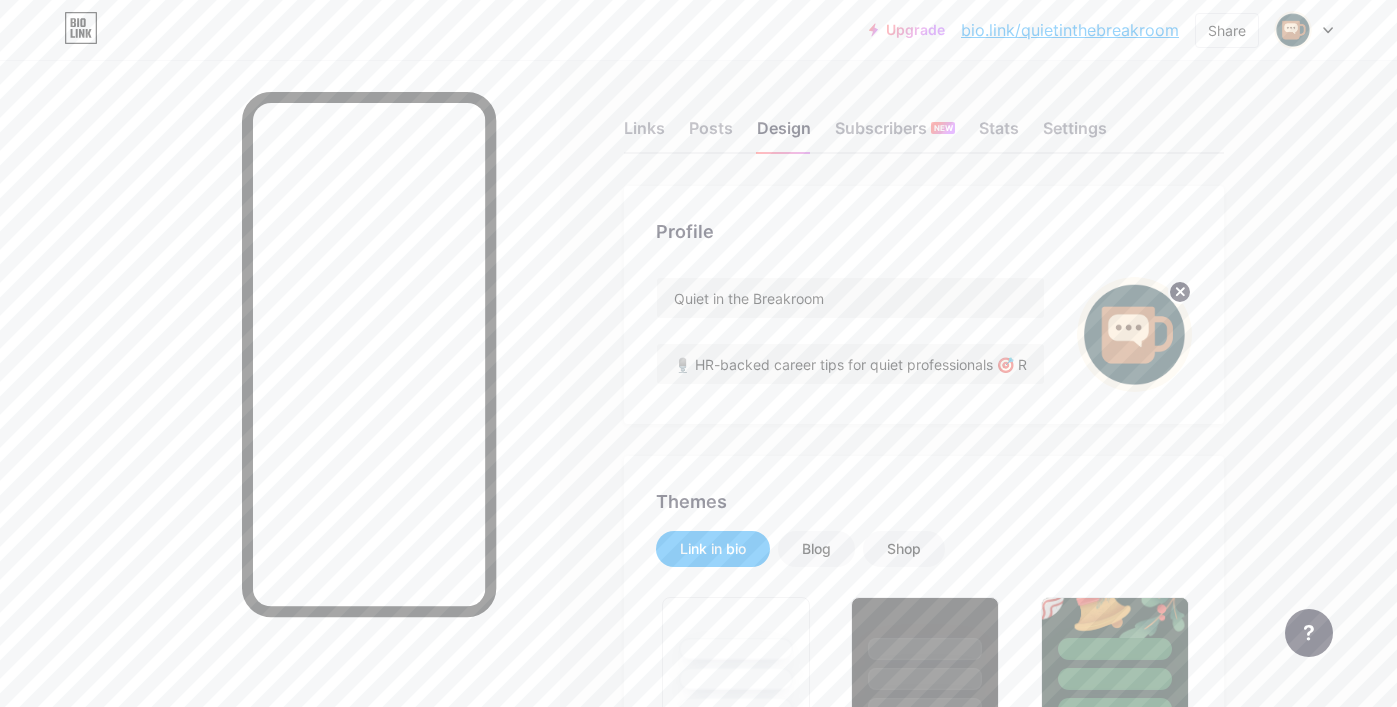 scroll, scrollTop: 0, scrollLeft: 0, axis: both 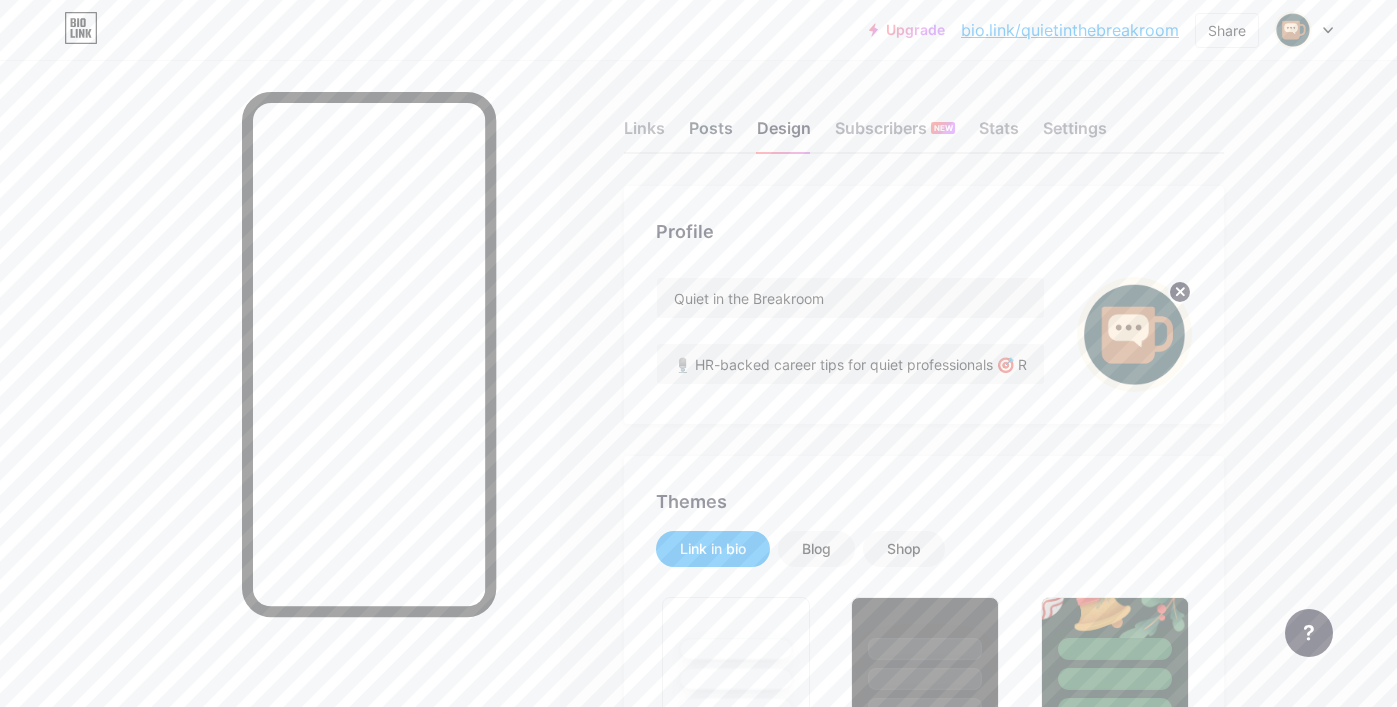 click on "Posts" at bounding box center (711, 134) 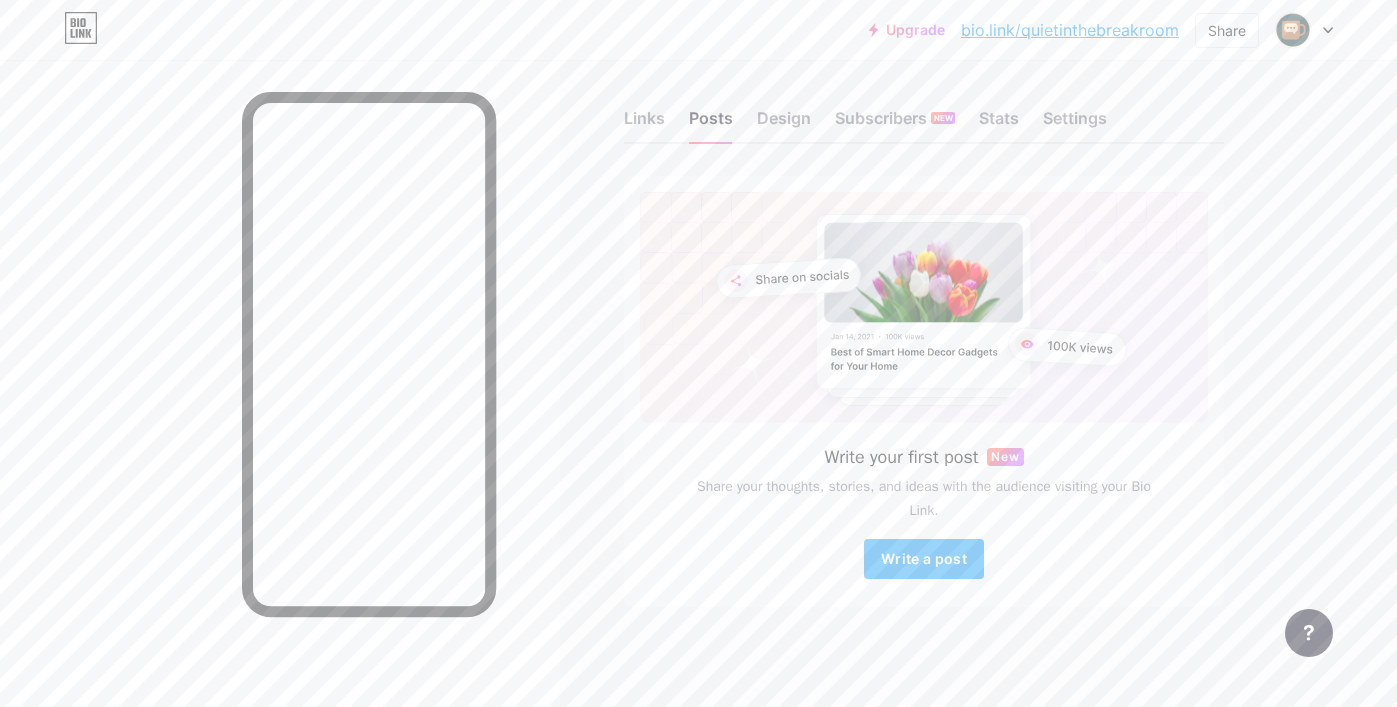 scroll, scrollTop: 10, scrollLeft: 0, axis: vertical 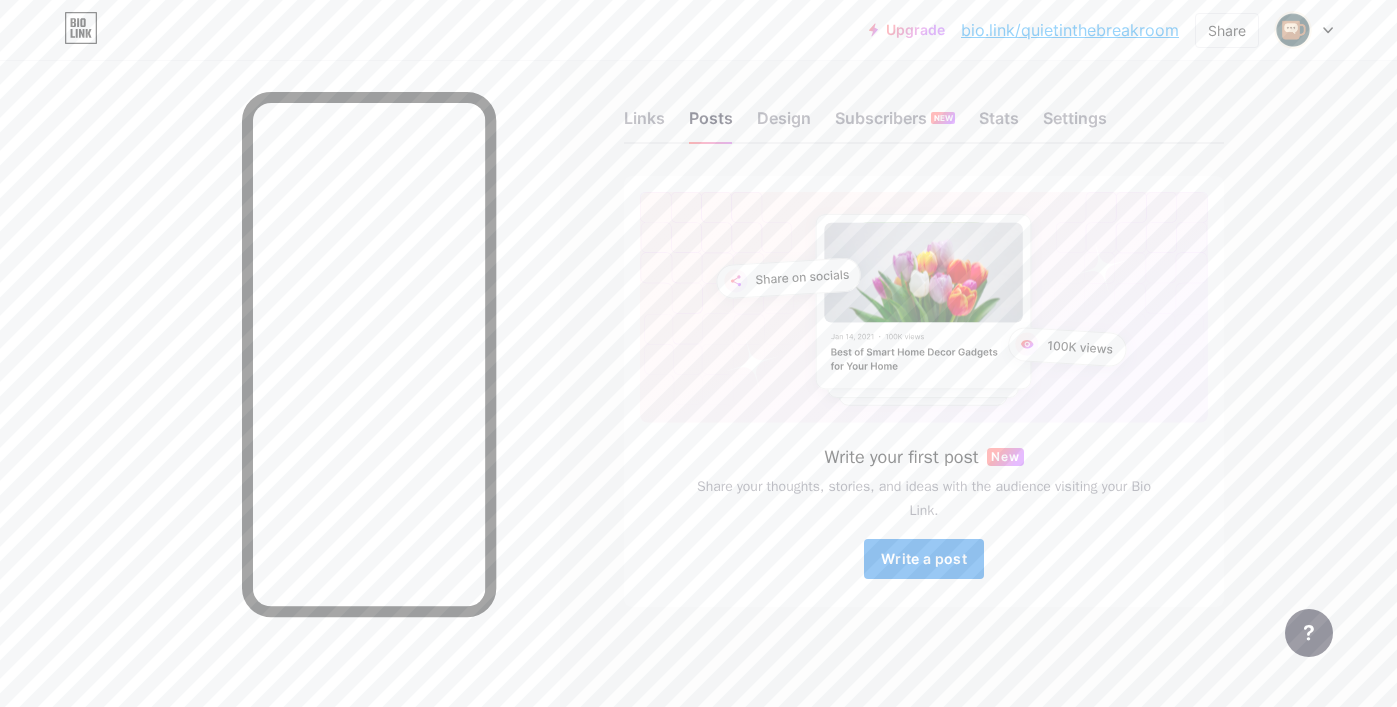click on "Write a post" at bounding box center (924, 558) 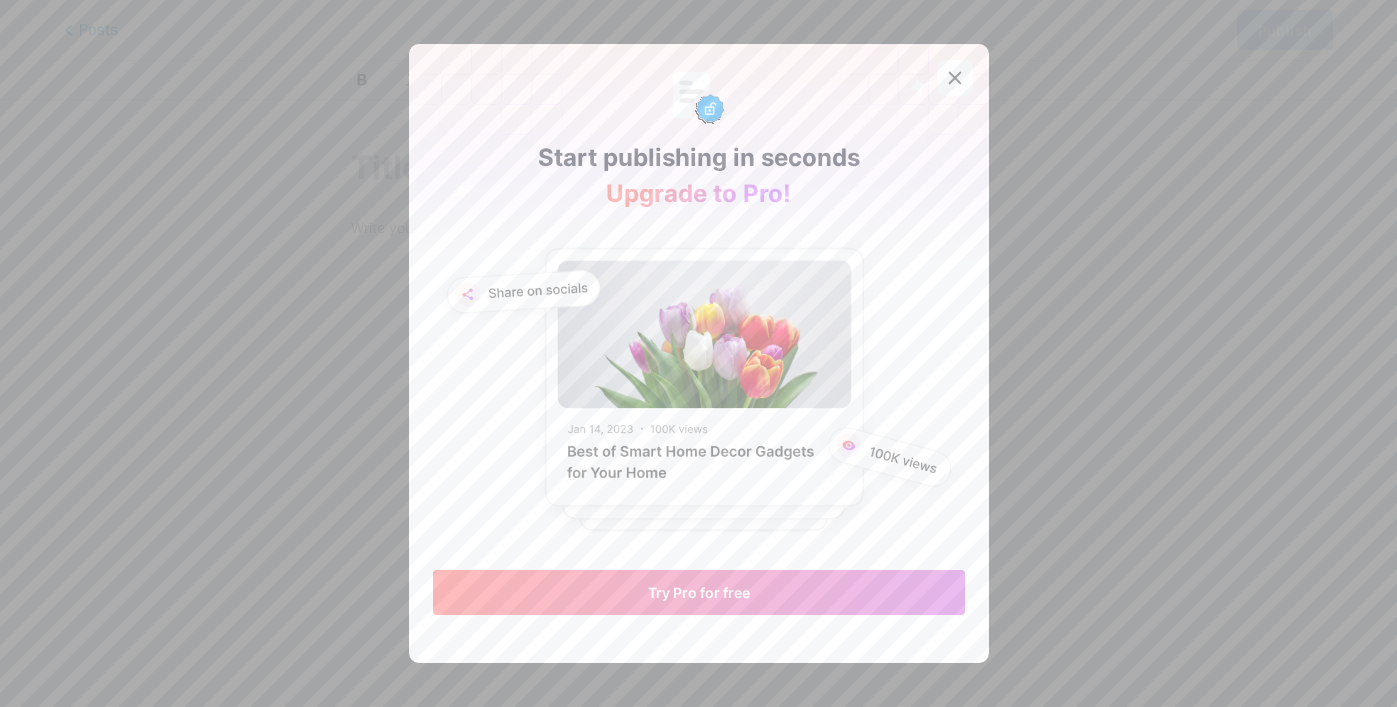 click 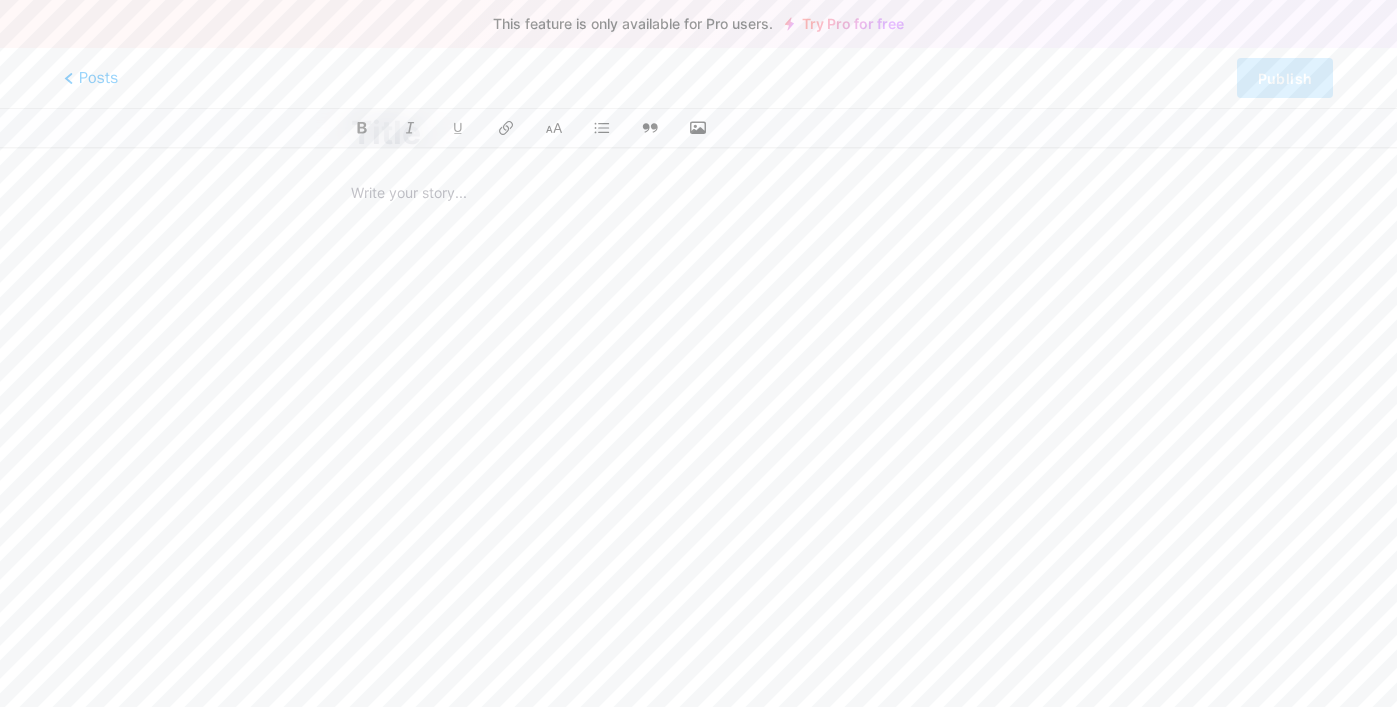 scroll, scrollTop: 70, scrollLeft: 0, axis: vertical 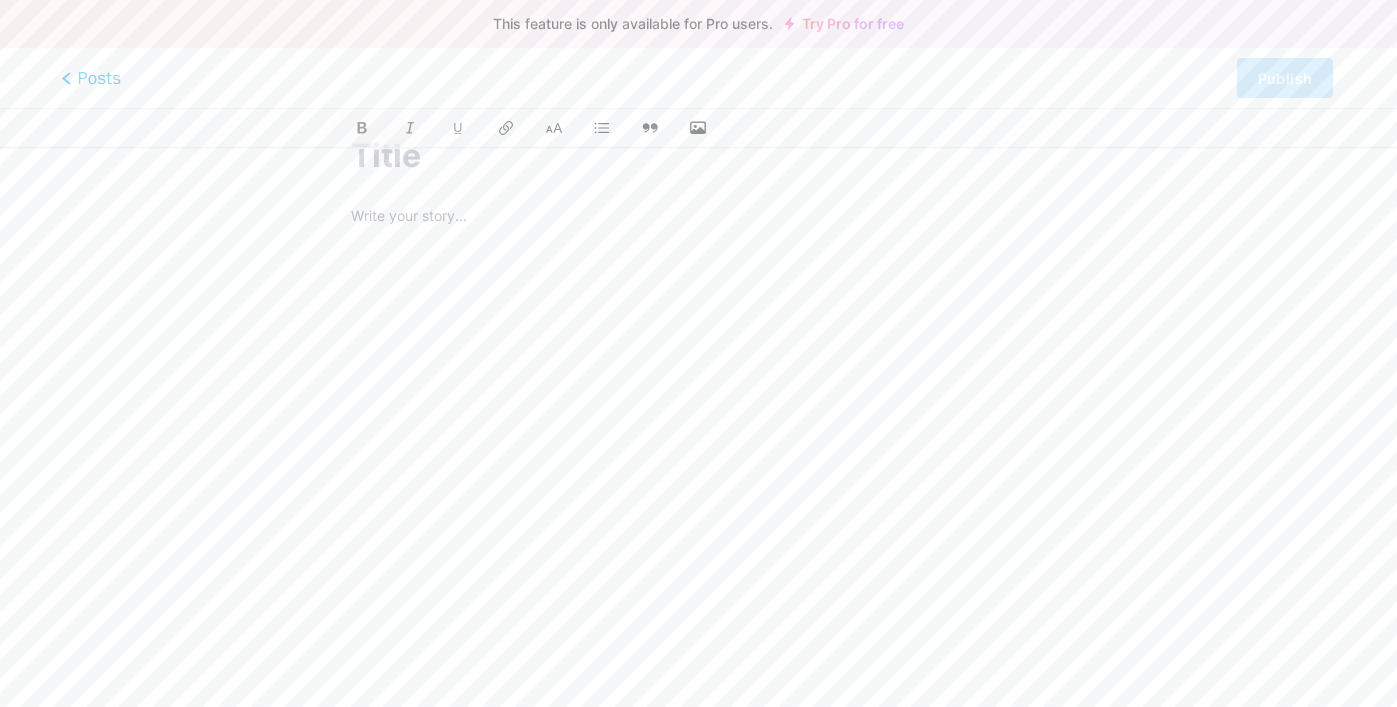 click 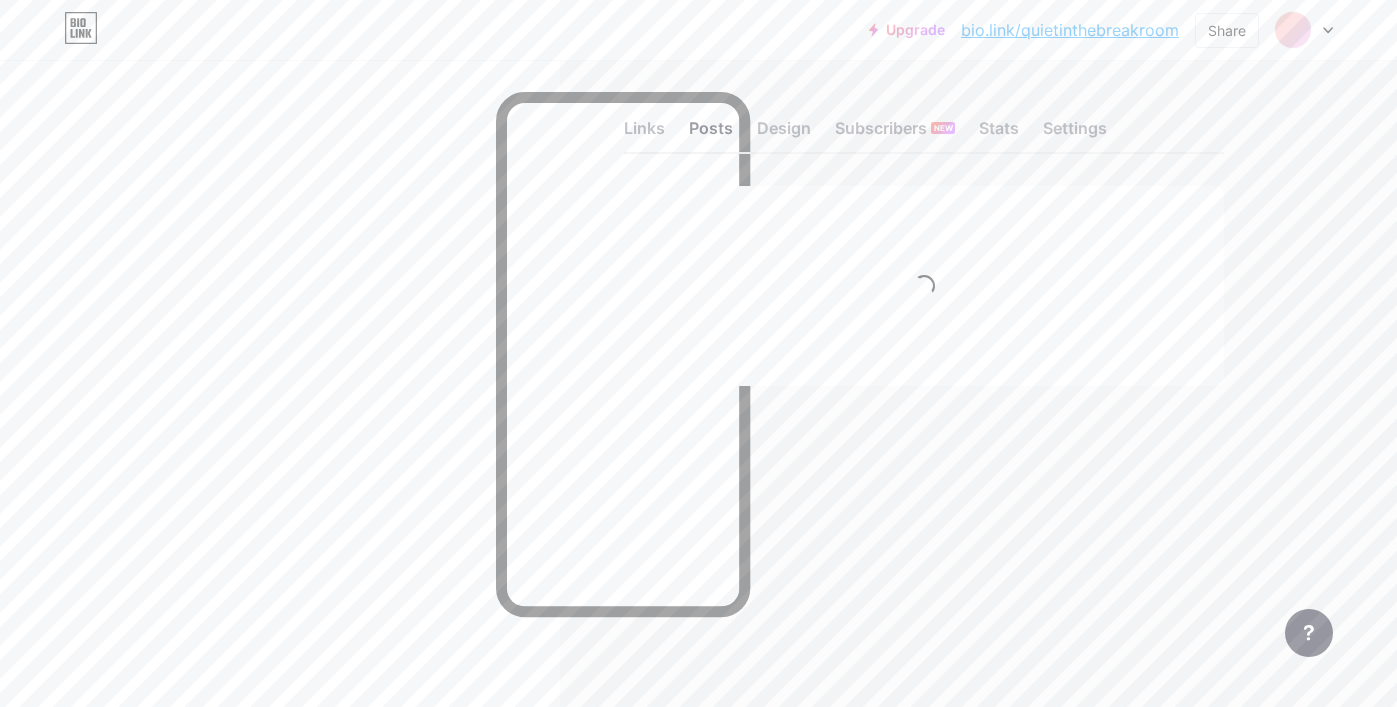 scroll, scrollTop: 0, scrollLeft: 0, axis: both 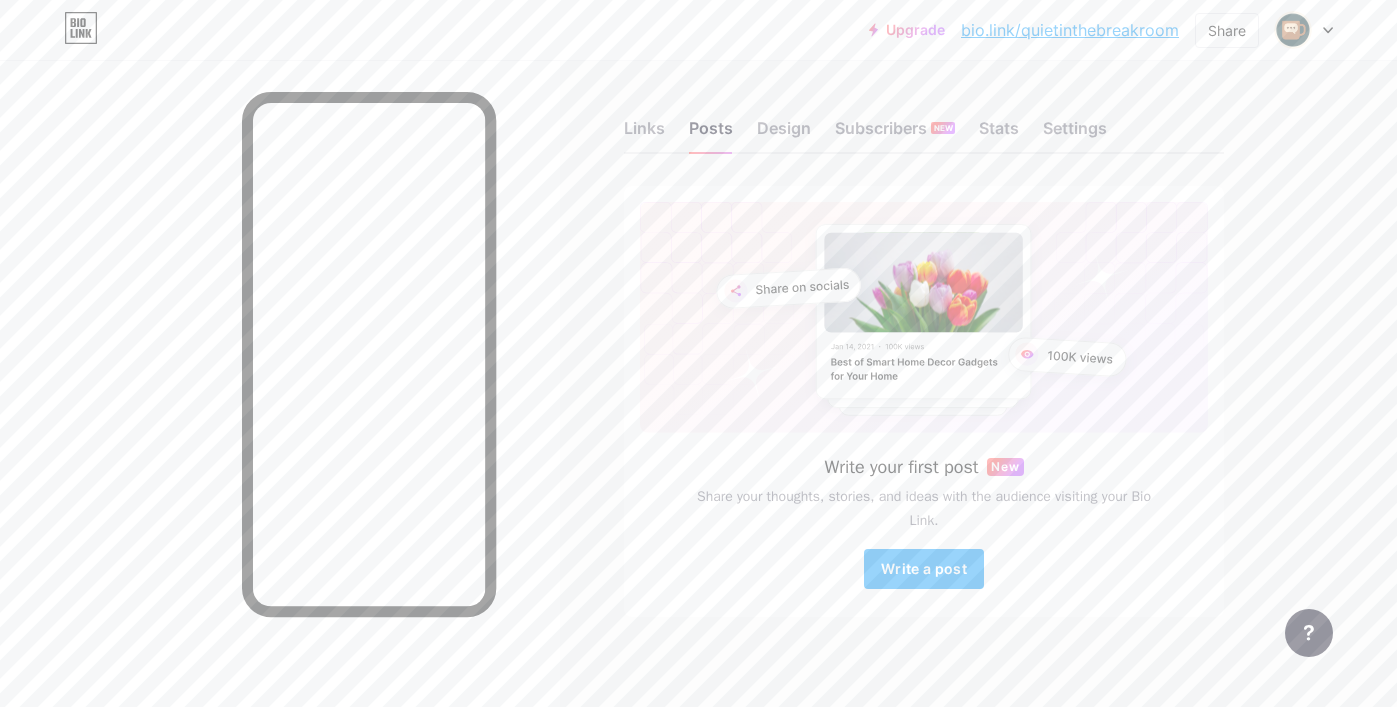 click at bounding box center (280, 413) 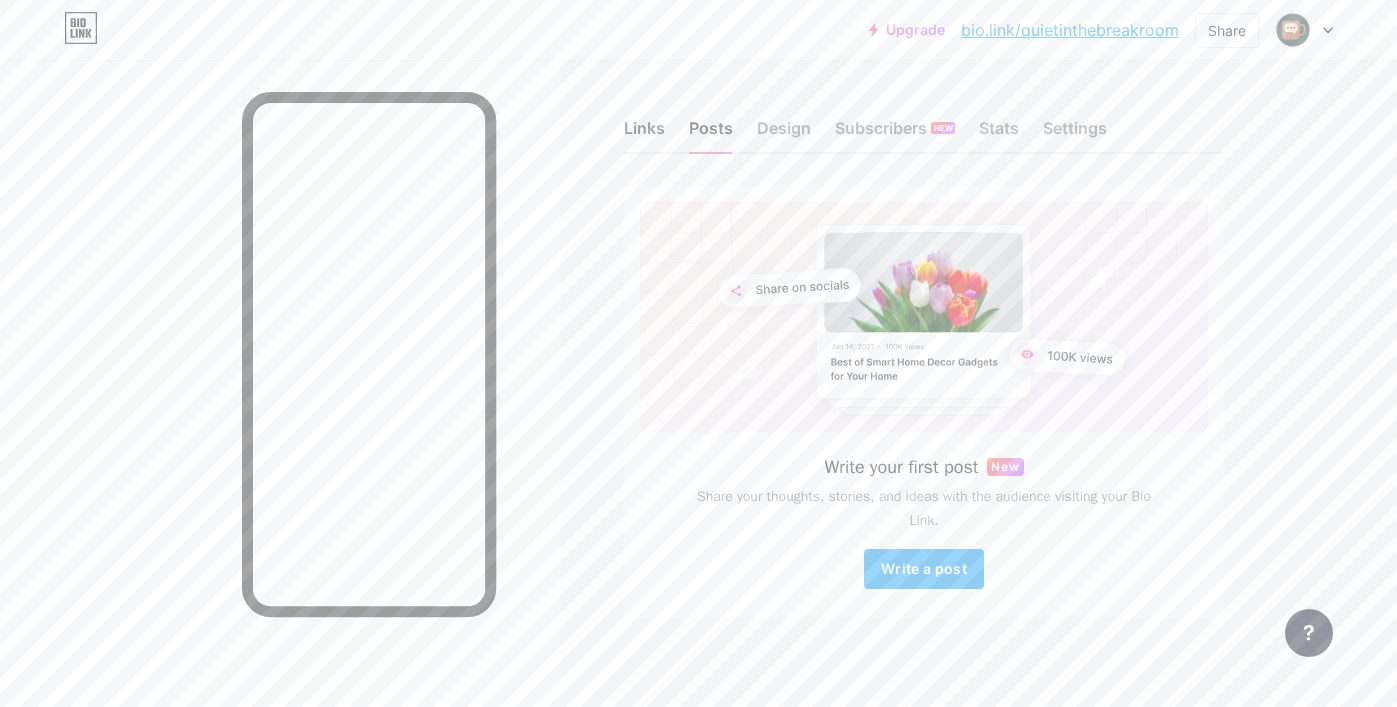 click on "Links" at bounding box center [644, 134] 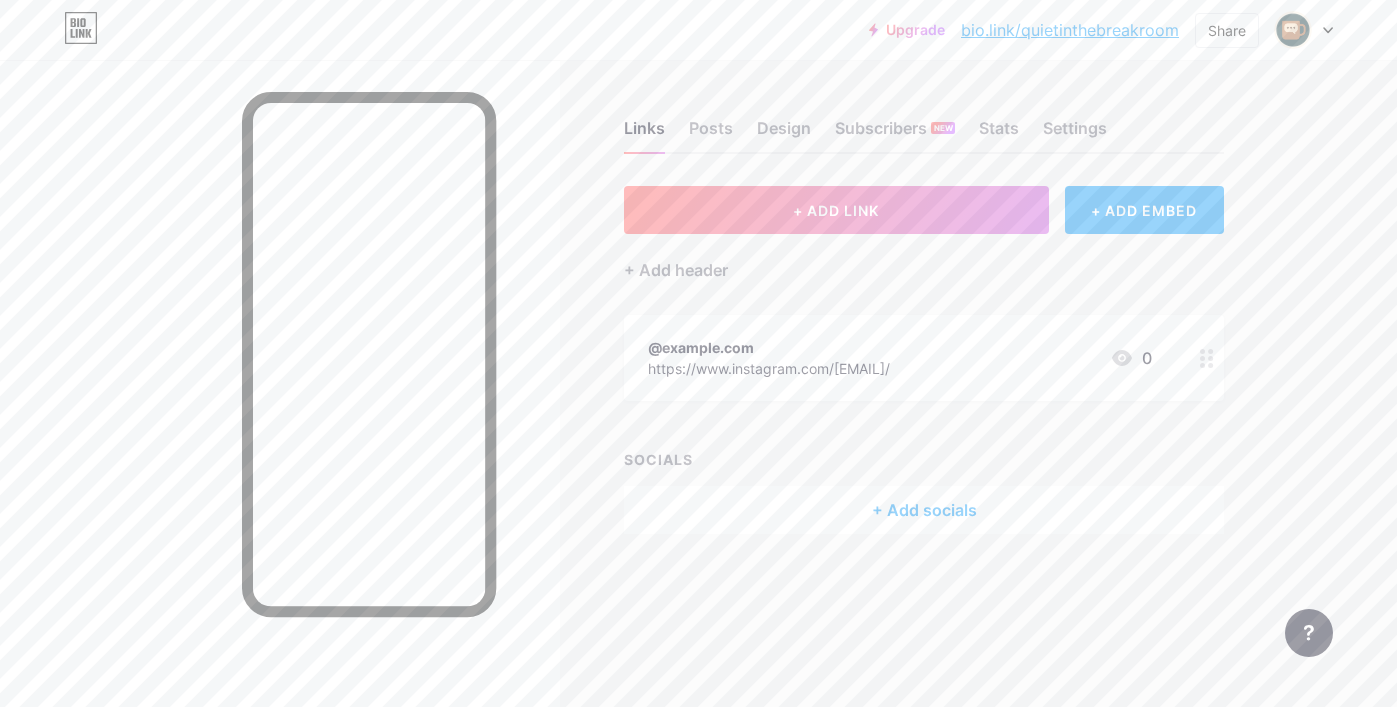 scroll, scrollTop: 0, scrollLeft: 0, axis: both 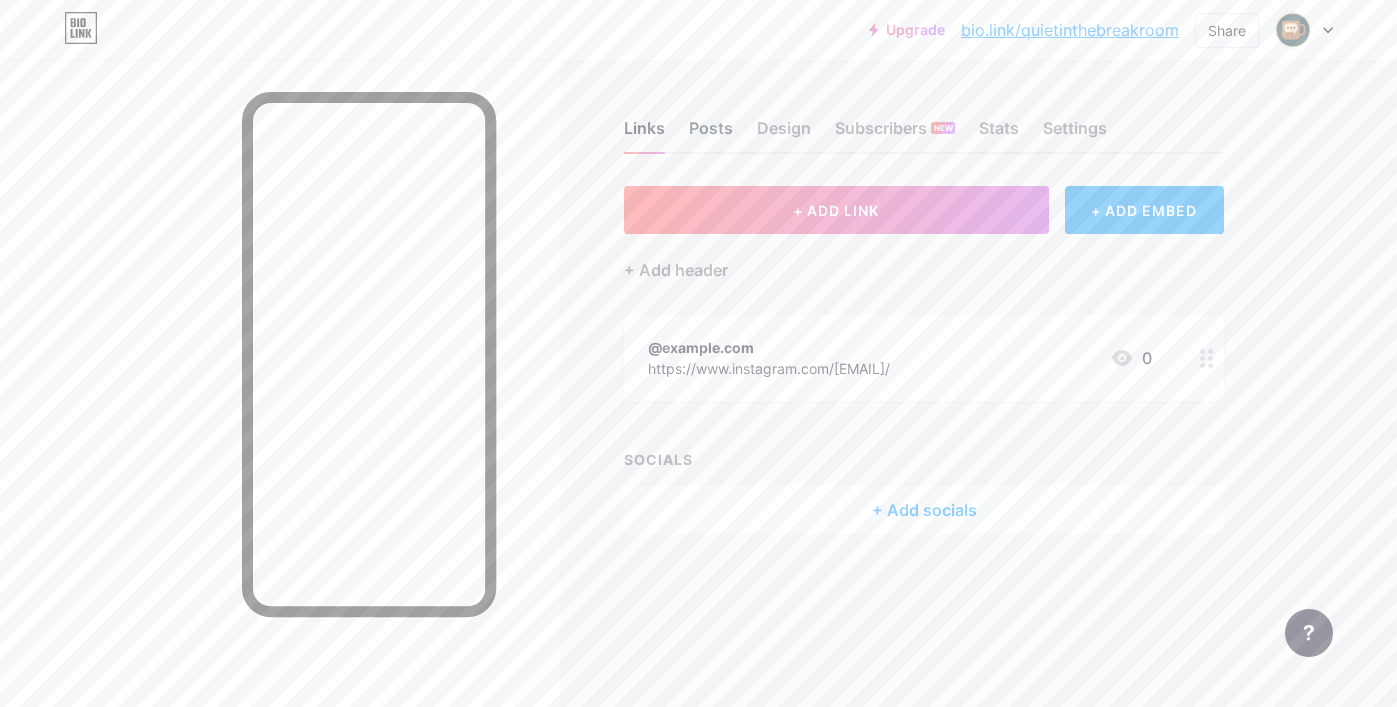 click on "Posts" at bounding box center (711, 134) 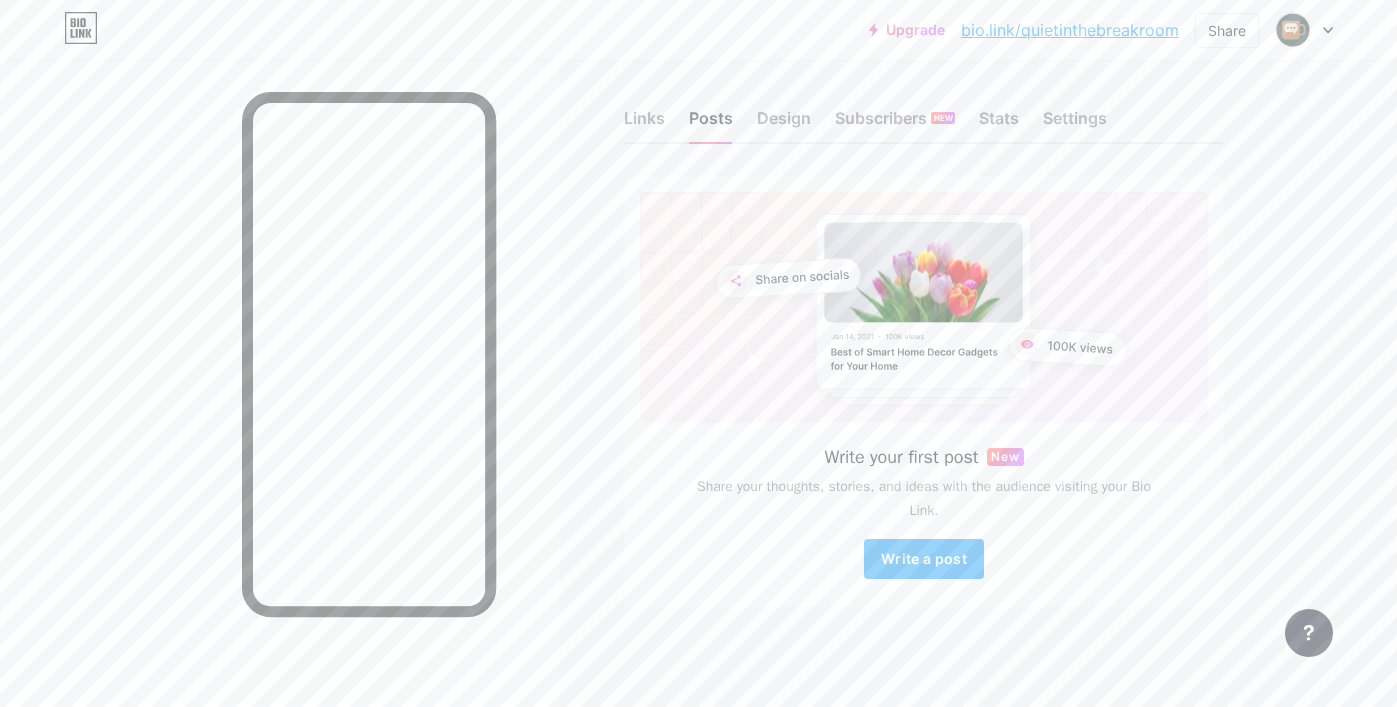scroll, scrollTop: 0, scrollLeft: 0, axis: both 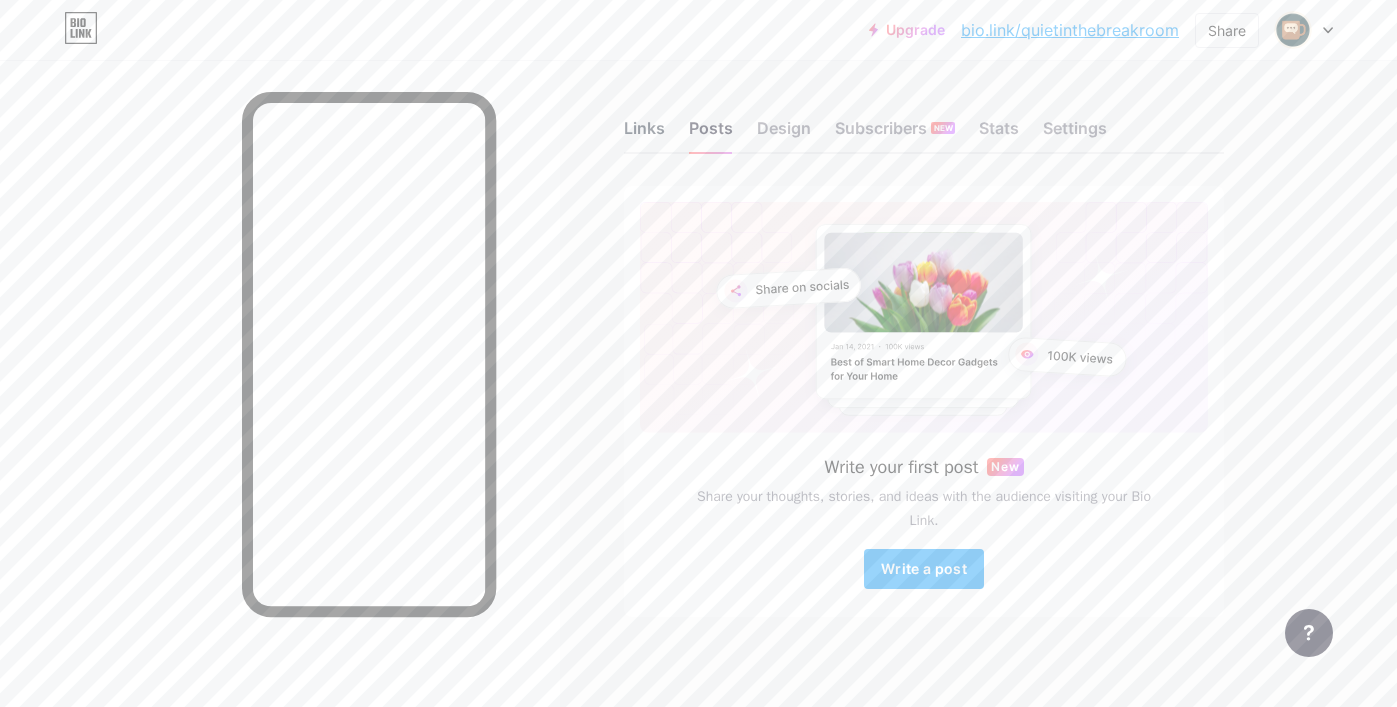 click on "Links" at bounding box center (644, 134) 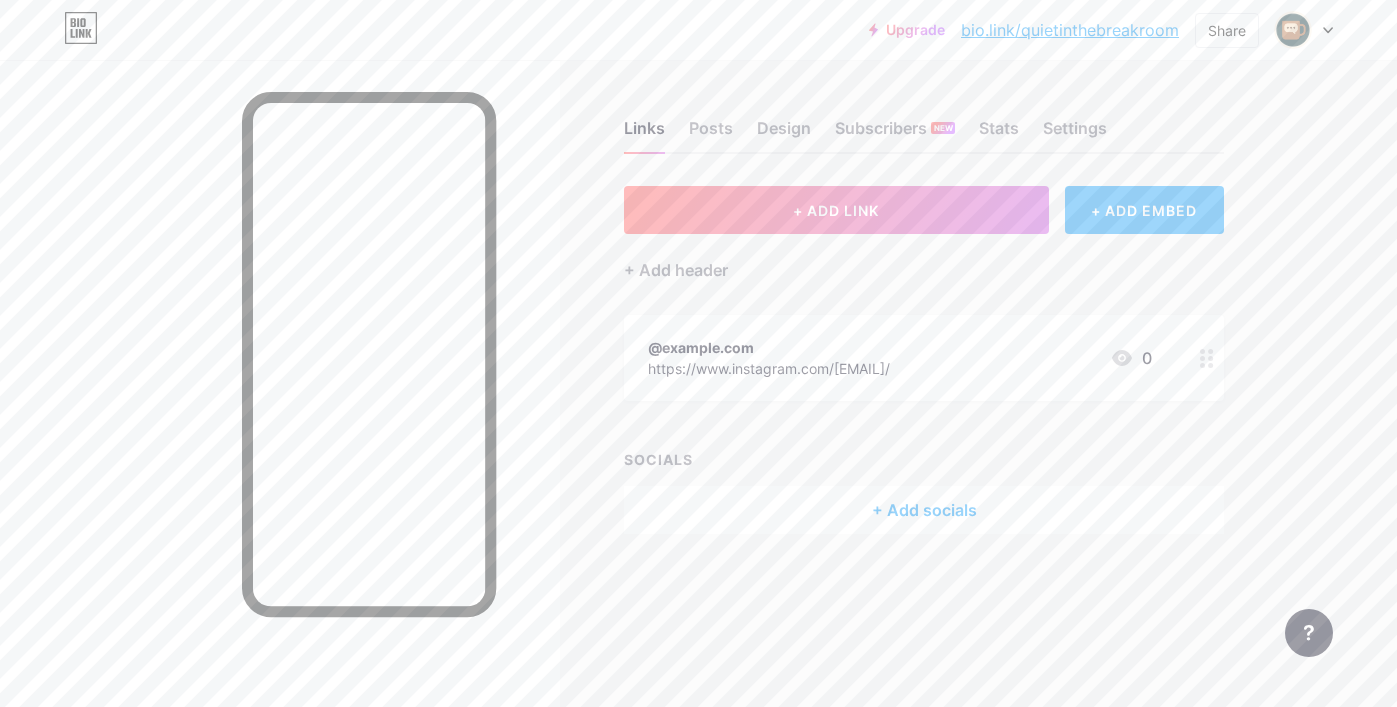 click on "+ ADD EMBED" at bounding box center [1144, 210] 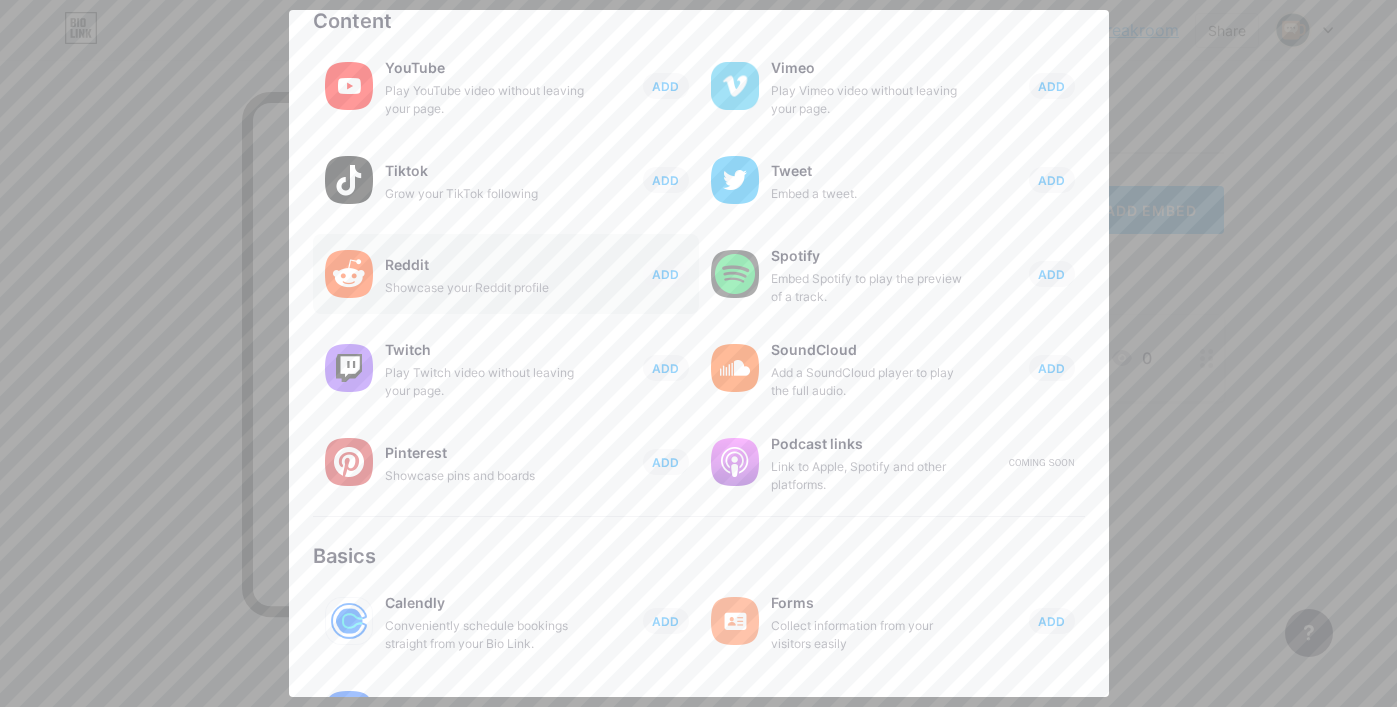 scroll, scrollTop: 90, scrollLeft: 0, axis: vertical 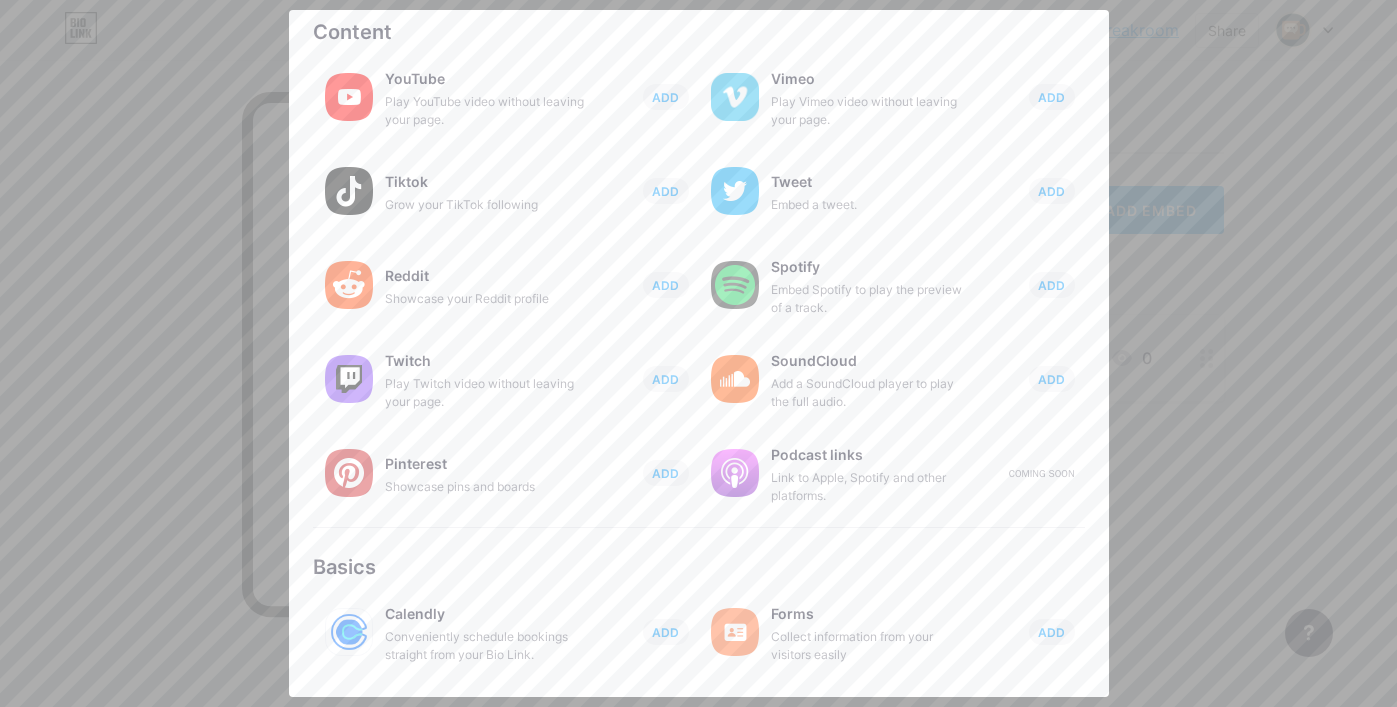 click at bounding box center (698, 353) 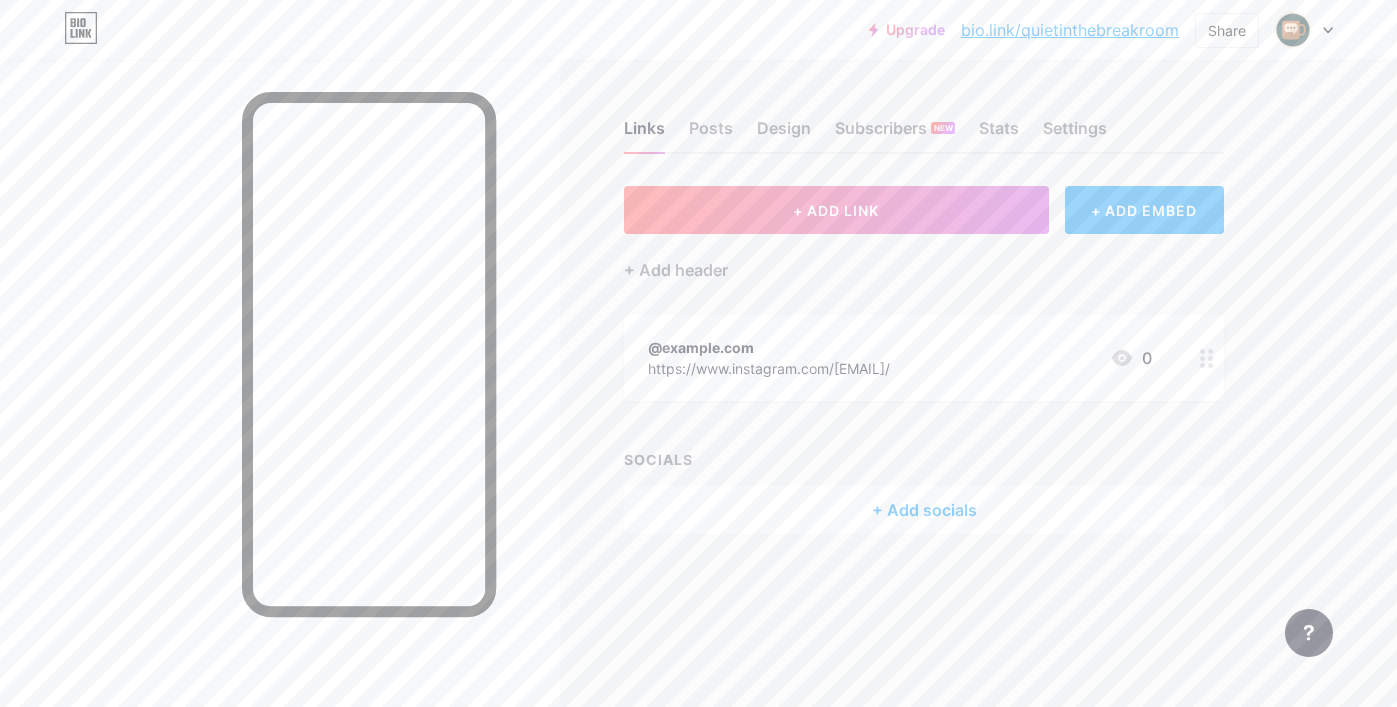 click on "+ ADD EMBED" at bounding box center [1144, 210] 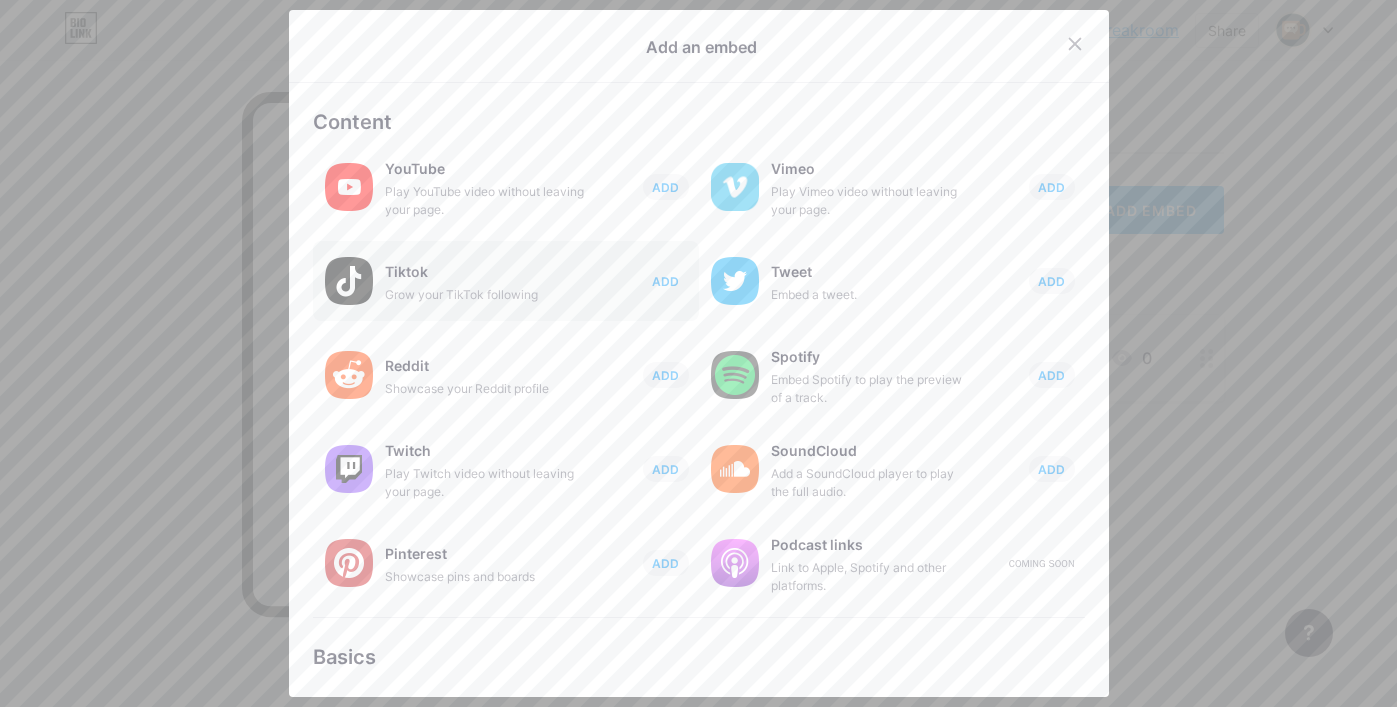 click on "ADD" at bounding box center [665, 281] 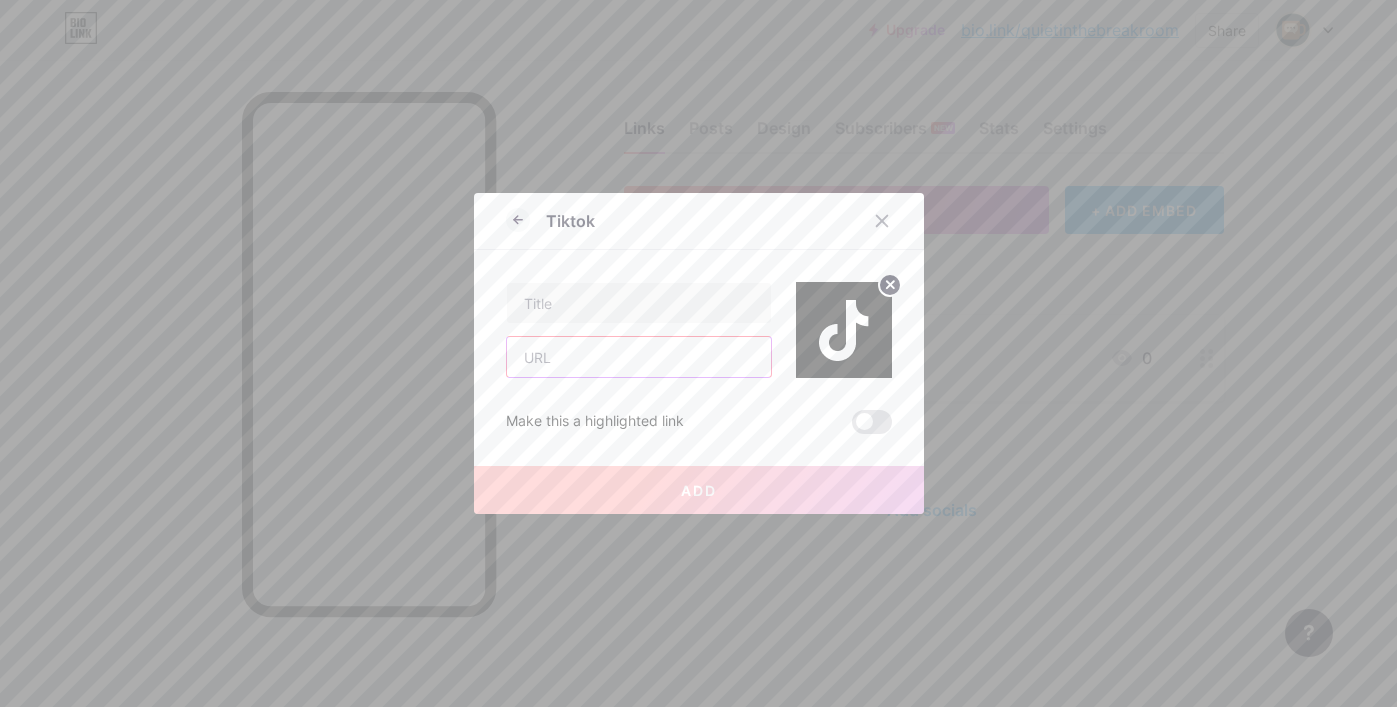 click at bounding box center (639, 357) 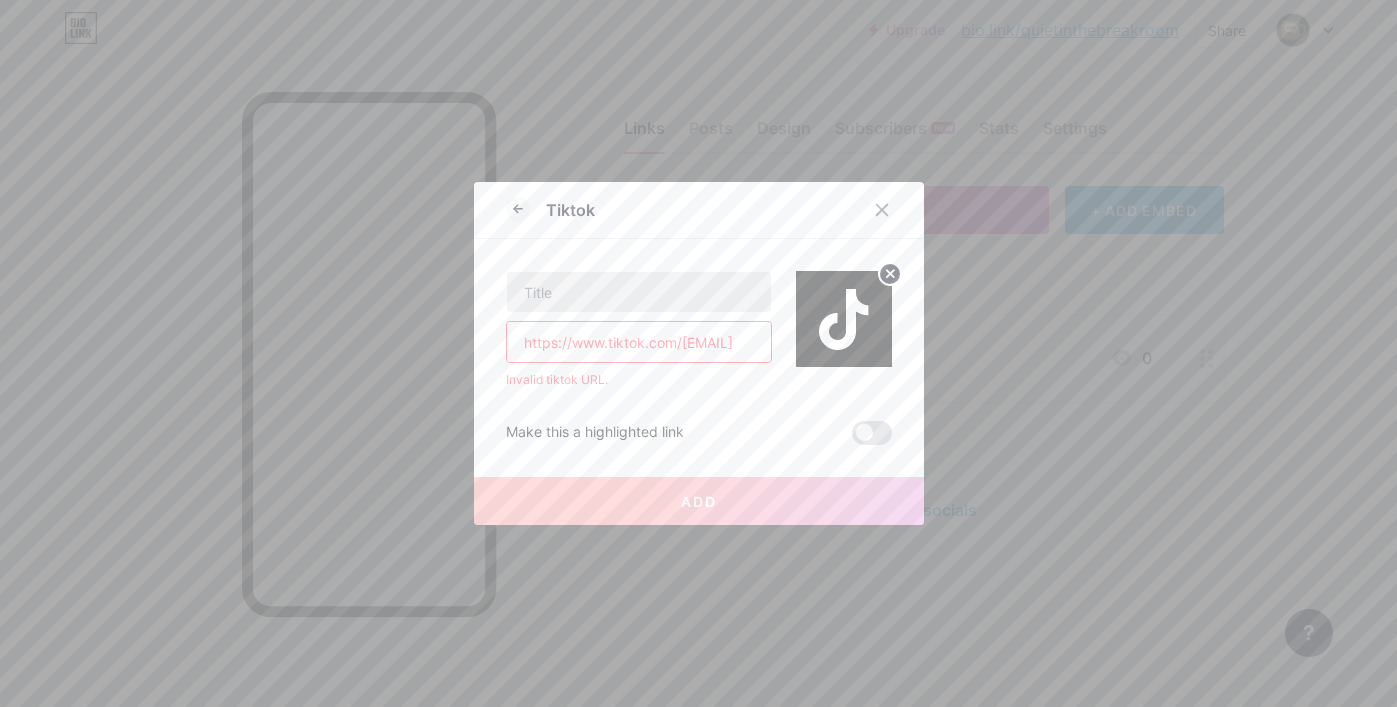 type on "https://www.tiktok.com/[EMAIL]" 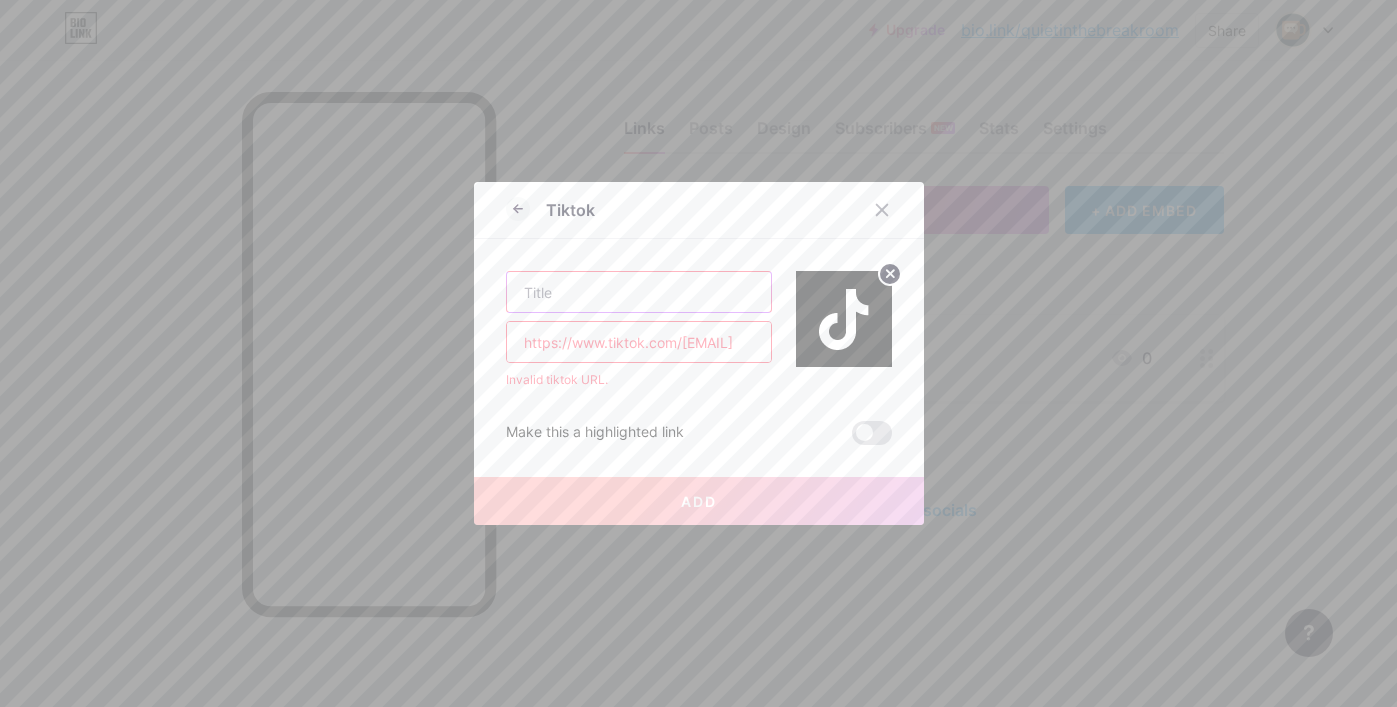 click at bounding box center (639, 292) 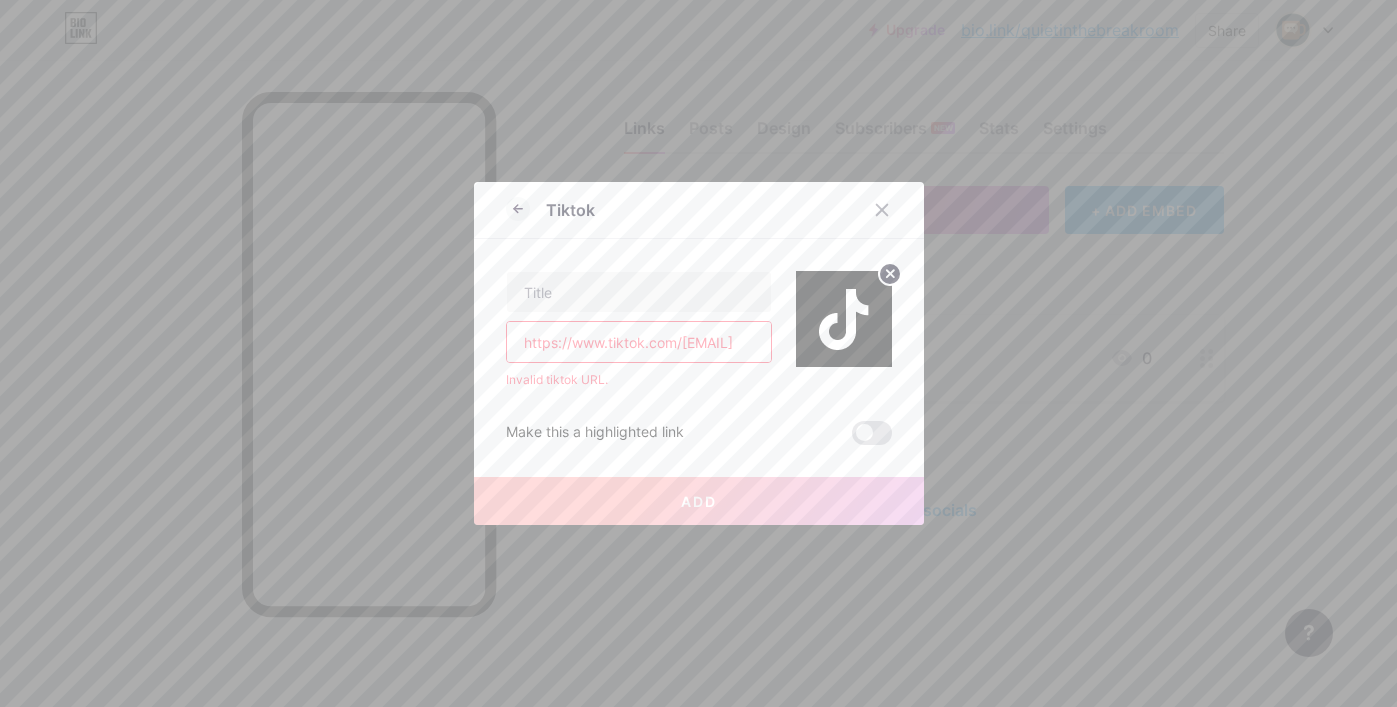click on "https://www.tiktok.com/[EMAIL]" at bounding box center [639, 342] 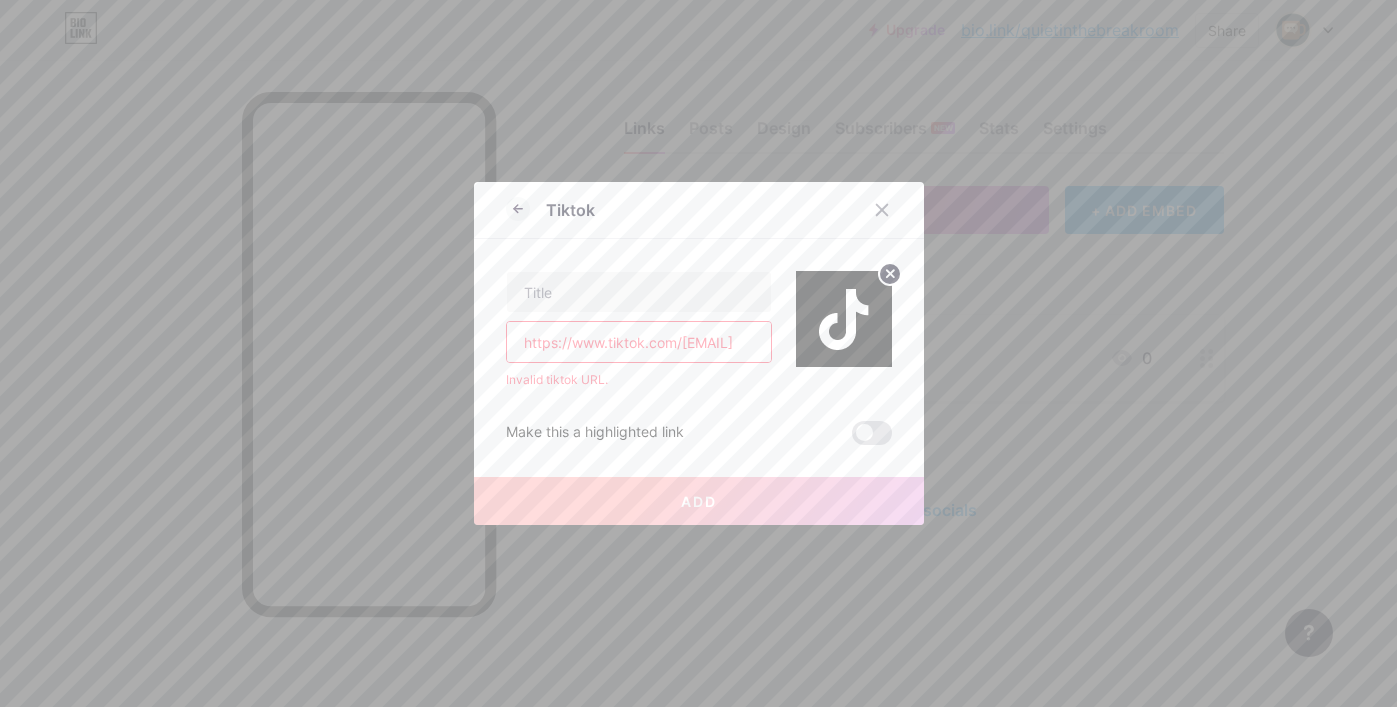 click on "https://www.tiktok.com/@example Invalid tiktok URL.
Make this a highlighted link
Add" at bounding box center (699, 342) 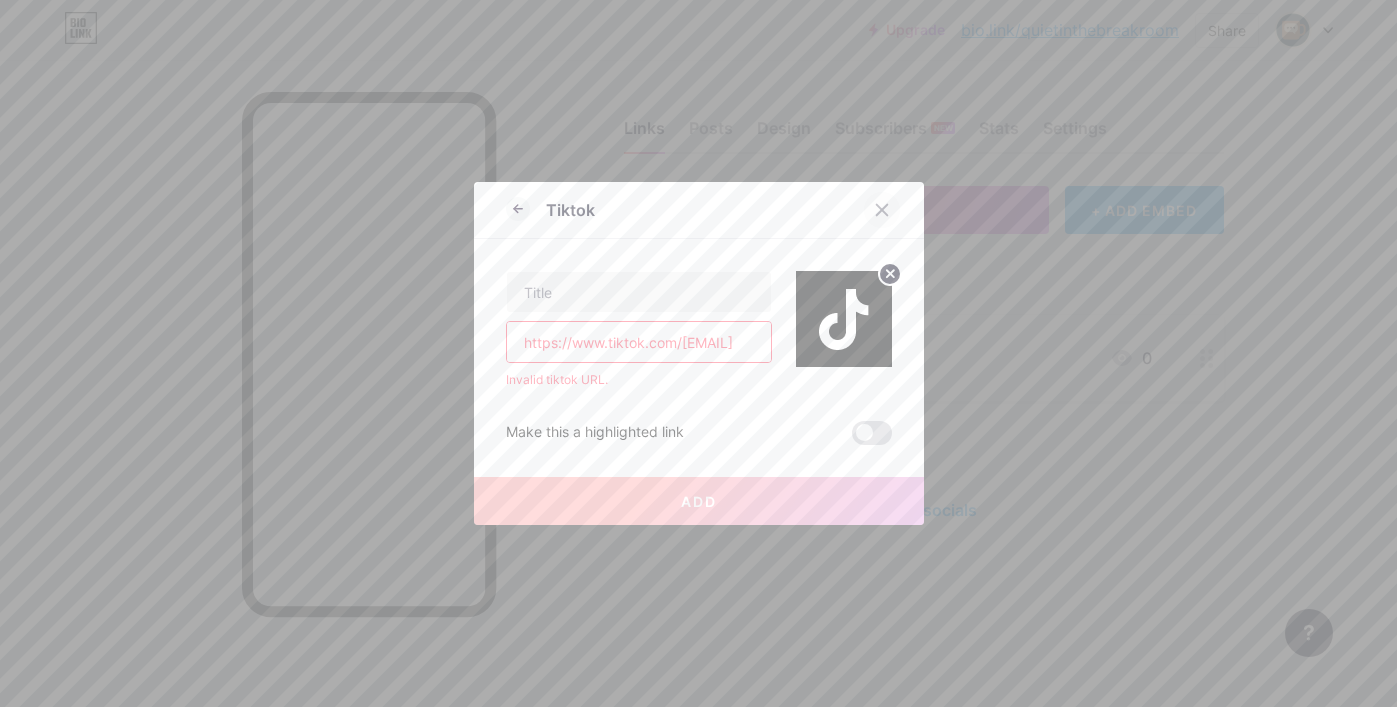 click 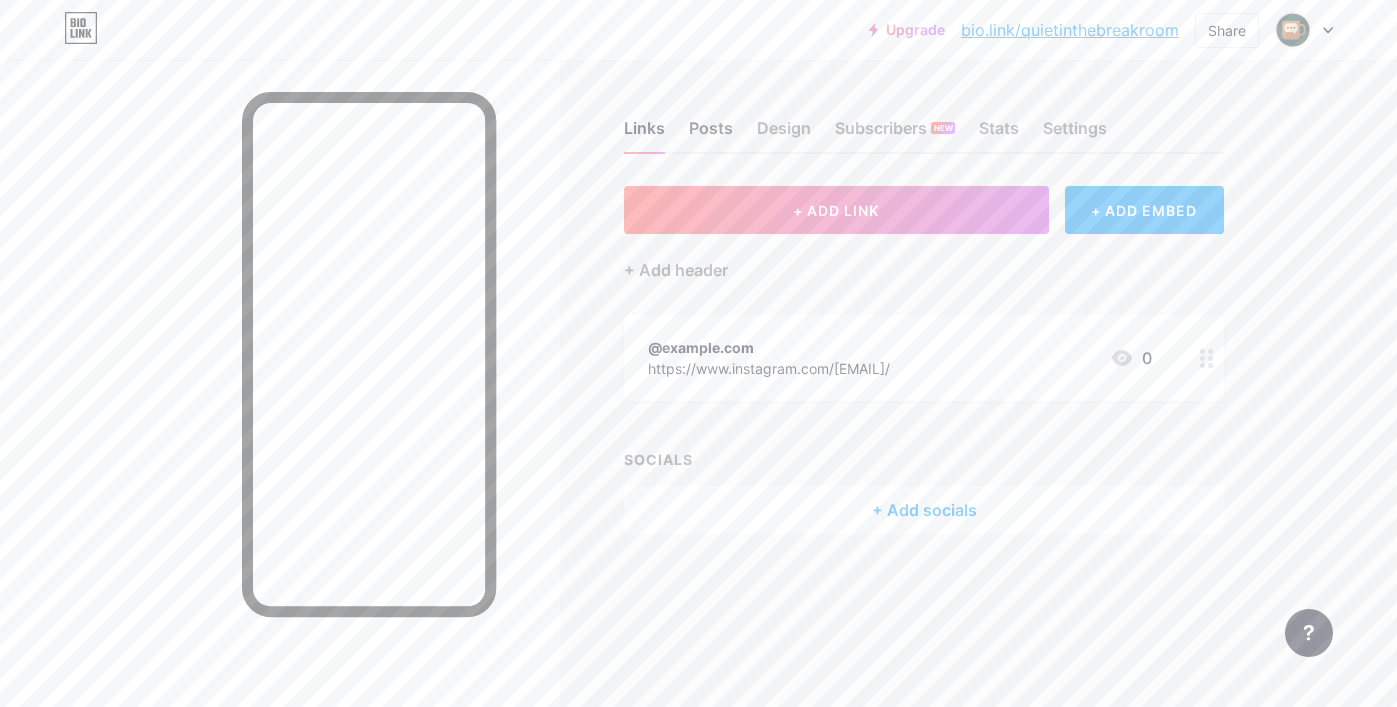 click on "Posts" at bounding box center (711, 134) 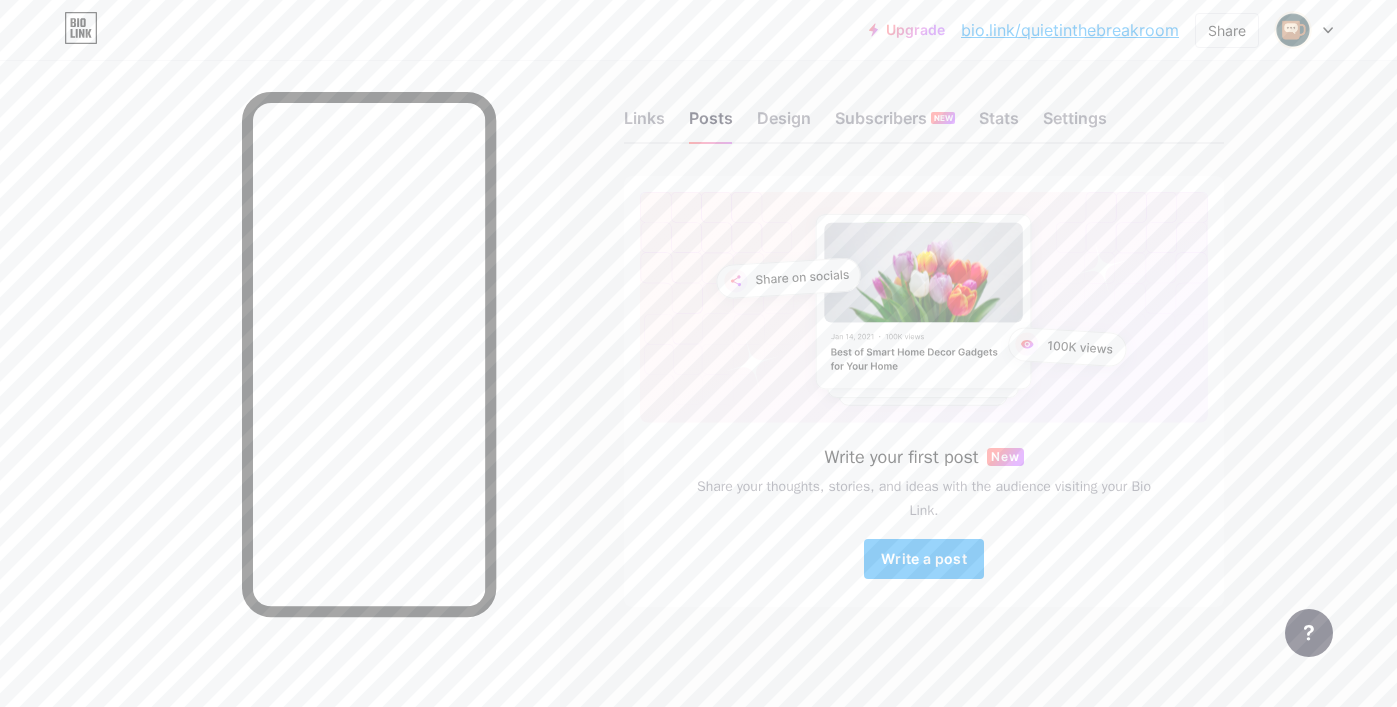 scroll, scrollTop: 10, scrollLeft: 0, axis: vertical 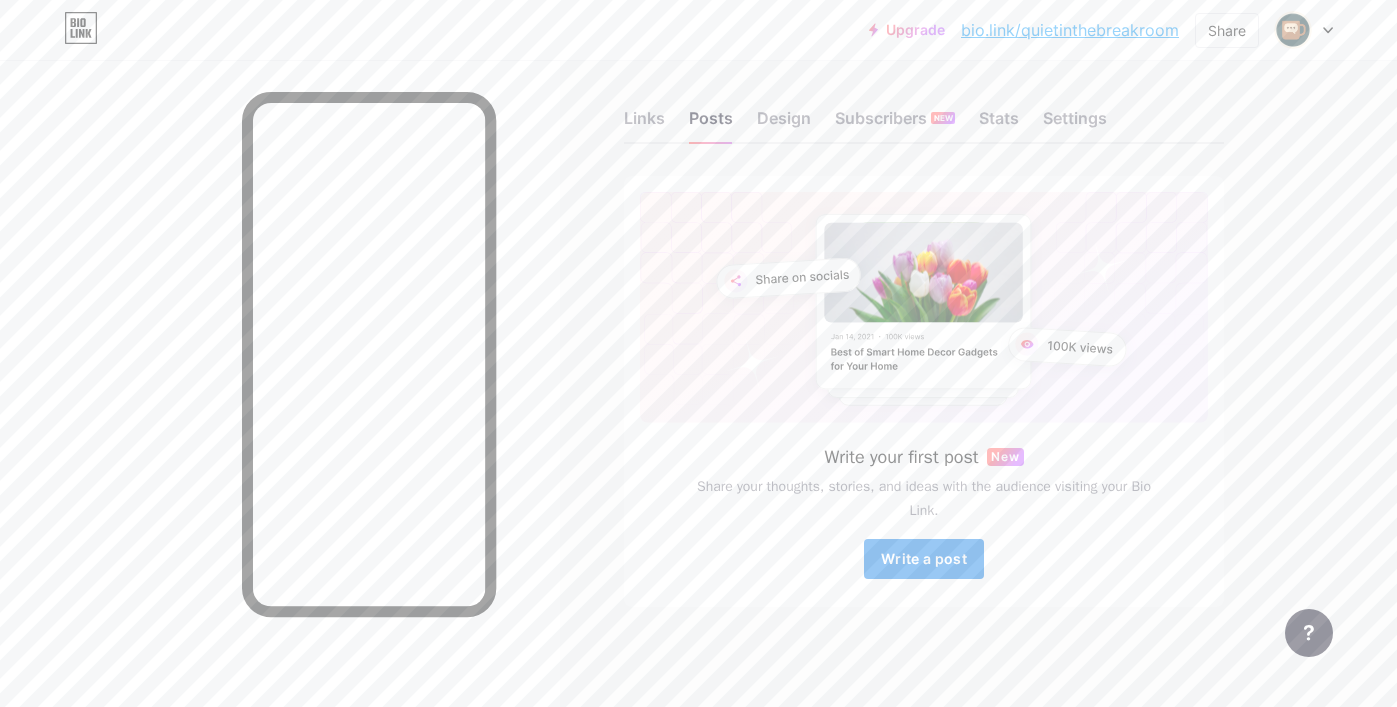 click on "Write a post" at bounding box center [924, 558] 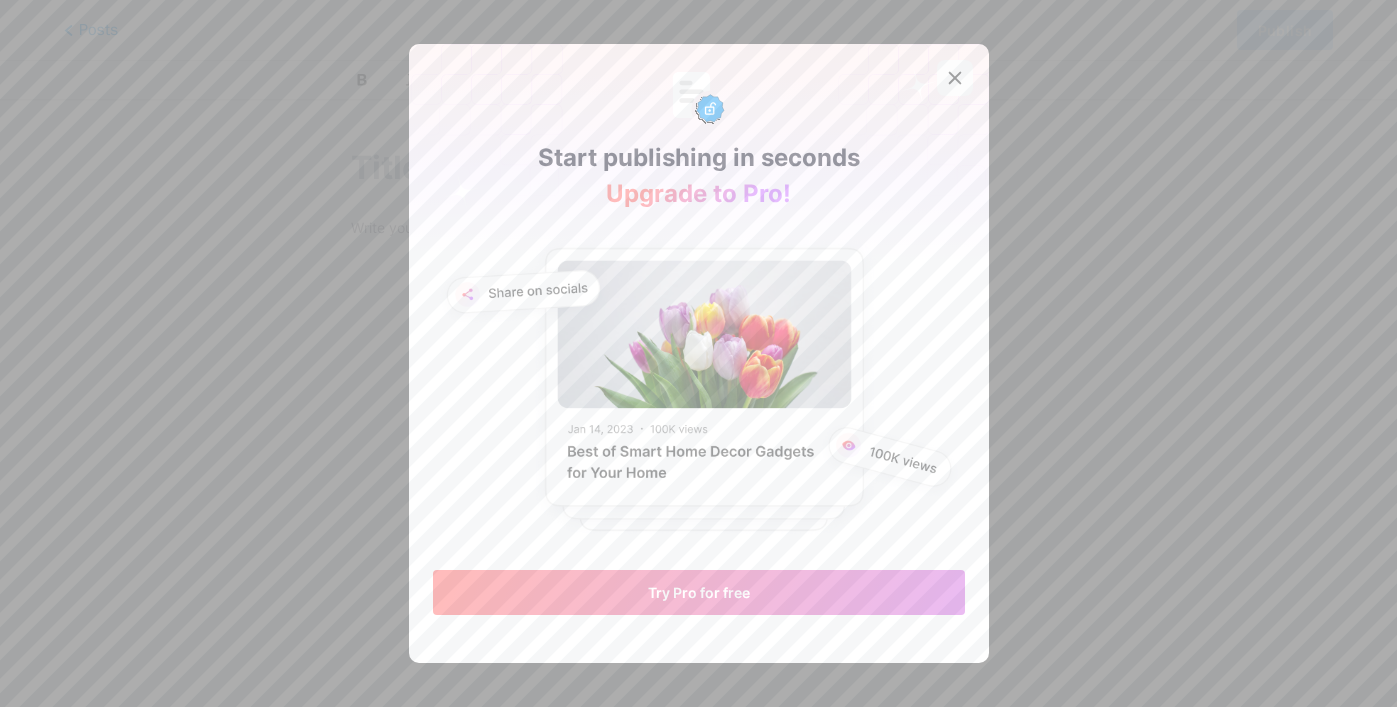 click 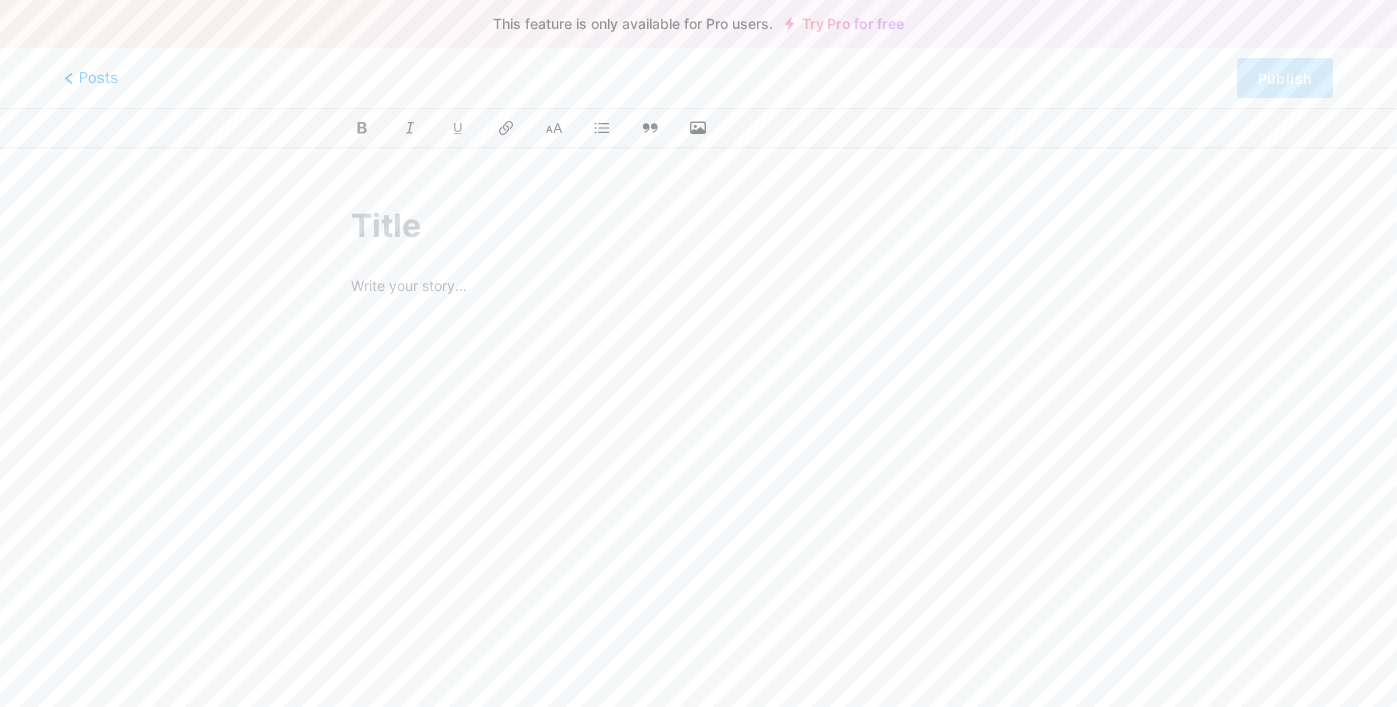 click at bounding box center [698, 226] 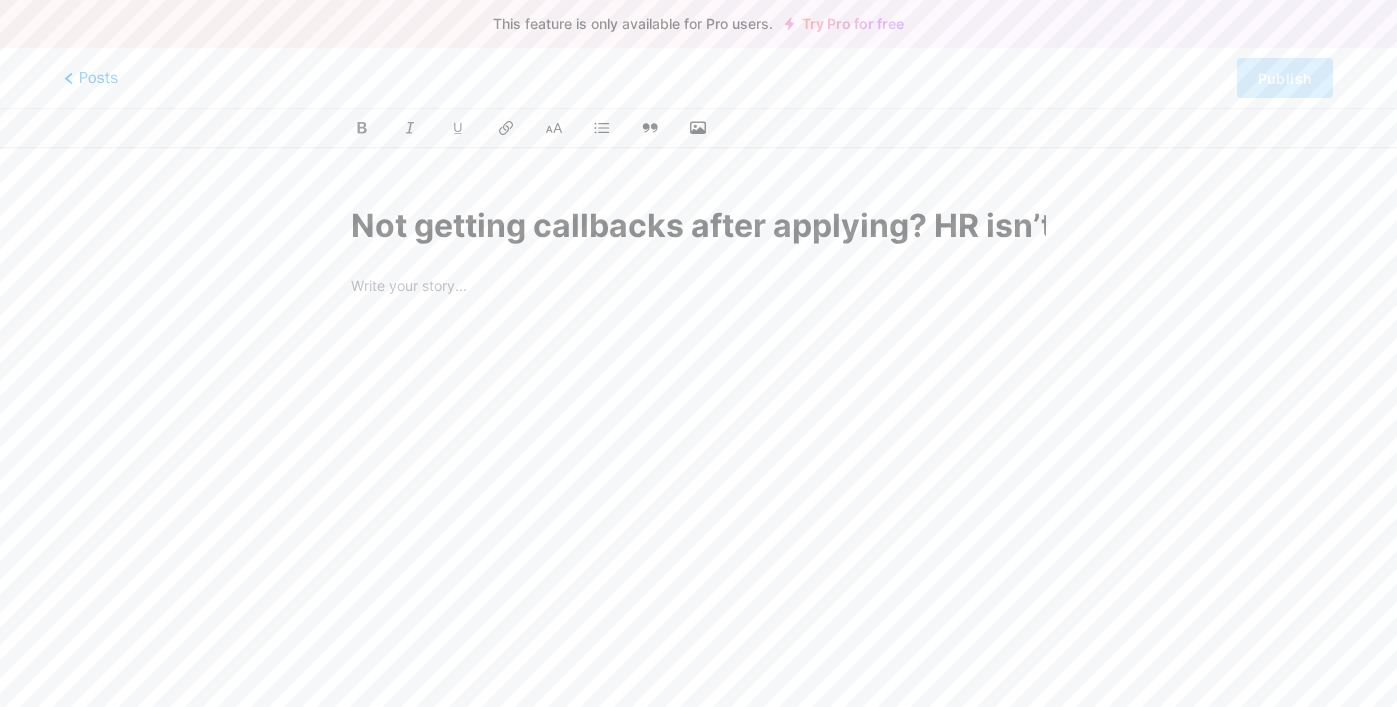 scroll, scrollTop: 0, scrollLeft: 0, axis: both 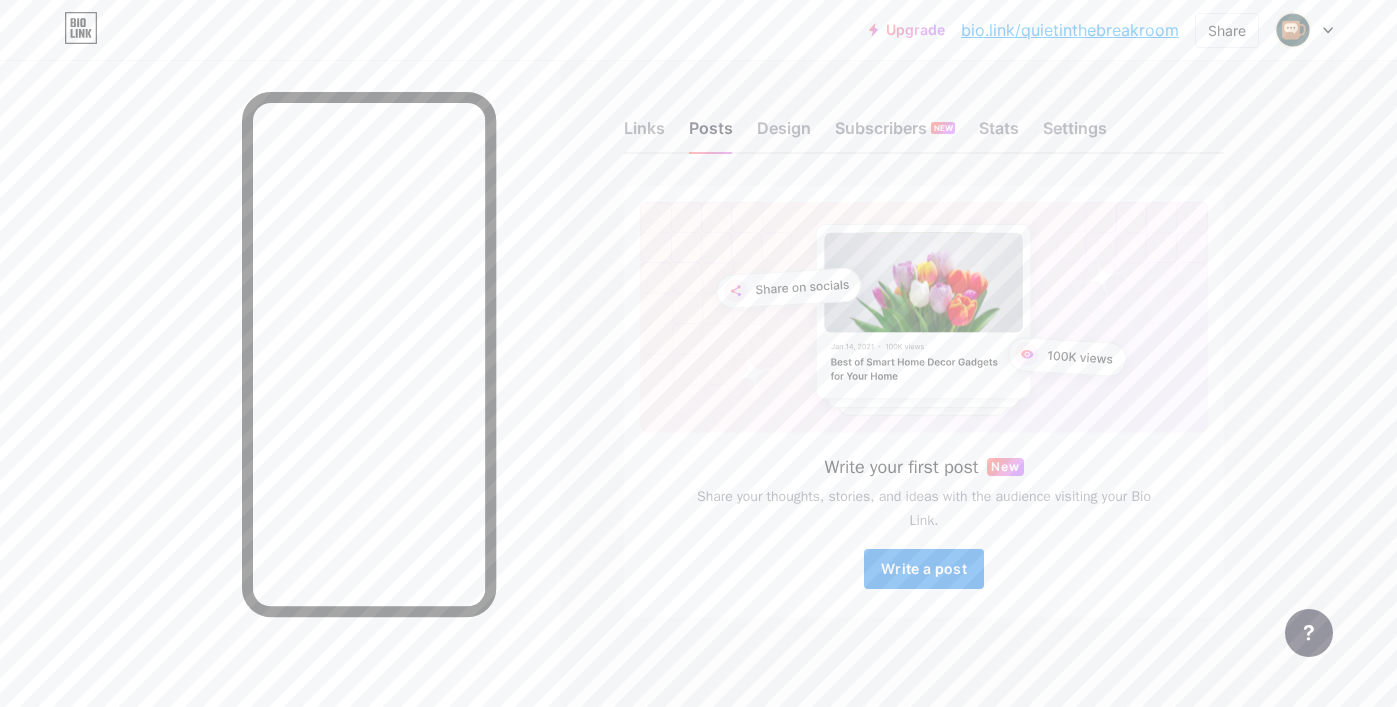click on "Write a post" at bounding box center [924, 568] 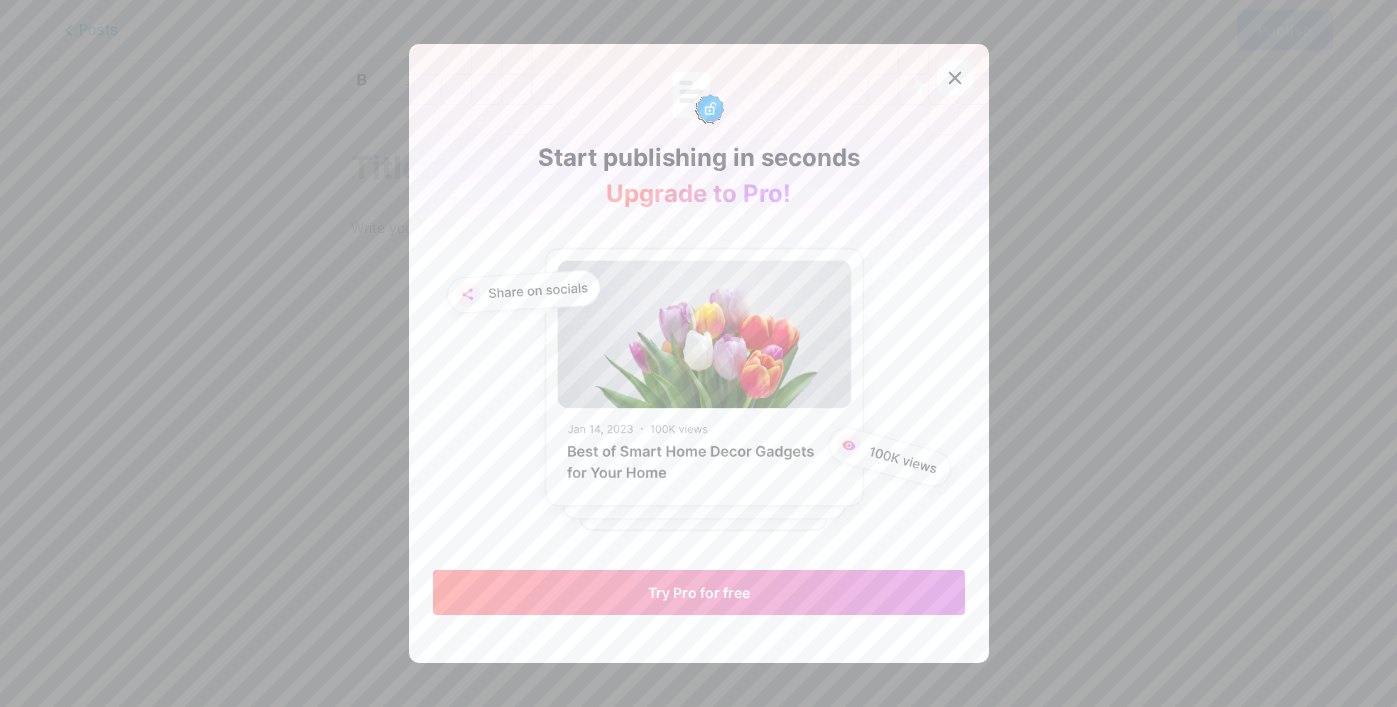 click 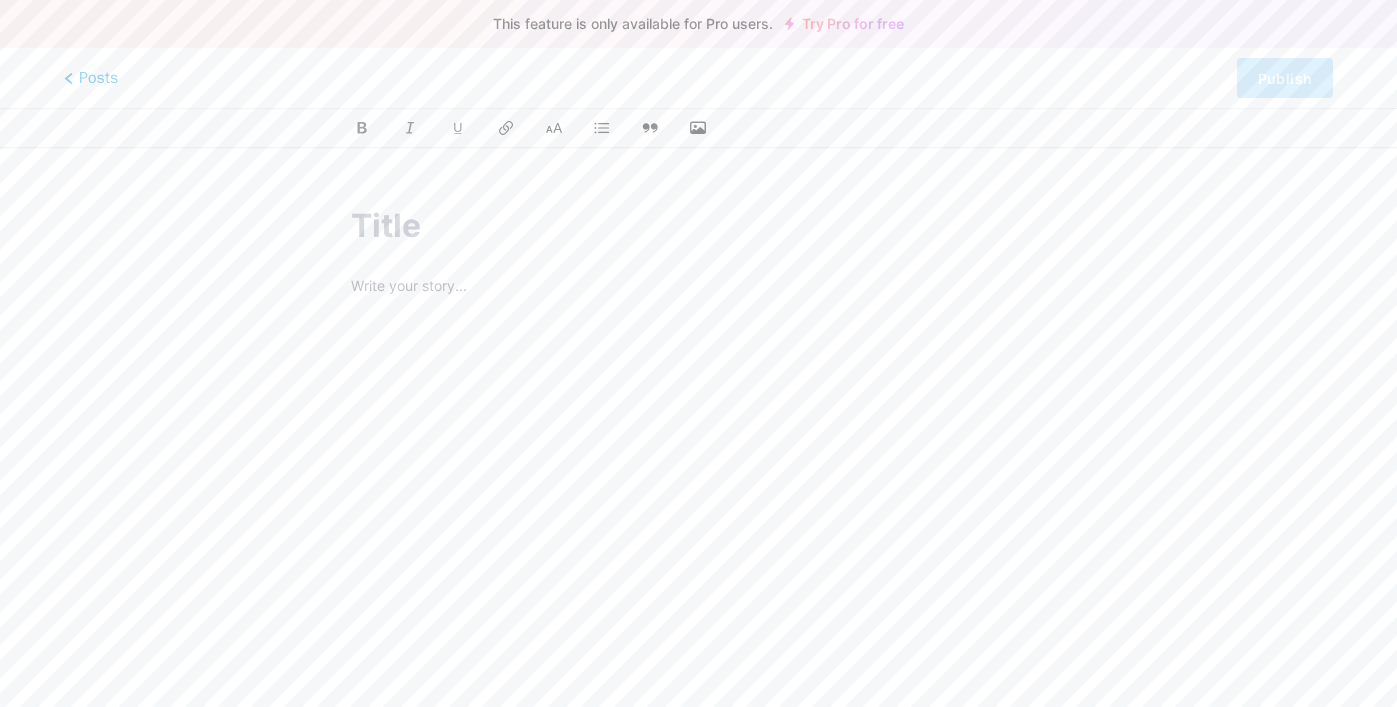 click at bounding box center (698, 226) 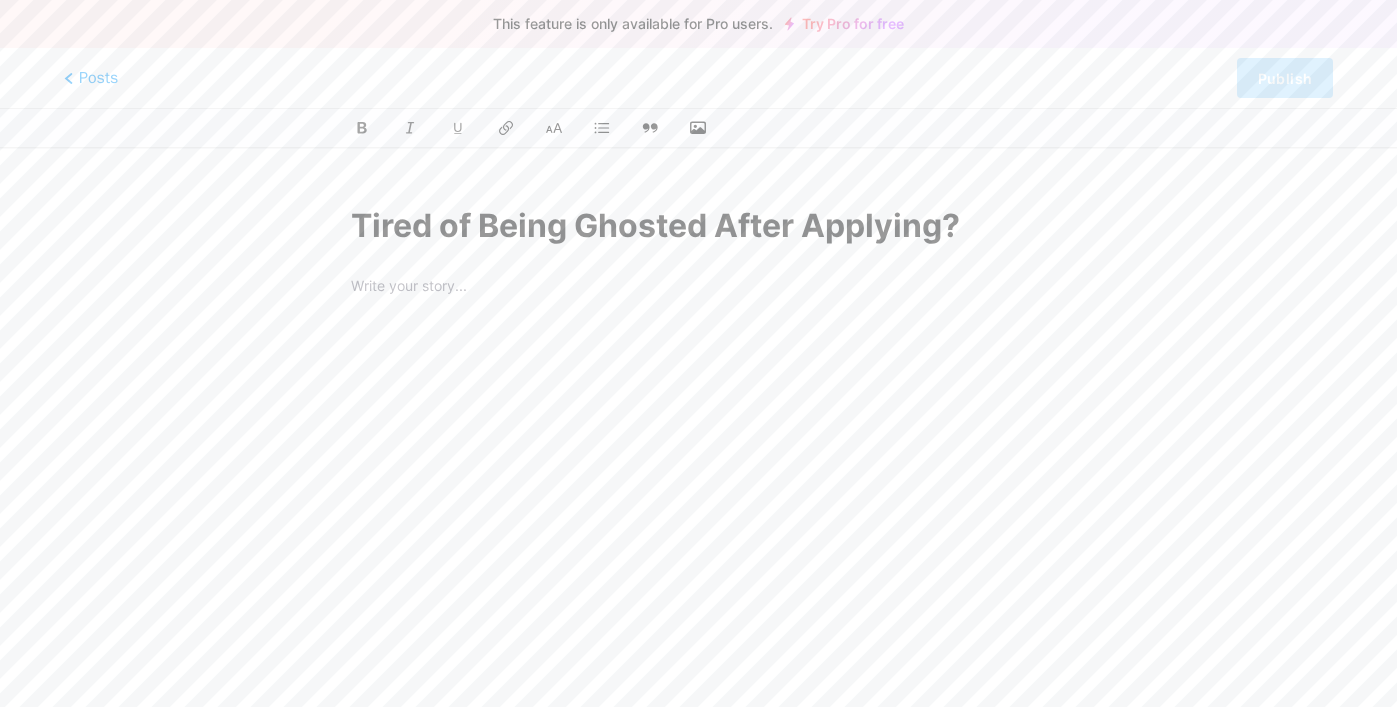 type on "Tired of Being Ghosted After Applying?" 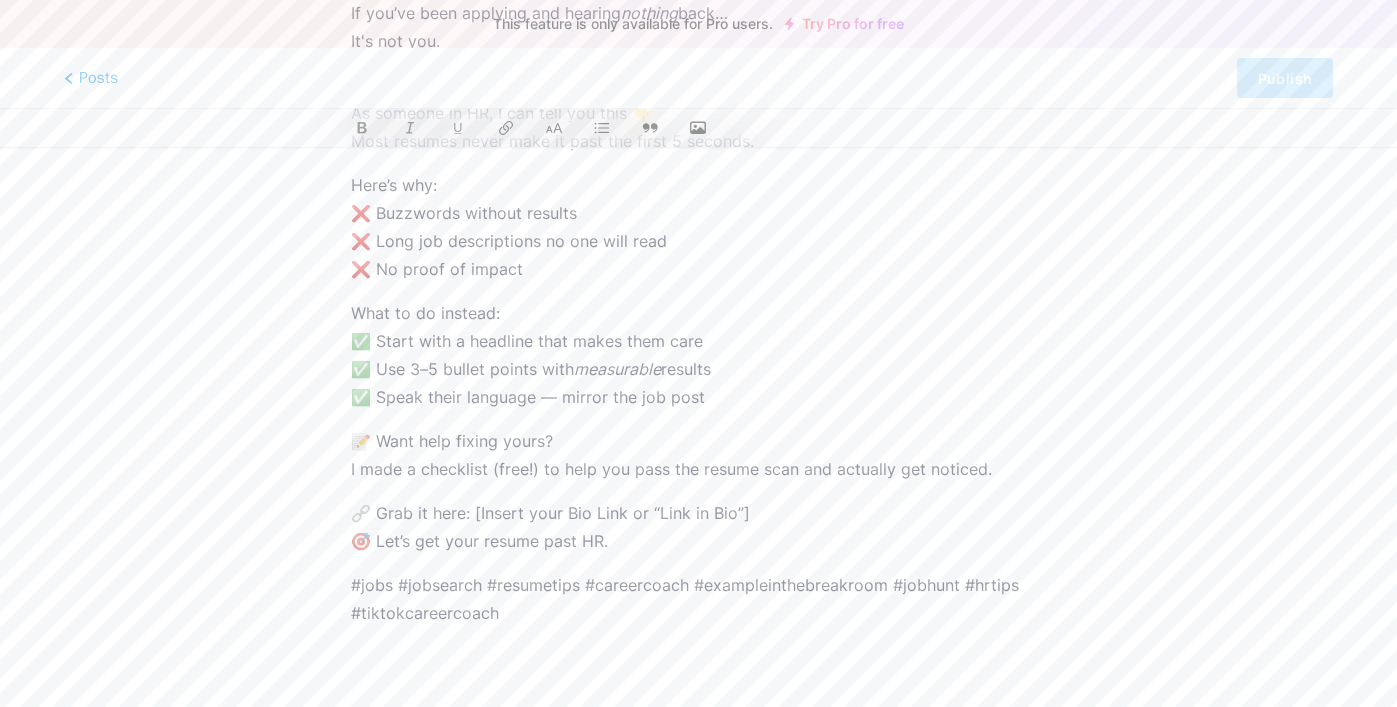 scroll, scrollTop: 275, scrollLeft: 0, axis: vertical 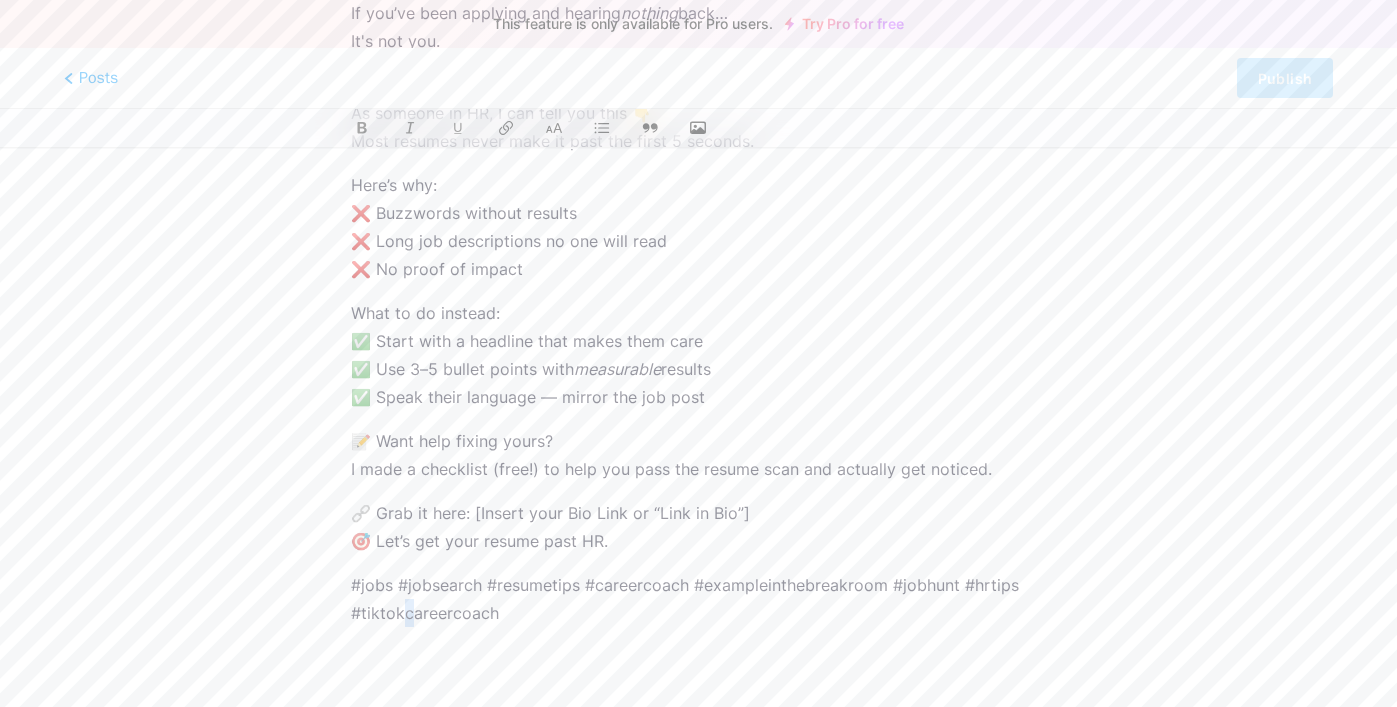 click on "#jobs #jobsearch #resumetips #careercoach #exampleinthebreakroom #jobhunt #hrtips #tiktokcareercoach" at bounding box center (698, 599) 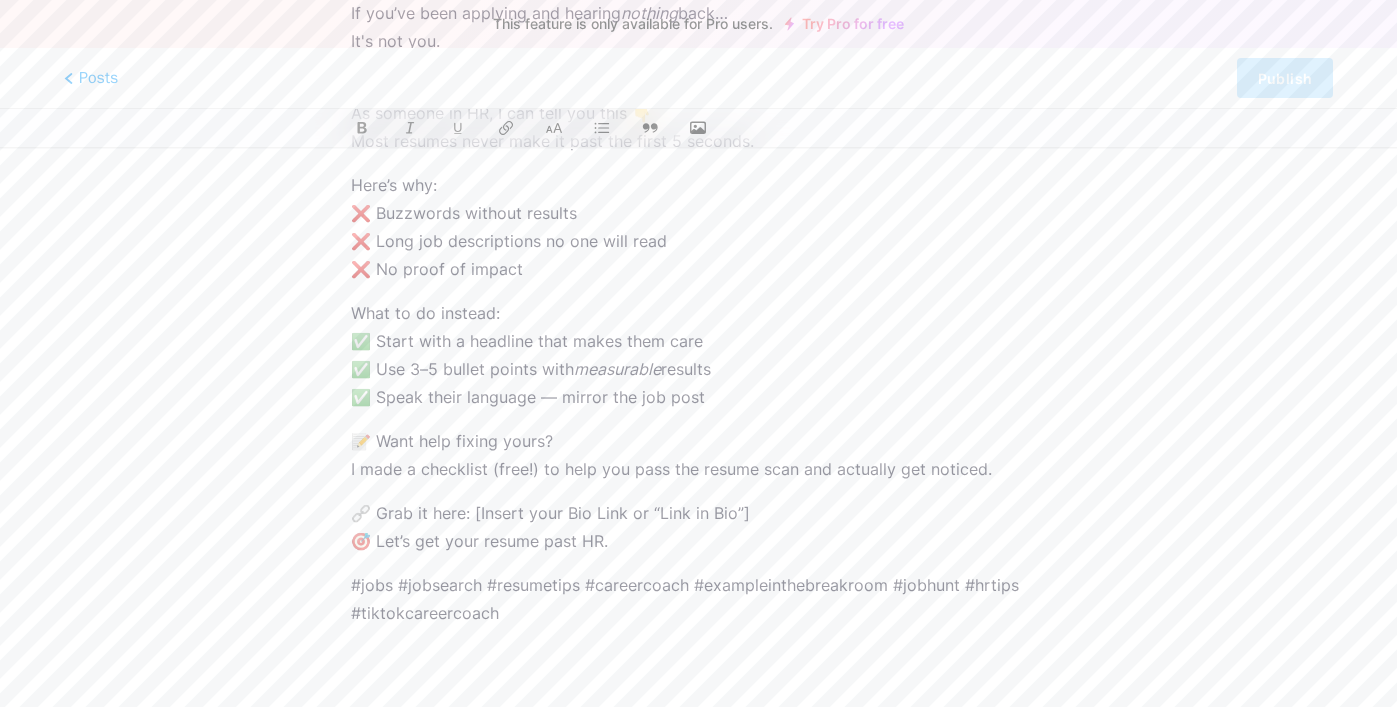 click on "#jobs #jobsearch #resumetips #careercoach #exampleinthebreakroom #jobhunt #hrtips #tiktokcareercoach" at bounding box center (698, 599) 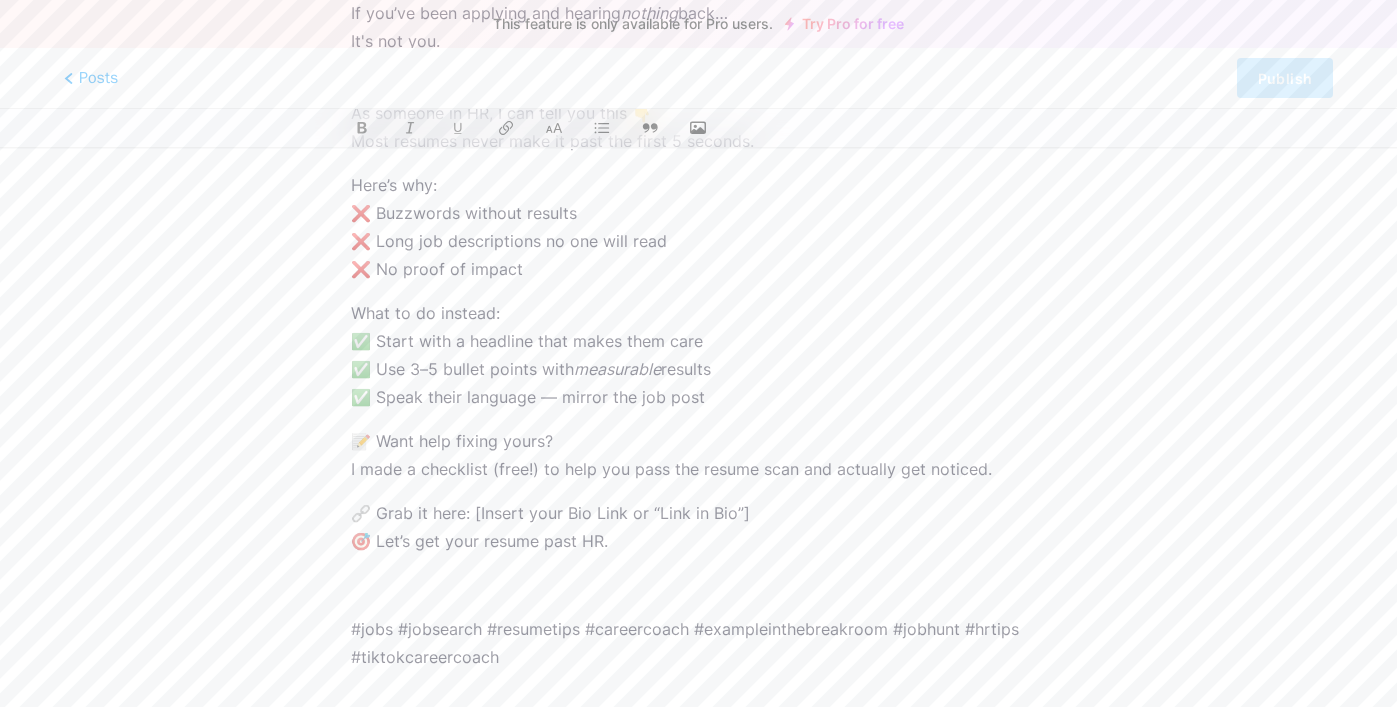 type 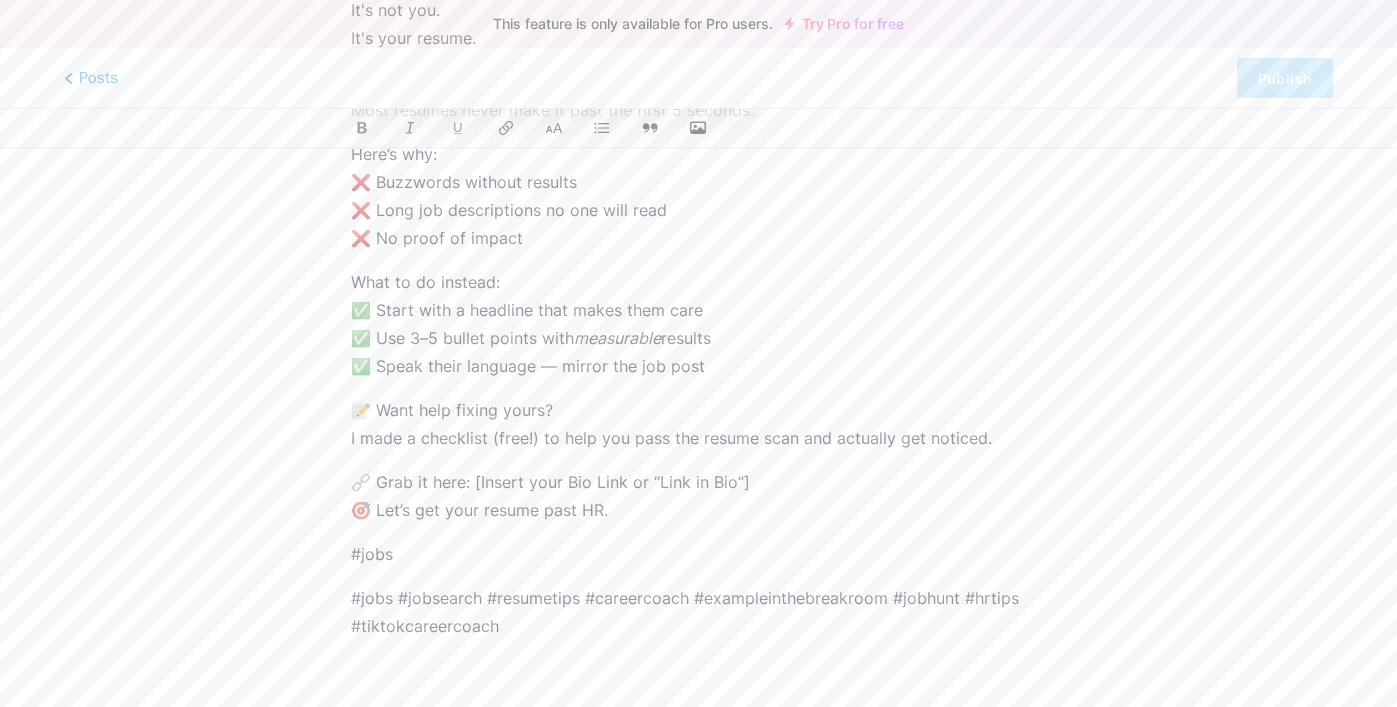 scroll, scrollTop: 307, scrollLeft: 0, axis: vertical 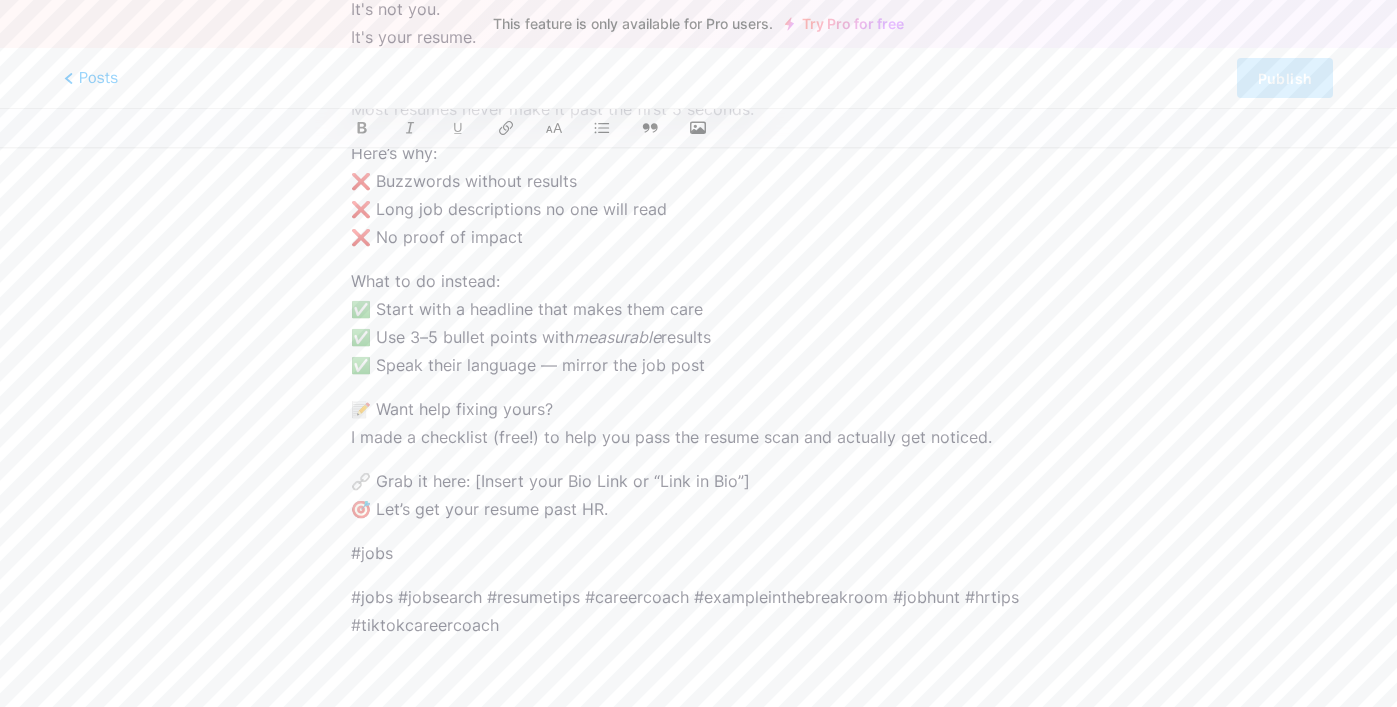 click on "🔗 Grab it here: [Insert your Bio Link or “Link in Bio”] 🎯 Let’s get your resume past HR." at bounding box center [698, 495] 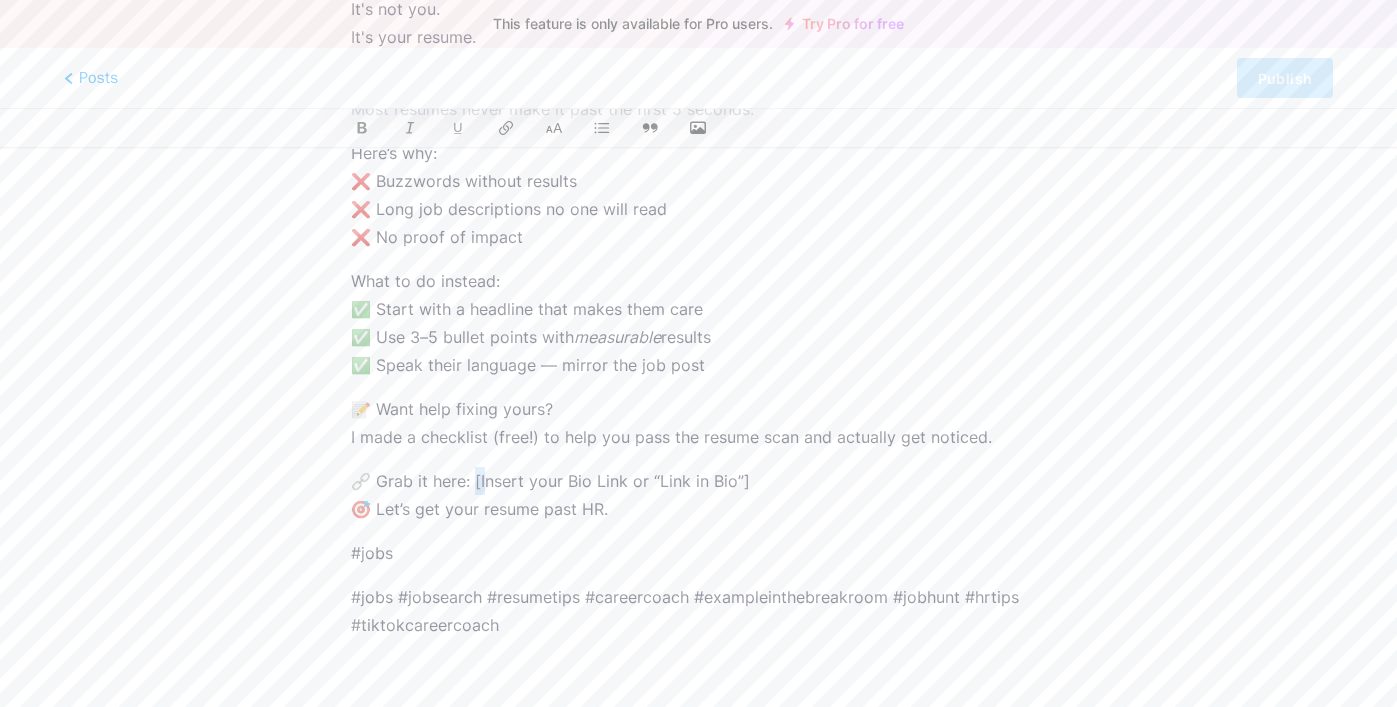 click on "🔗 Grab it here: [Insert your Bio Link or “Link in Bio”] 🎯 Let’s get your resume past HR." at bounding box center (698, 495) 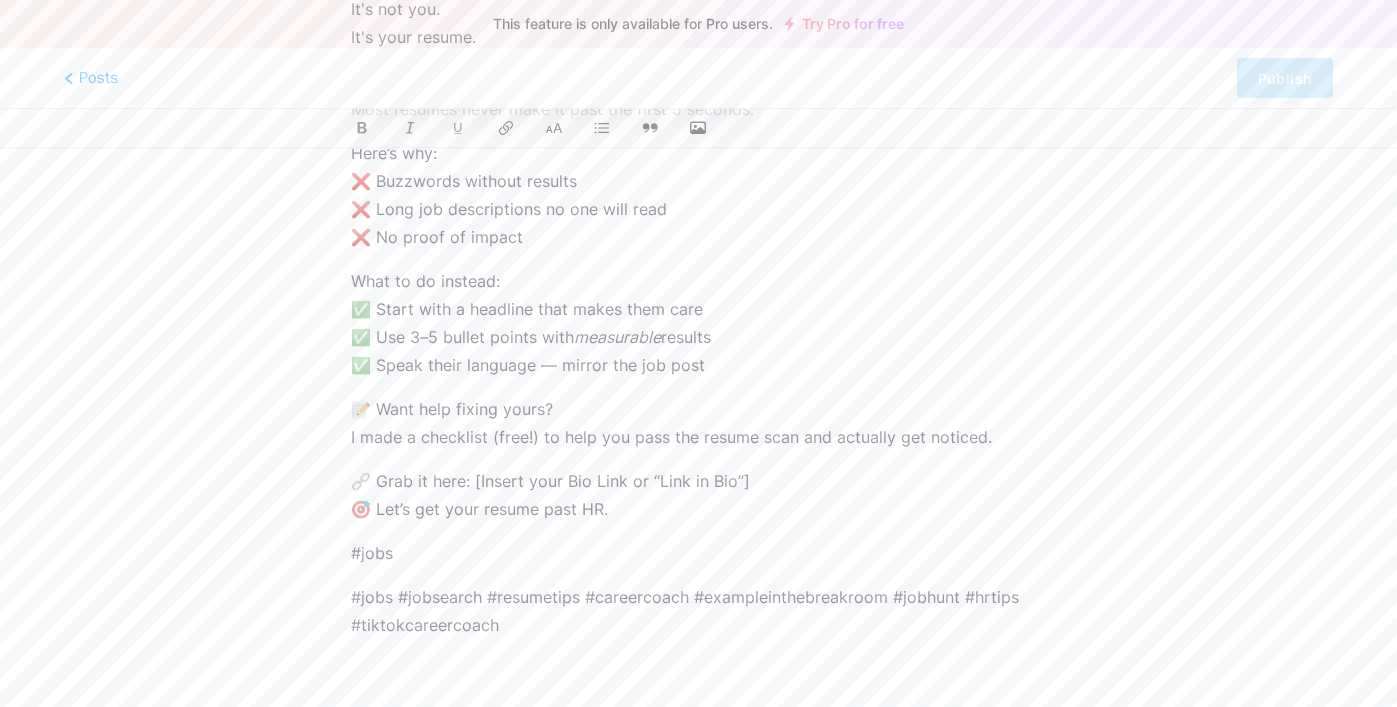 click on "If you’ve been applying and hearing  nothing  back… It's not you. It’s your resume. As someone in HR, I can tell you this 👇 Most resumes never make it past the first 5 seconds. Here’s why: ❌ Buzzwords without results ❌ Long job descriptions no one will read ❌ No proof of impact What to do instead: ✅ Start with a headline that makes them care ✅ Use 3–5 bullet points with  measurable  results ✅ Speak their language — mirror the job post 📝 Want help fixing yours? I made a checklist (free!) to help you pass the resume scan and actually get noticed. 🔗 Grab it here: [Insert your Bio Link or “Link in Bio”] 🎯 Let’s get your resume past HR. #jobs #jobsearch #resumetips #careercoach #quietinthebreakroom #jobhunt #hrtips #tiktokcareercoach" at bounding box center [698, 311] 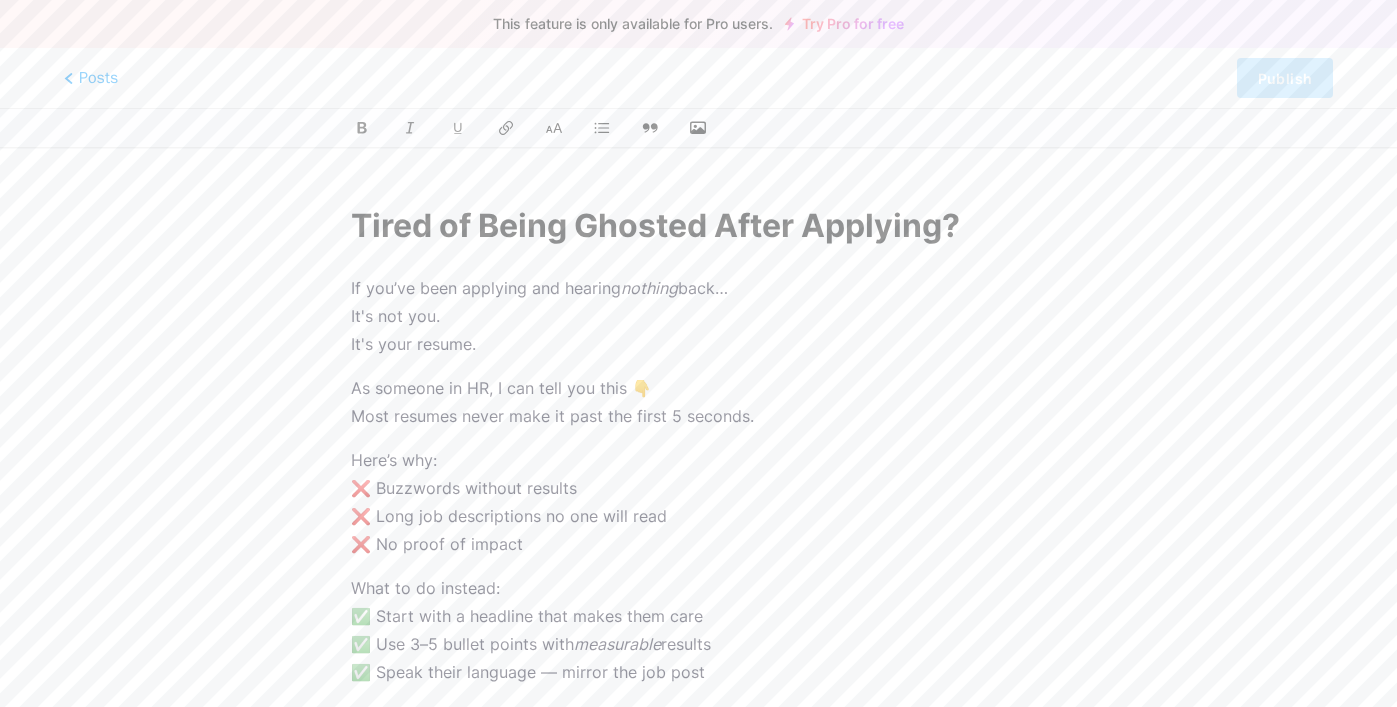 scroll, scrollTop: 0, scrollLeft: 0, axis: both 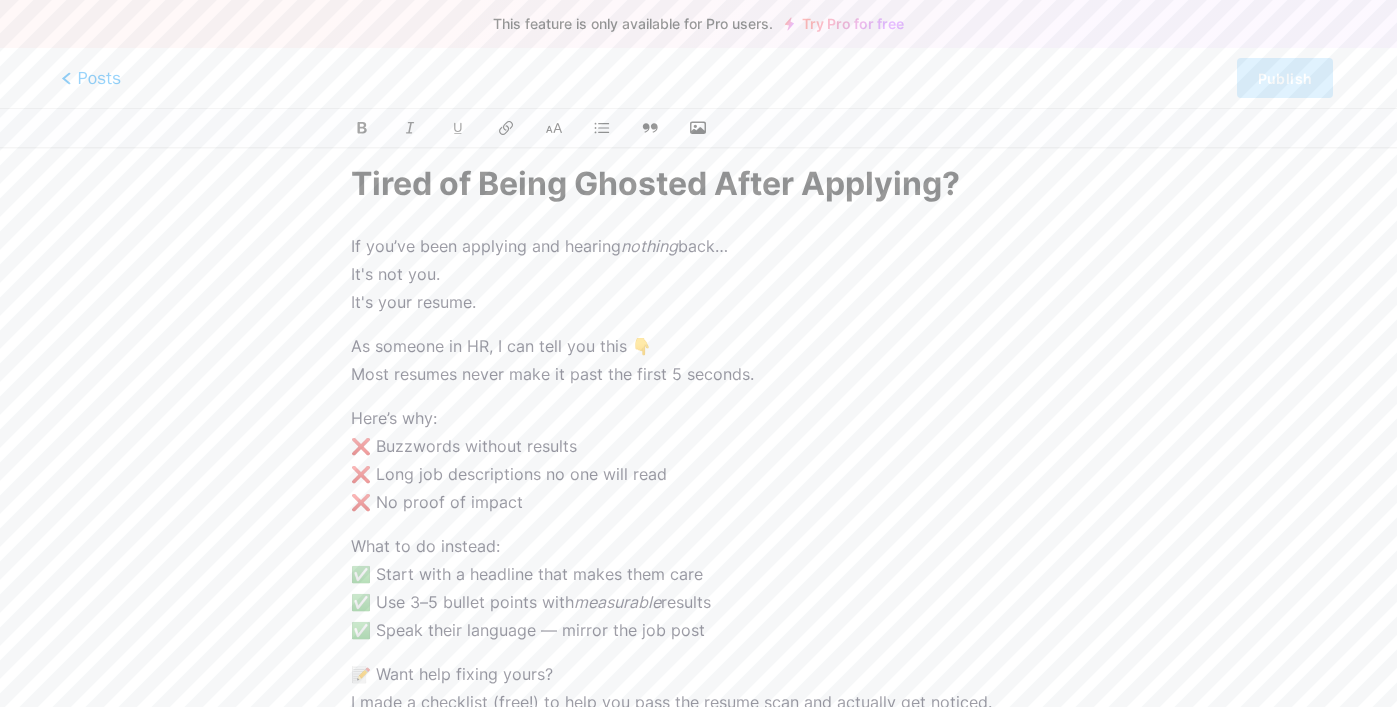 click 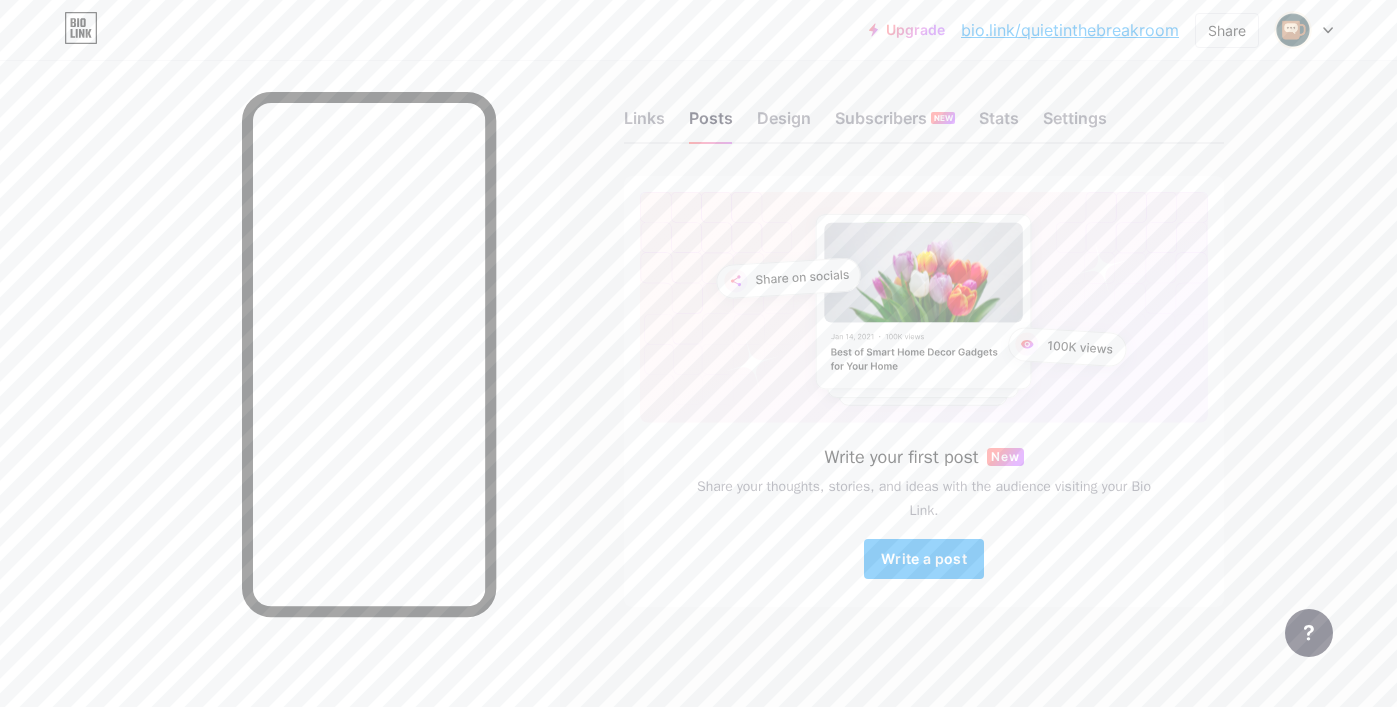 scroll, scrollTop: 10, scrollLeft: 0, axis: vertical 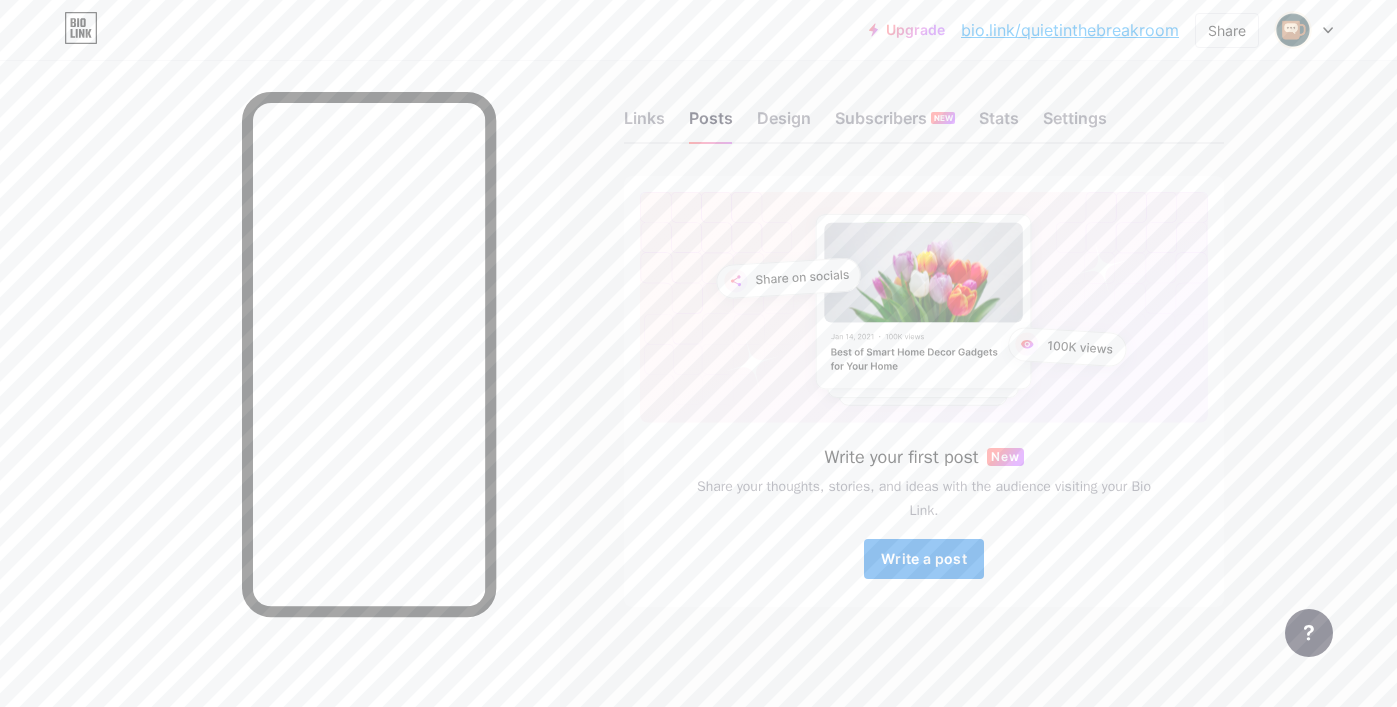 click on "Write a post" at bounding box center [924, 558] 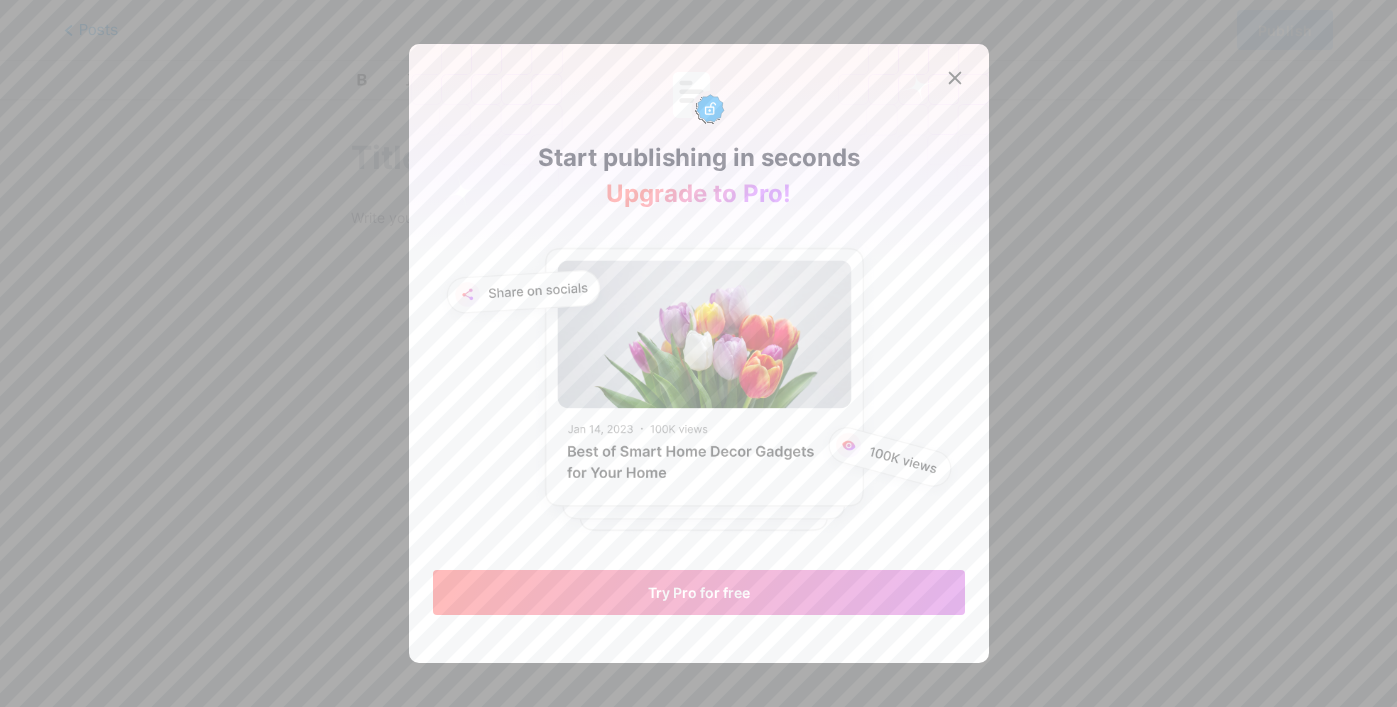 scroll, scrollTop: 0, scrollLeft: 0, axis: both 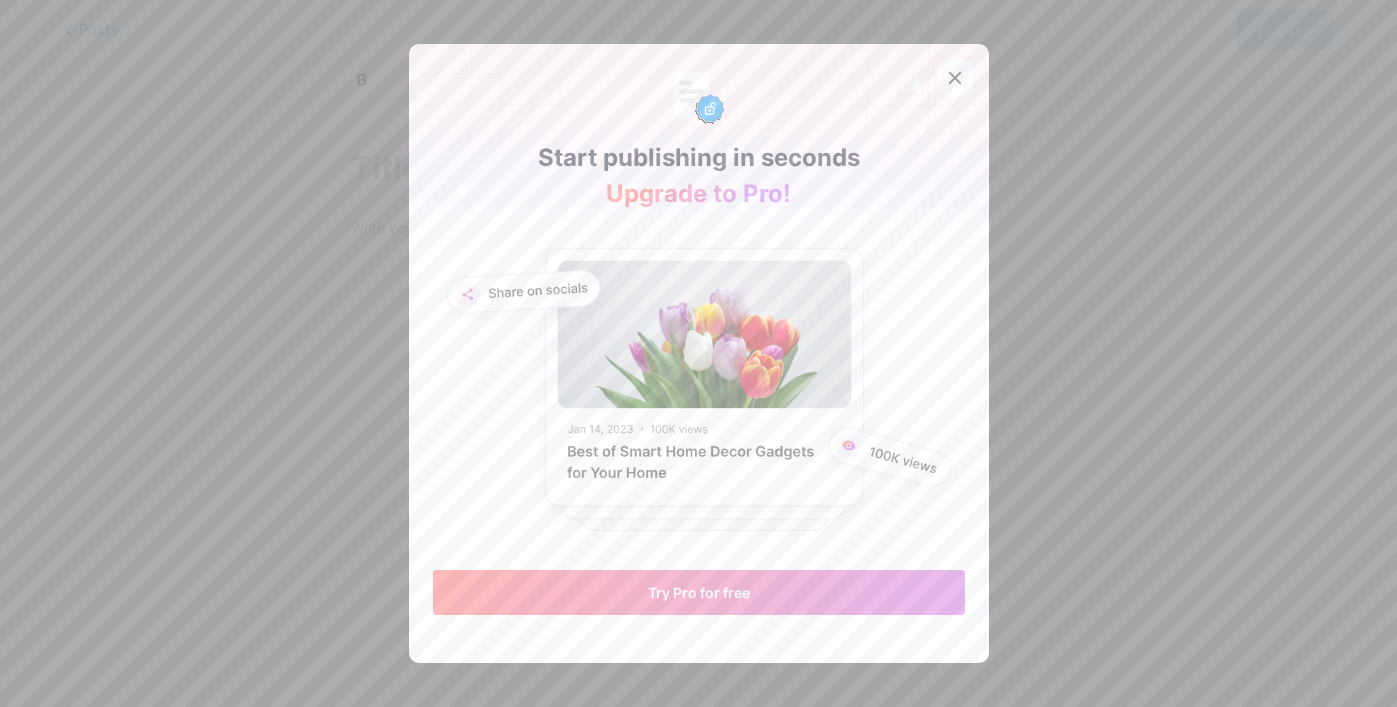 click 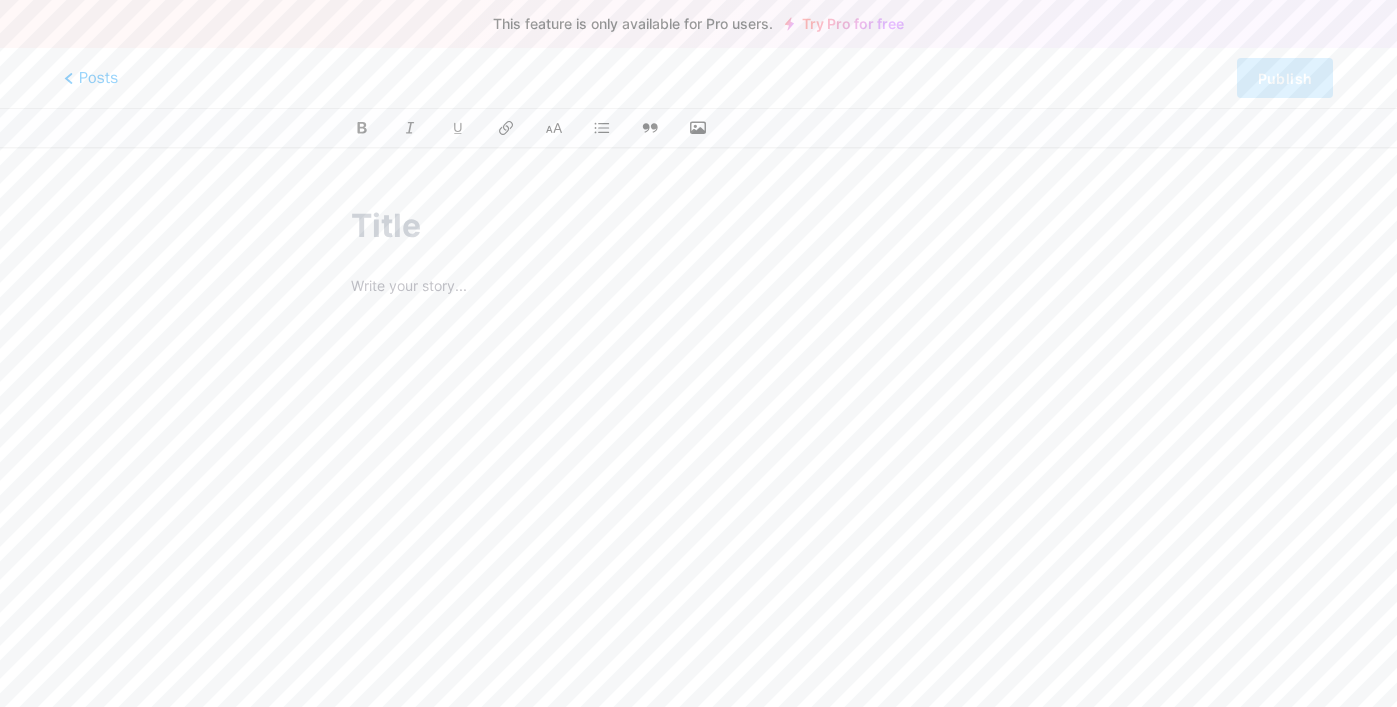 click at bounding box center (698, 288) 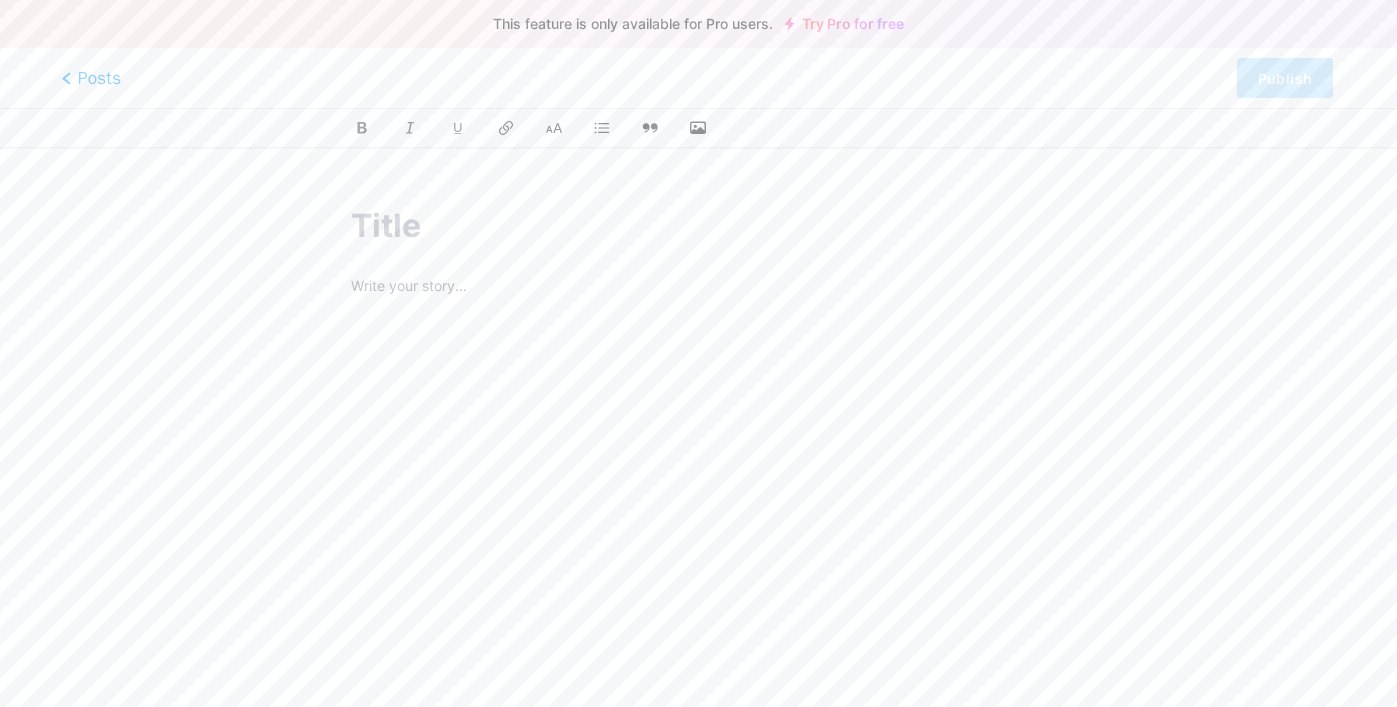 click on "Posts" at bounding box center (91, 78) 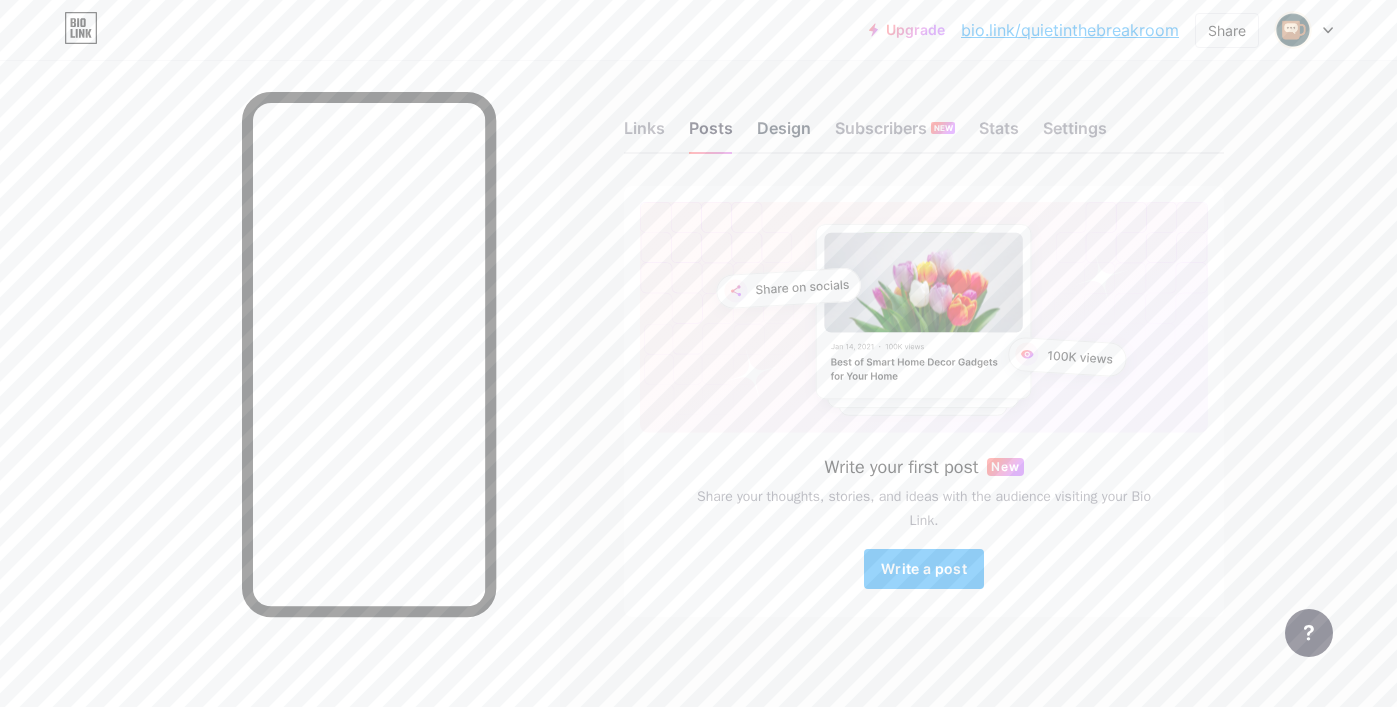 click on "Design" at bounding box center [784, 134] 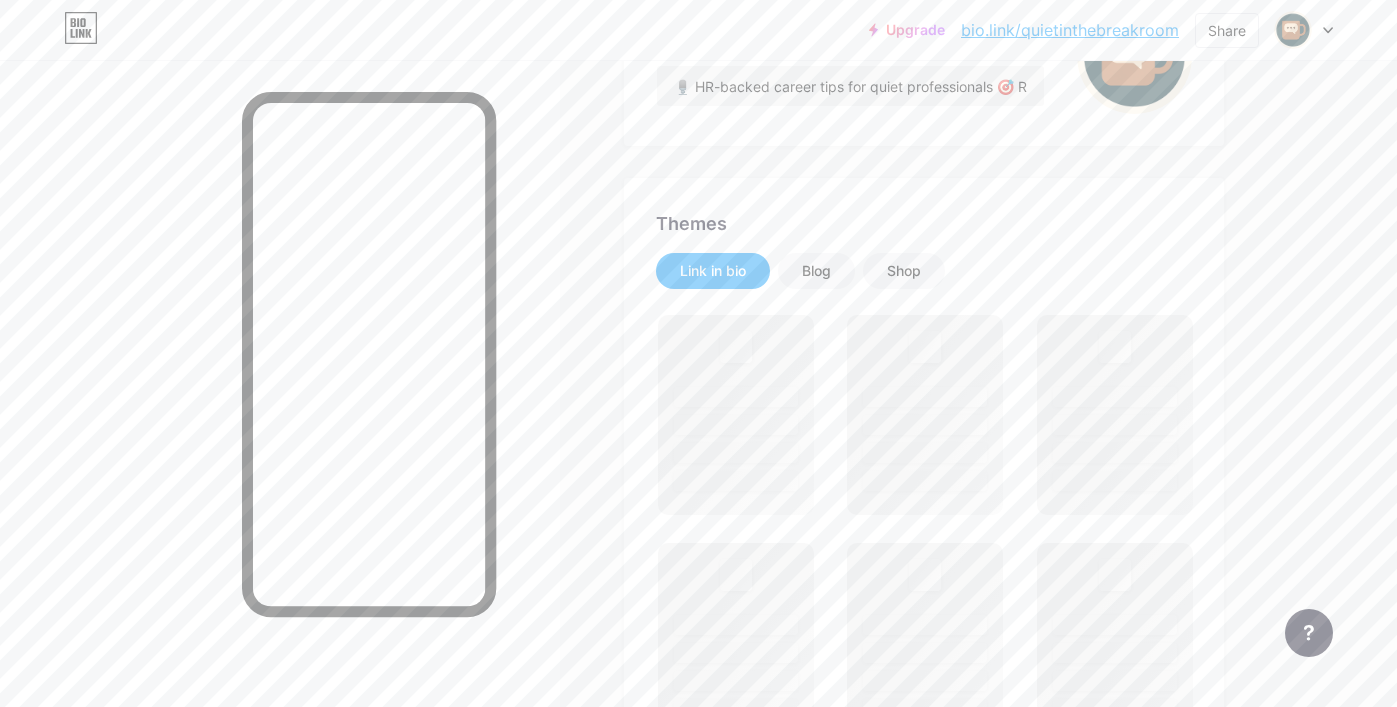 scroll, scrollTop: 276, scrollLeft: 0, axis: vertical 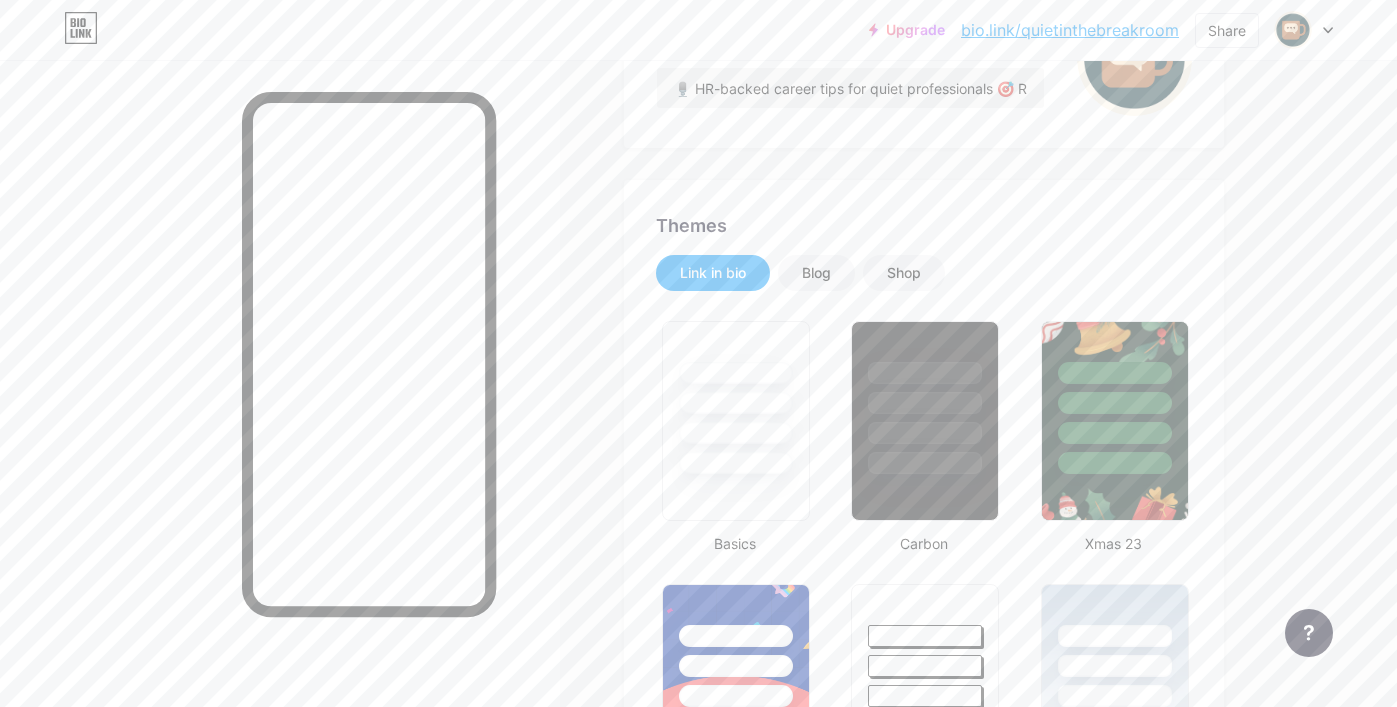 type on "#ffecd5" 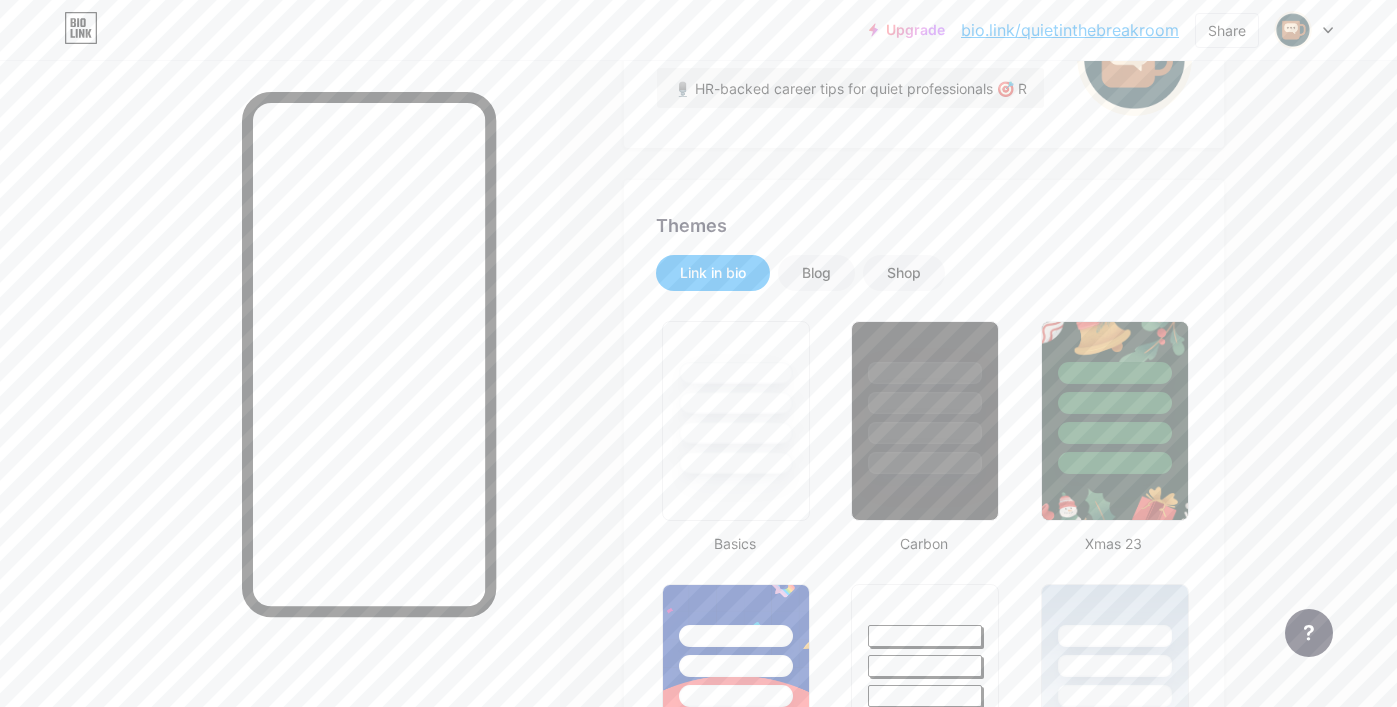 type on "#000000" 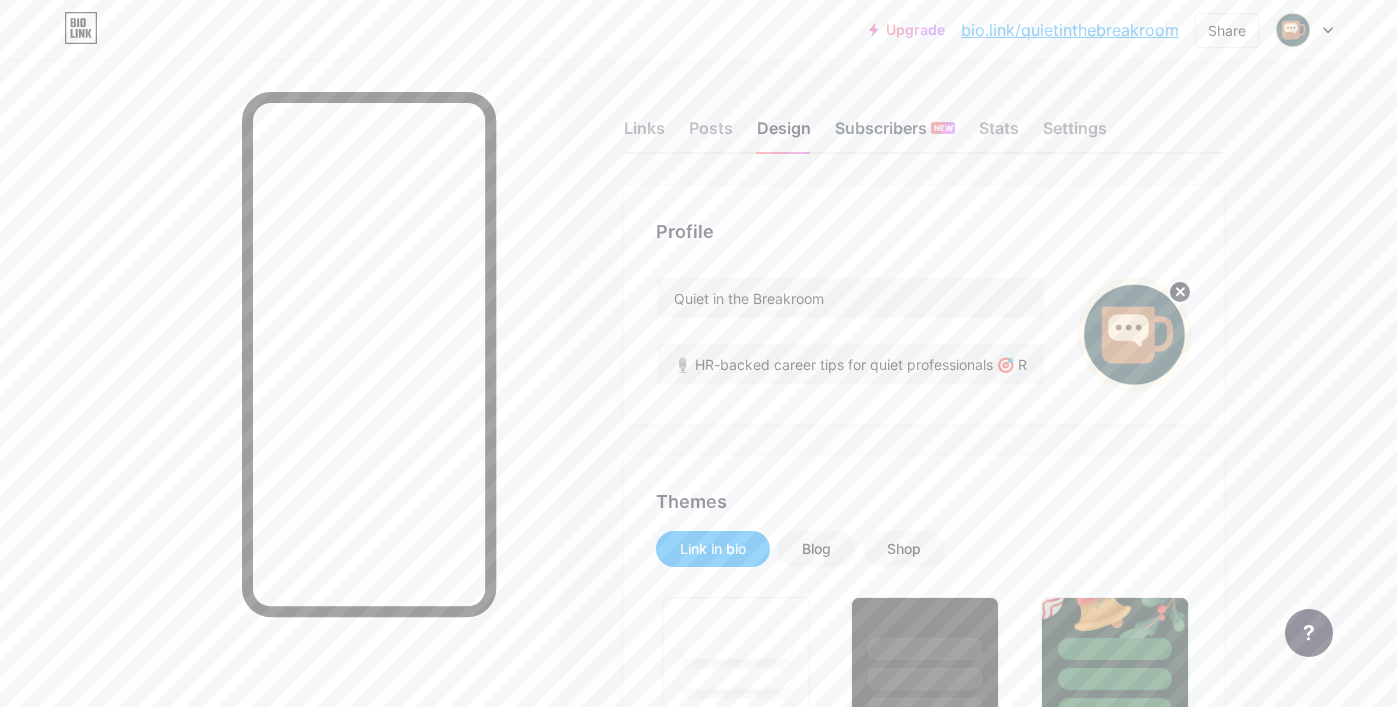 scroll, scrollTop: 0, scrollLeft: 0, axis: both 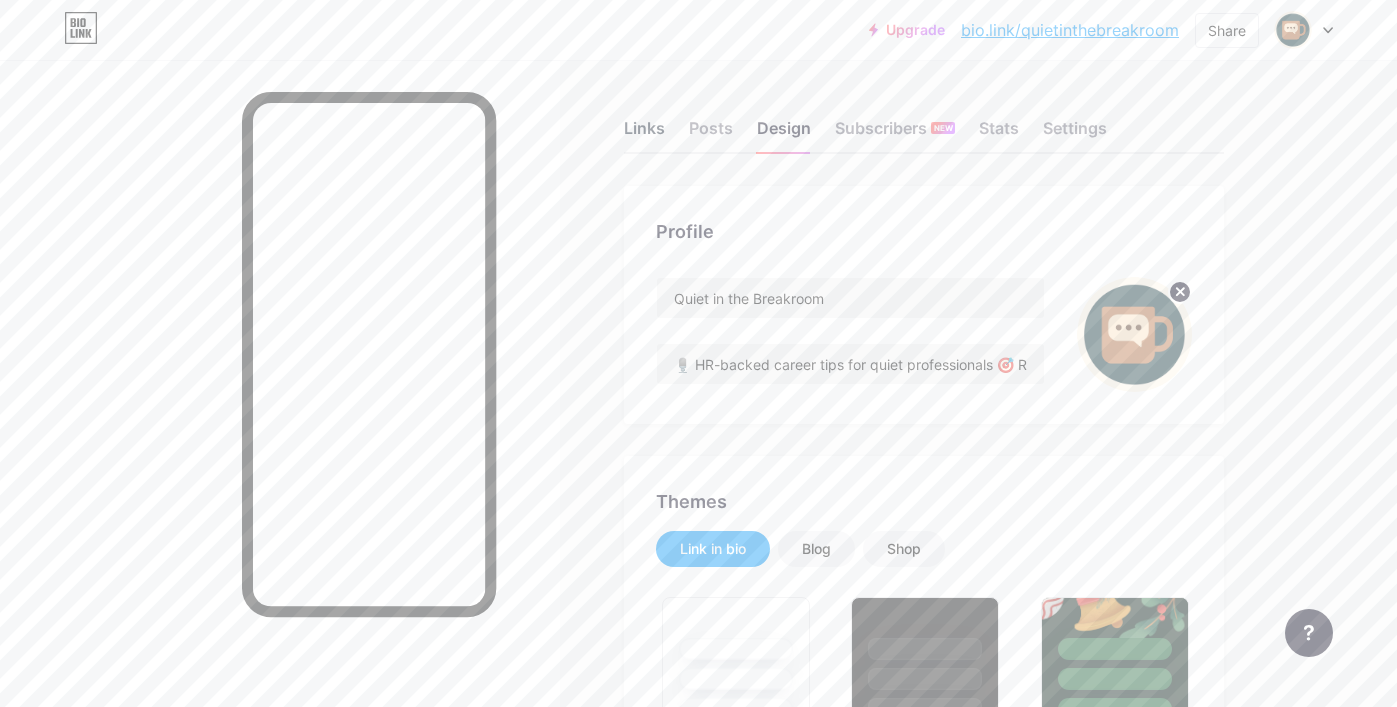 click on "Links" at bounding box center [644, 134] 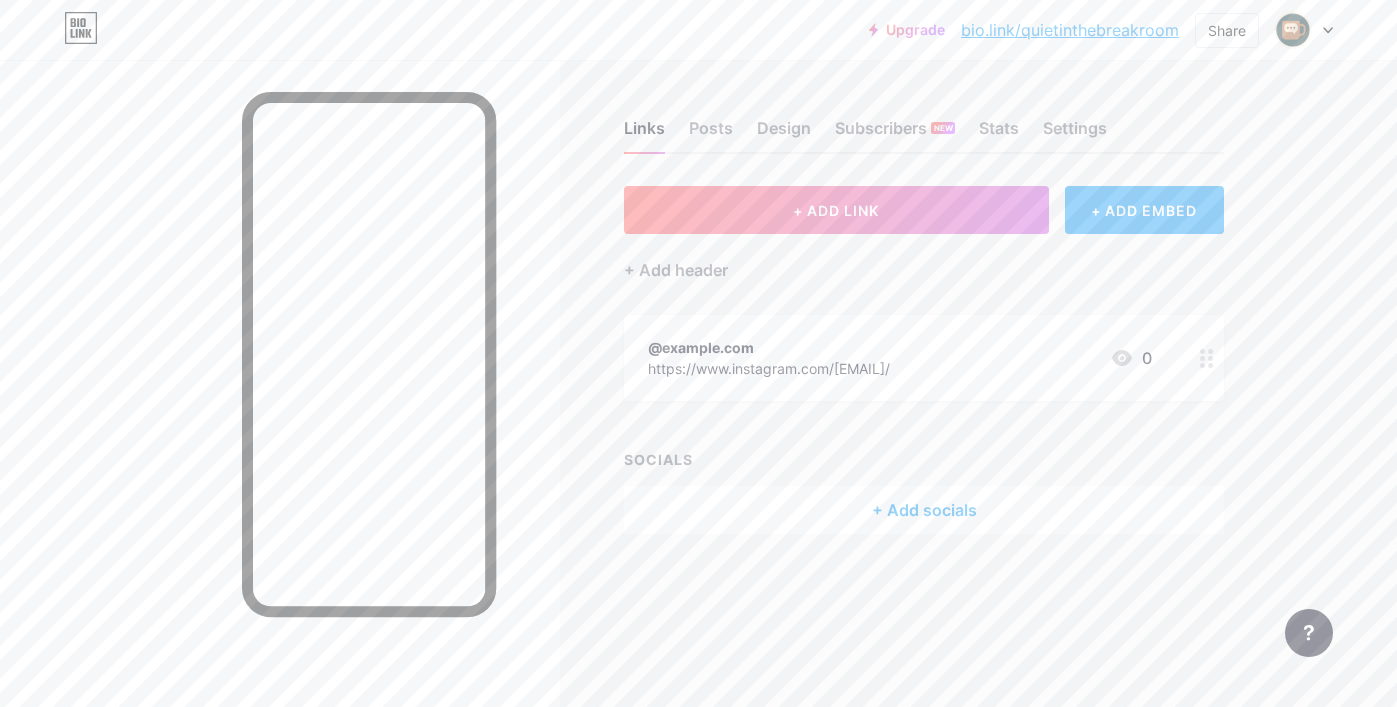 click on "+ ADD EMBED" at bounding box center (1144, 210) 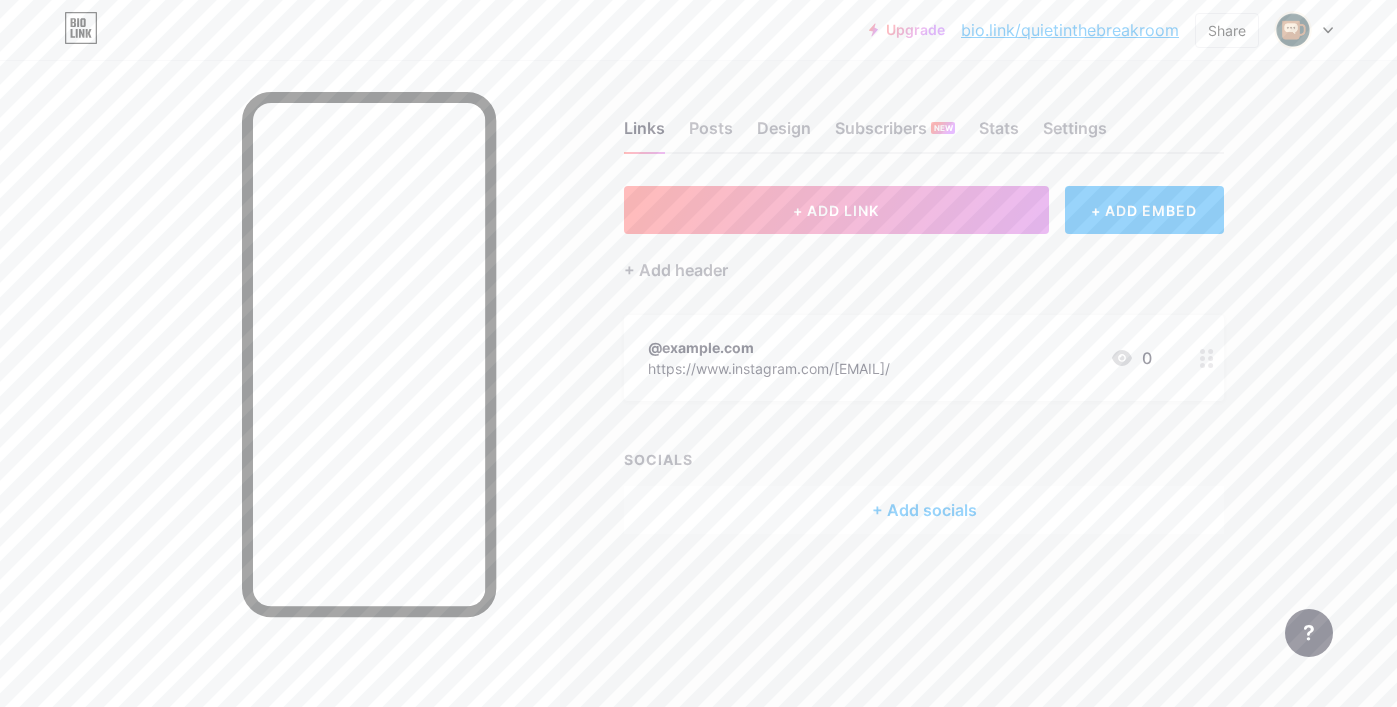 scroll, scrollTop: 0, scrollLeft: 0, axis: both 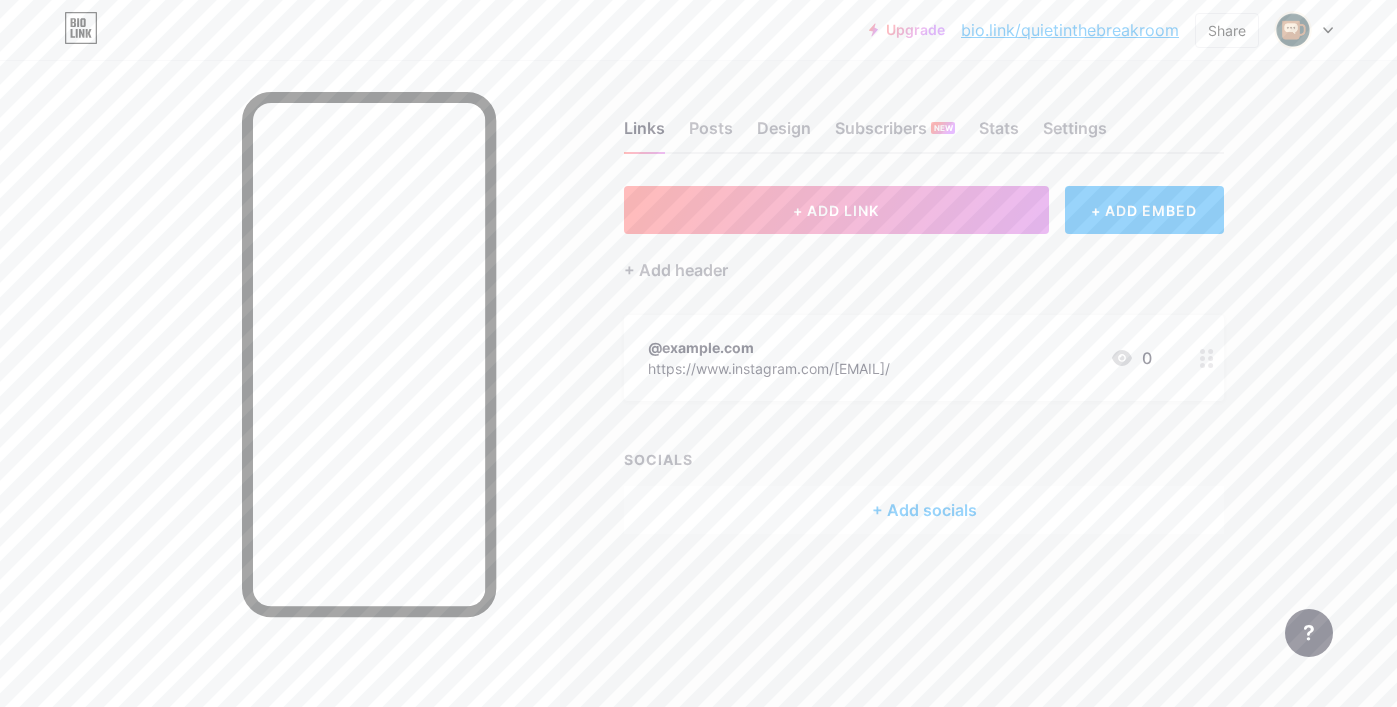 click 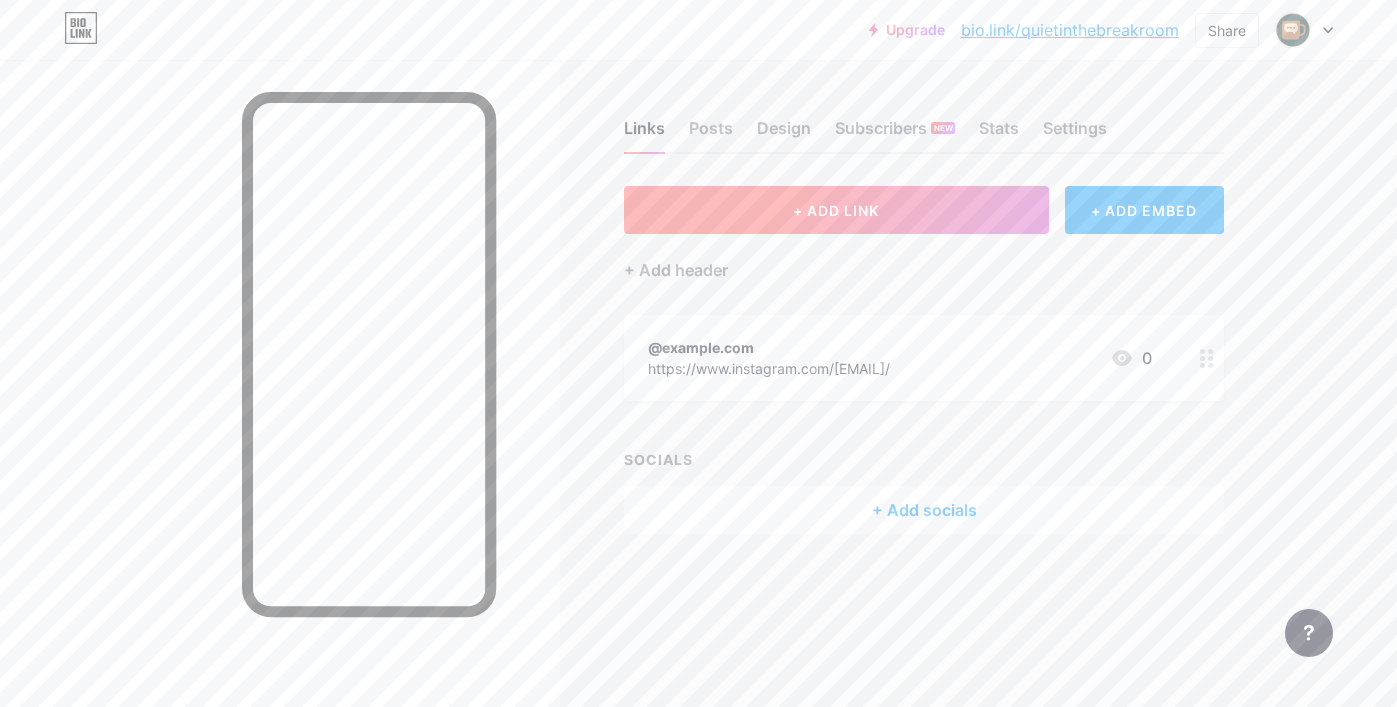 click on "+ ADD LINK" at bounding box center (836, 210) 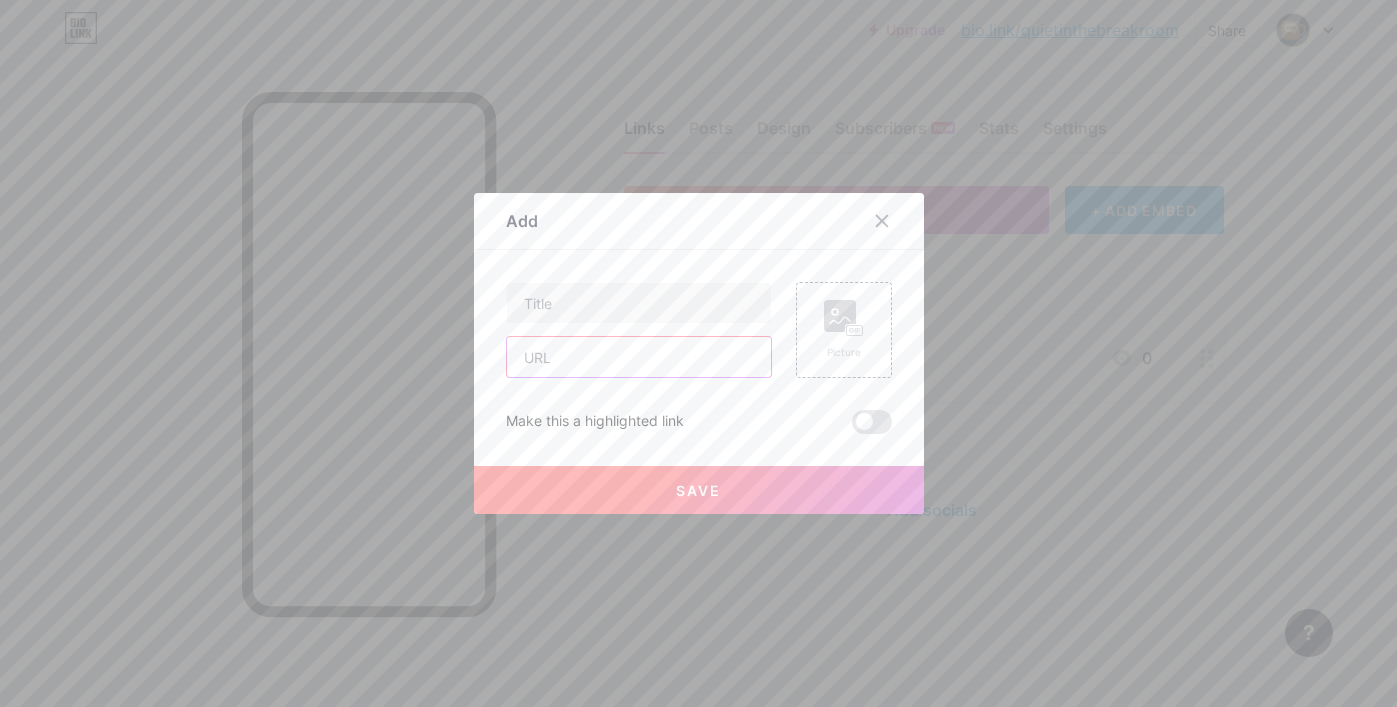 click at bounding box center (639, 357) 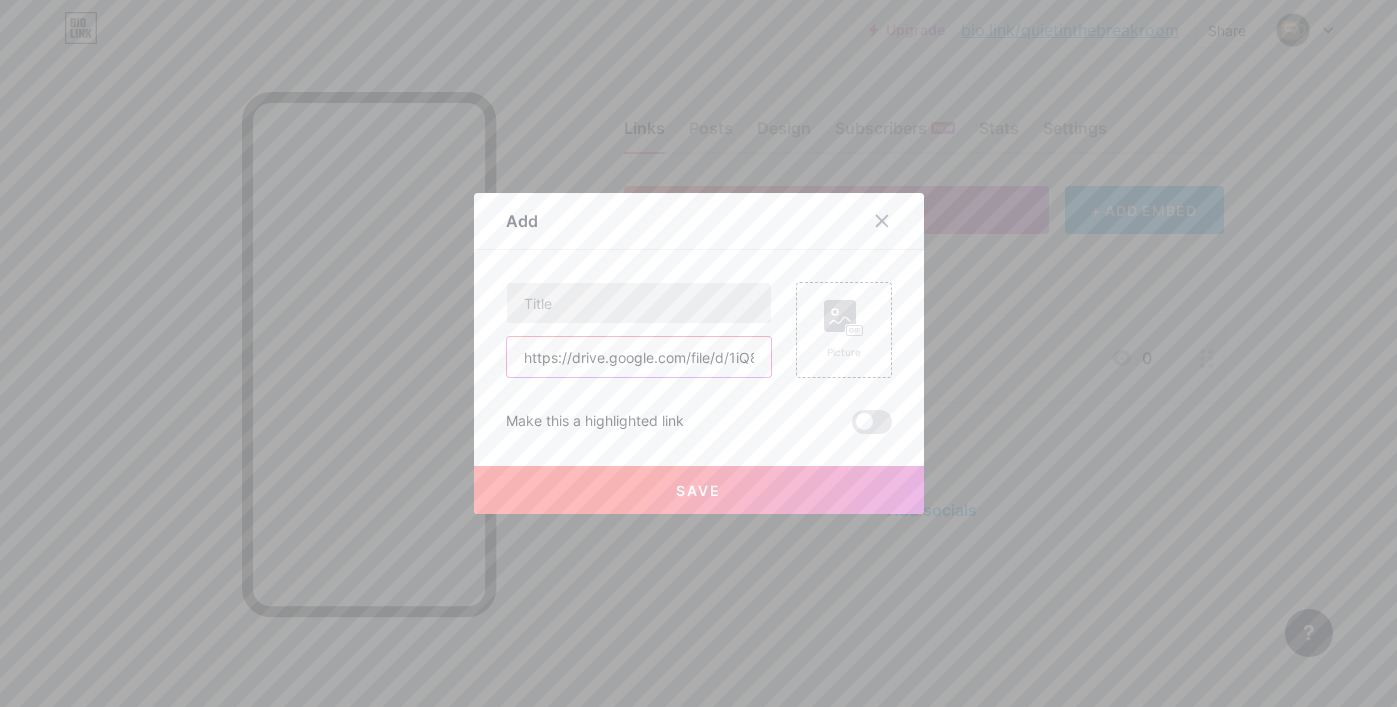 type on "https://drive.google.com/file/d/1iQ8uFfewPjpHrcCz5NPKf09TI3Rl1XxX/view?usp=drive_link" 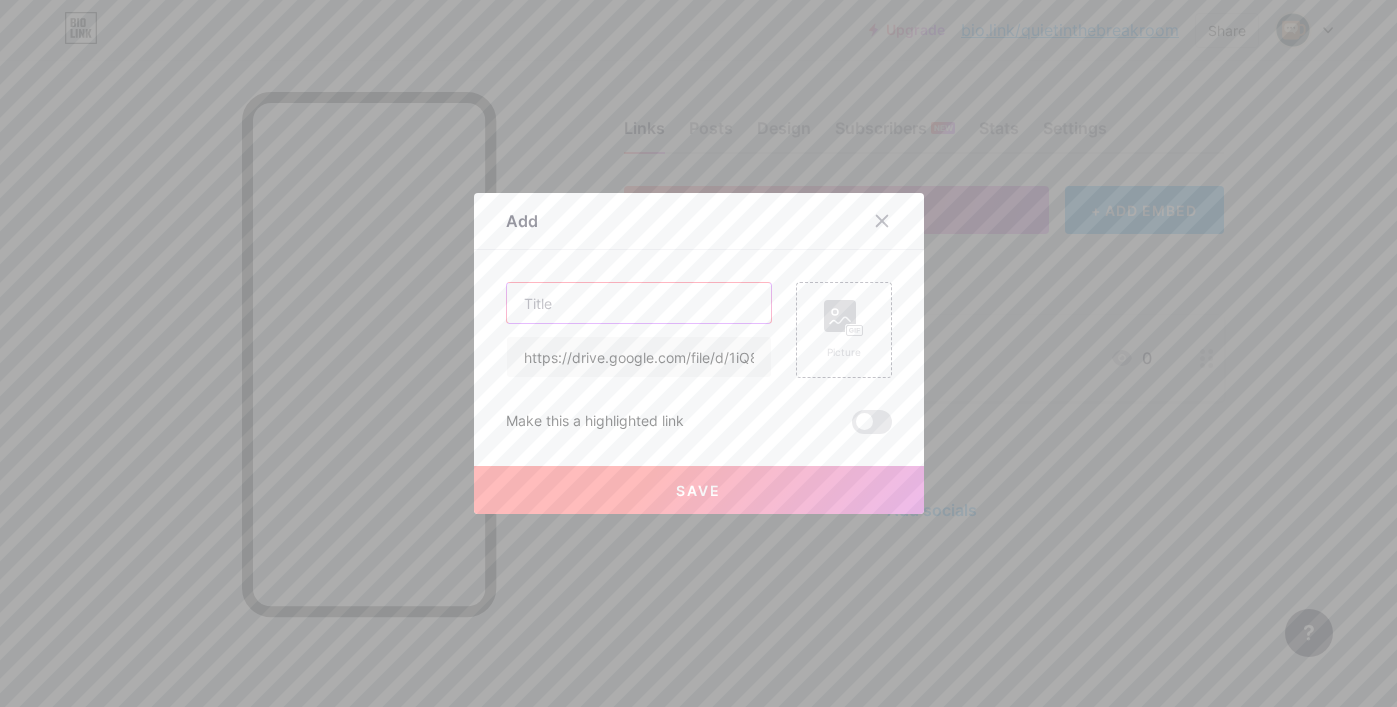 click at bounding box center (639, 303) 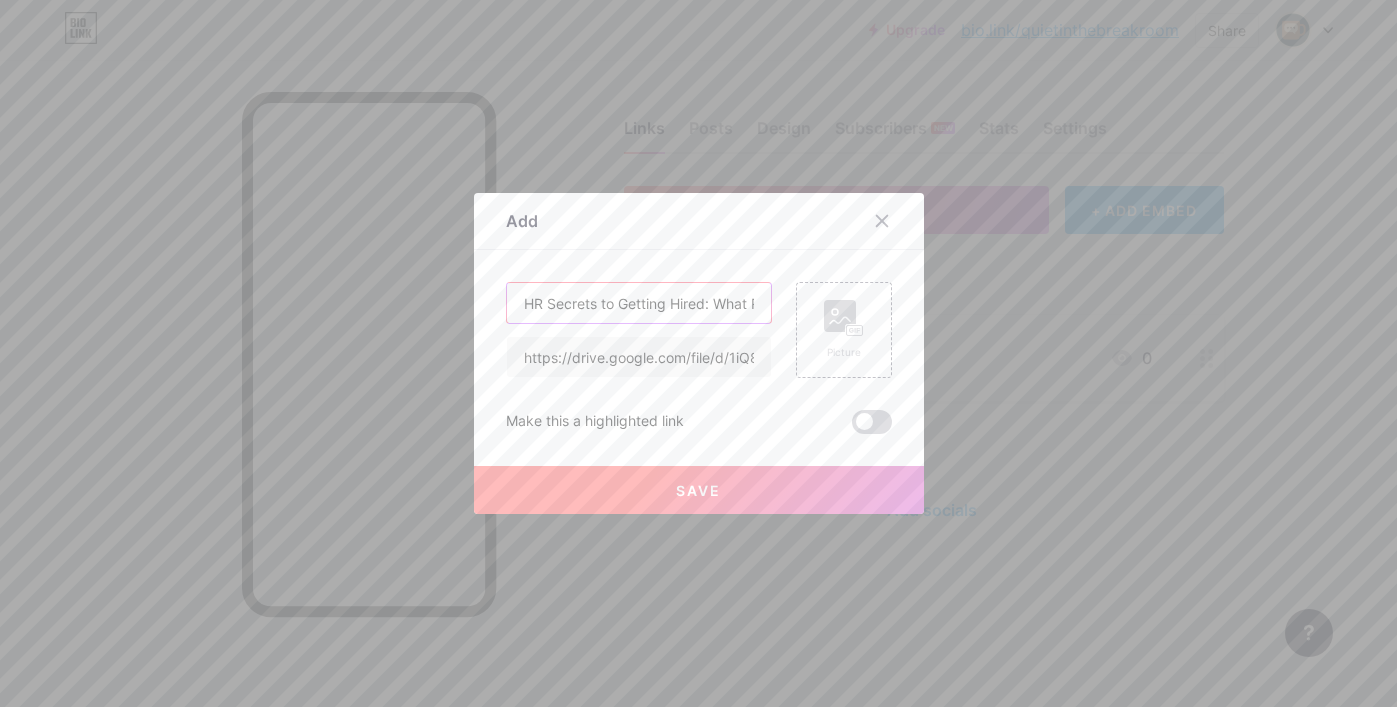 type on "HR Secrets to Getting Hired: What Recruiters Wish You Knew" 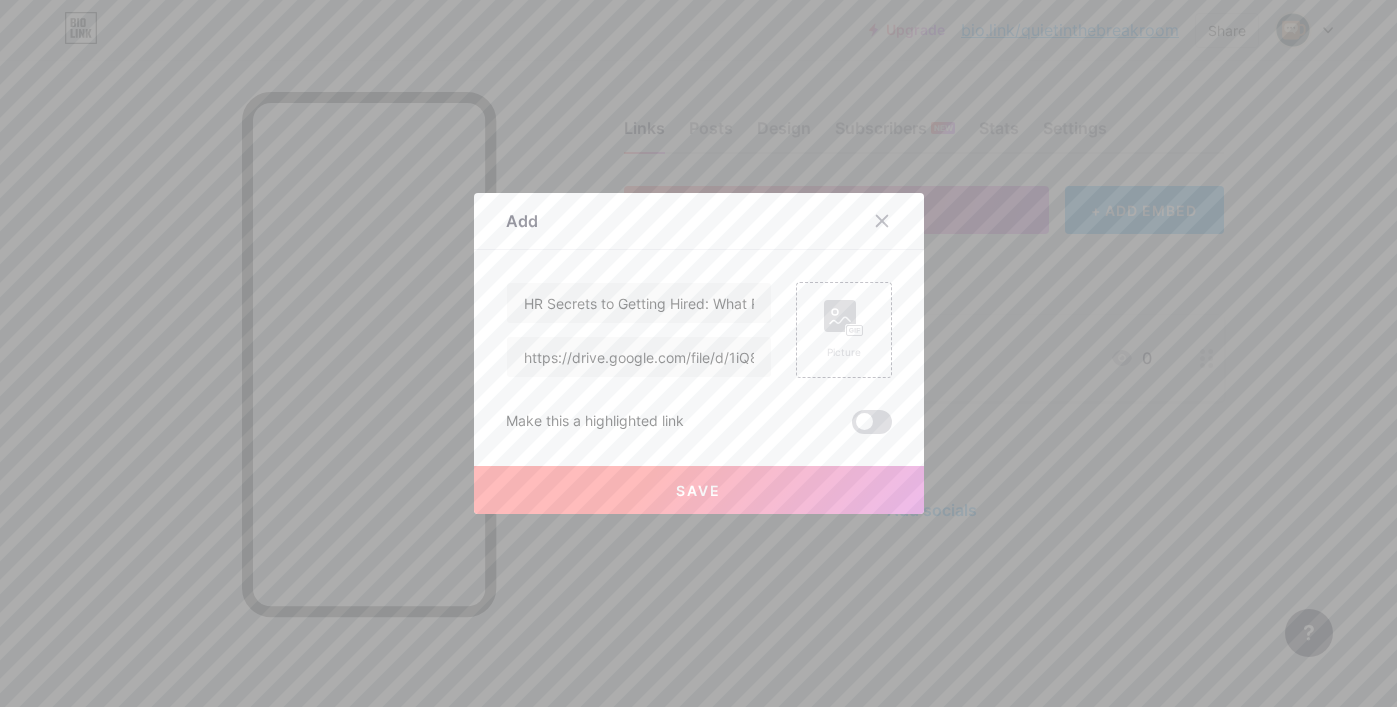 click at bounding box center [872, 422] 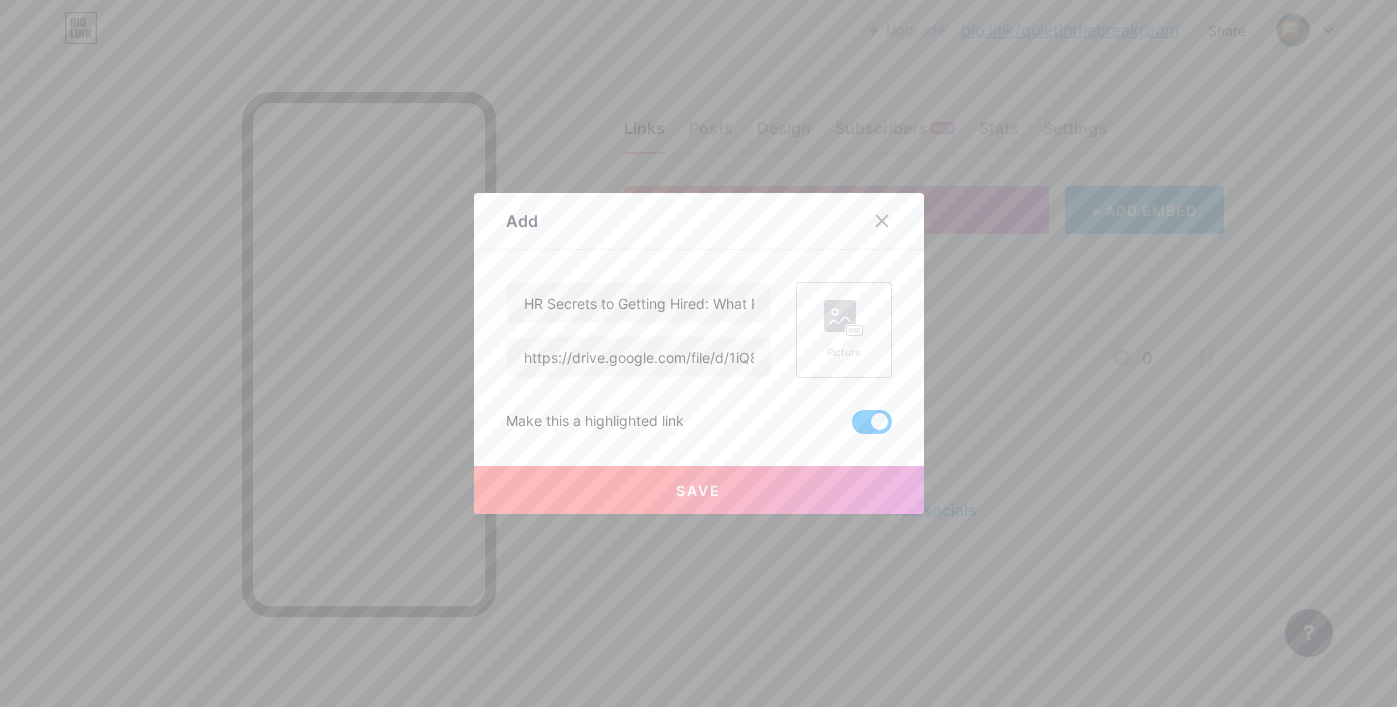 click 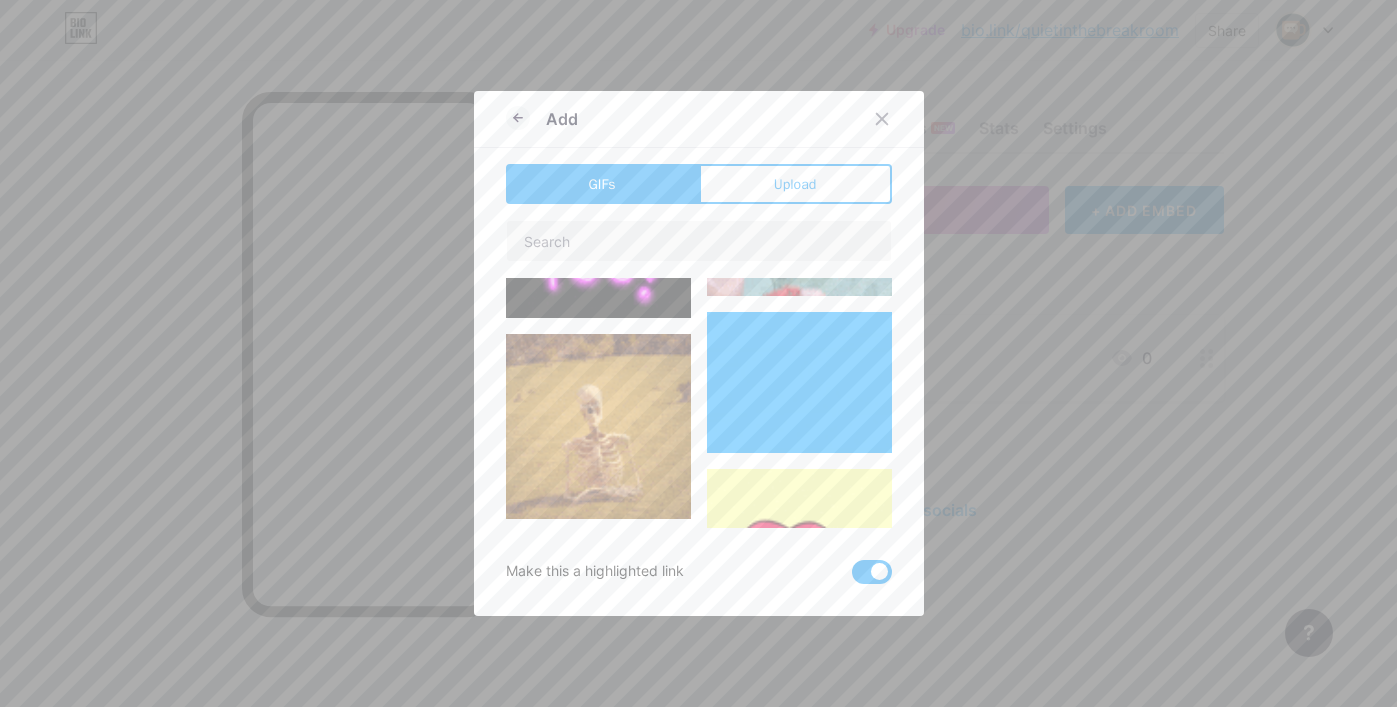 scroll, scrollTop: 834, scrollLeft: 0, axis: vertical 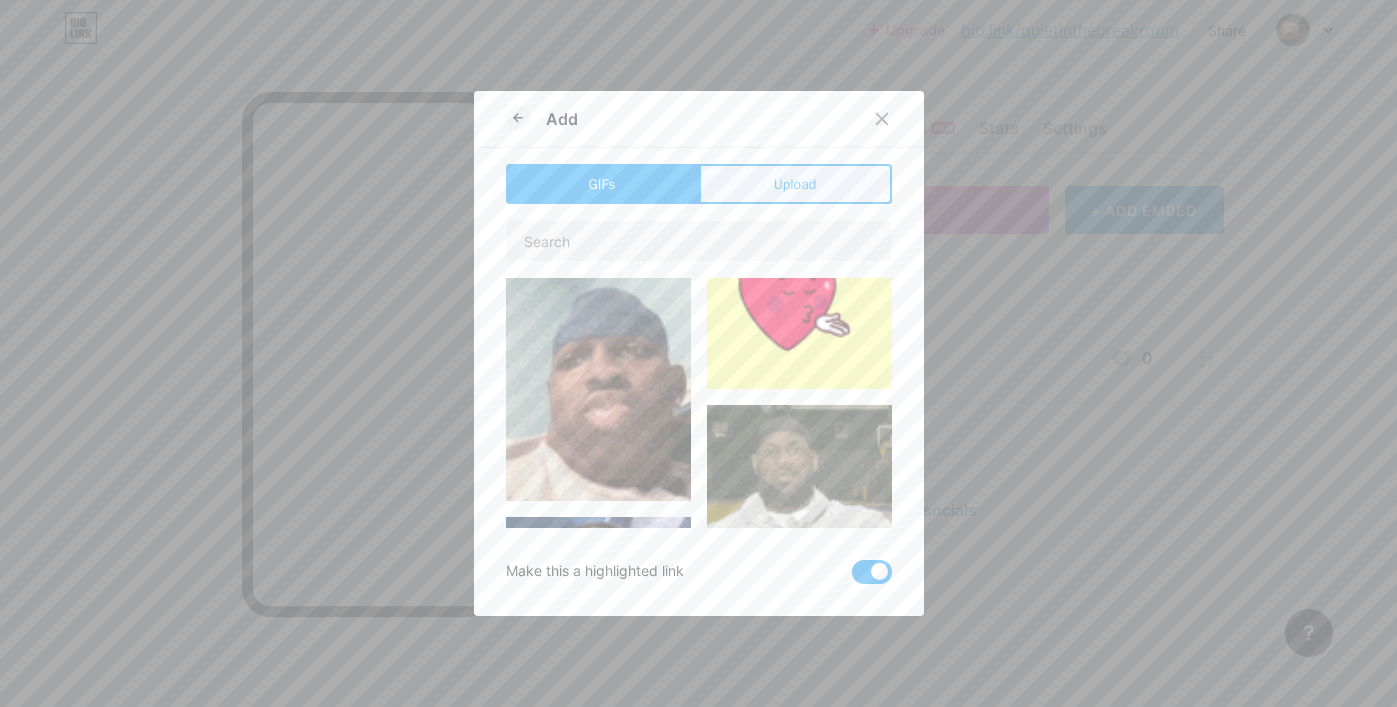 click on "Upload" at bounding box center (795, 184) 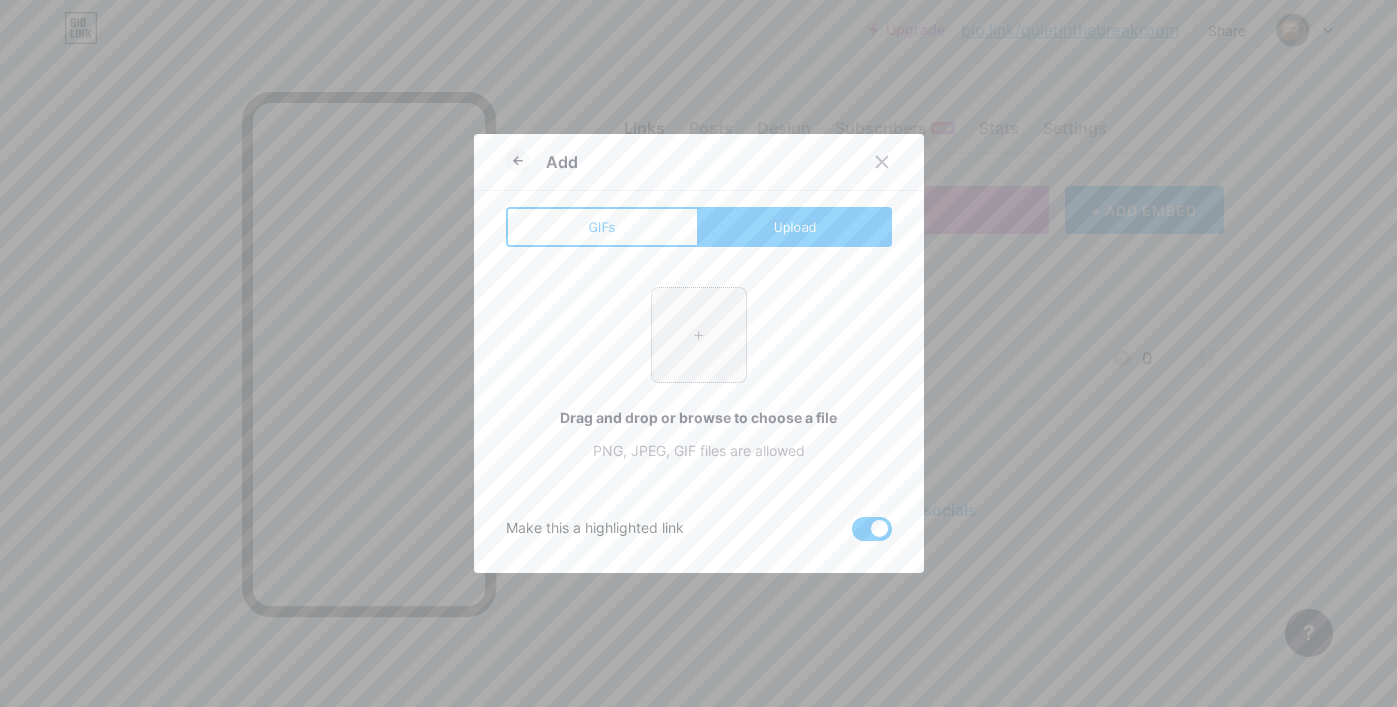 click at bounding box center [699, 335] 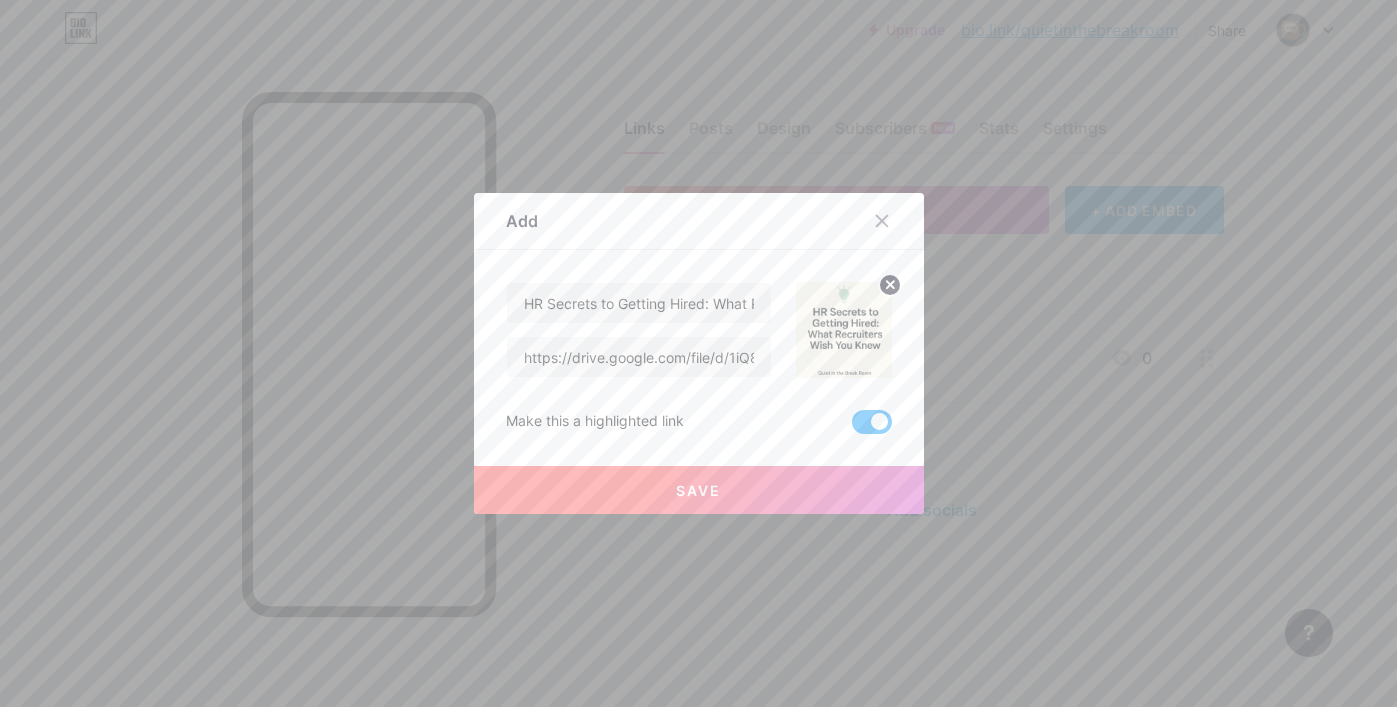 click on "Save" at bounding box center (698, 490) 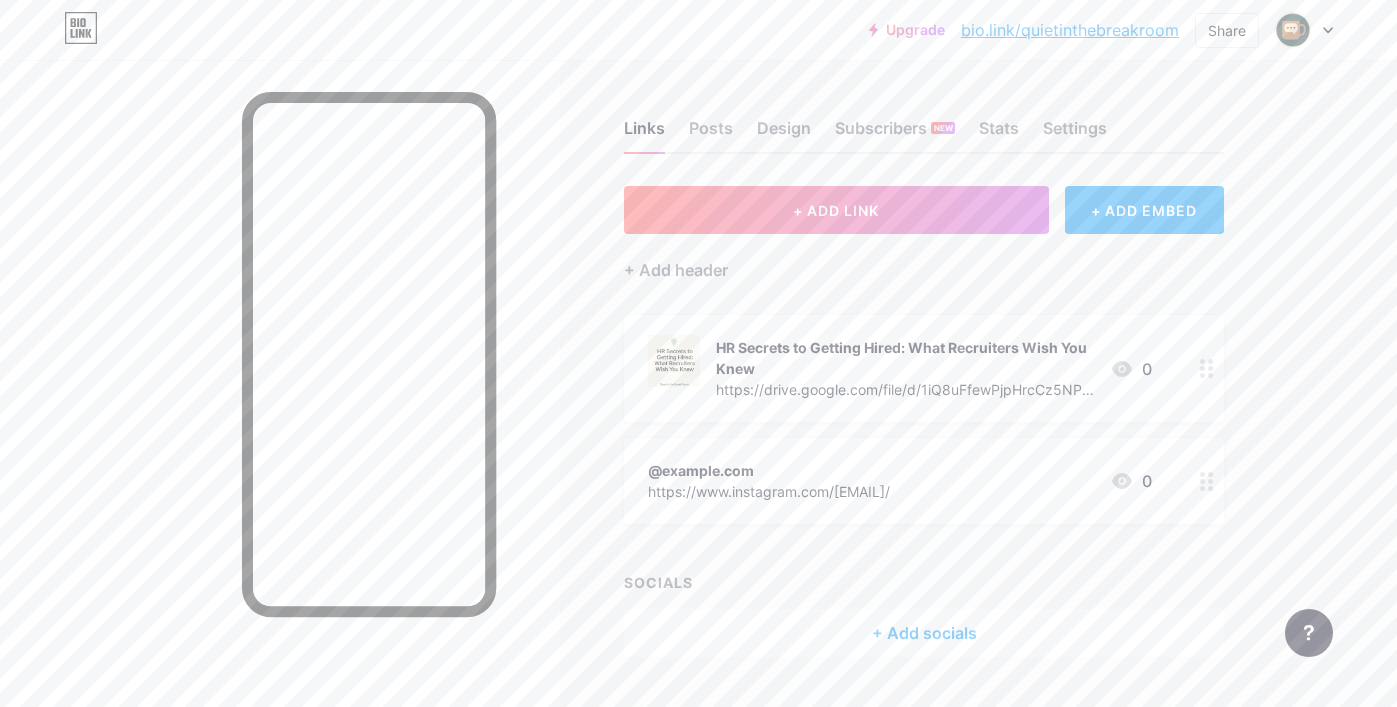 click on "Upgrade   bio.link/...   bio.link/quietinthebreakroom   Share               Switch accounts     Quiet in the Breakroom   bio.link/quietinthebreakroom       + Add a new page        Account settings   Logout   Link Copied
Links
Posts
Design
Subscribers
NEW
Stats
Settings       + ADD LINK     + ADD EMBED
+ Add header
HR Secrets to Getting Hired: What Recruiters Wish You Knew
https://drive.google.com/file/d/1iQ8uFfewPjpHrcCz5NPKf09TI3Rl1XxX/view?usp=drive_link
0
@[EMAIL]
https://www.instagram.com/[EMAIL]/
0
SOCIALS     + Add socials                       Feature requests             Help center         Contact support" at bounding box center [698, 378] 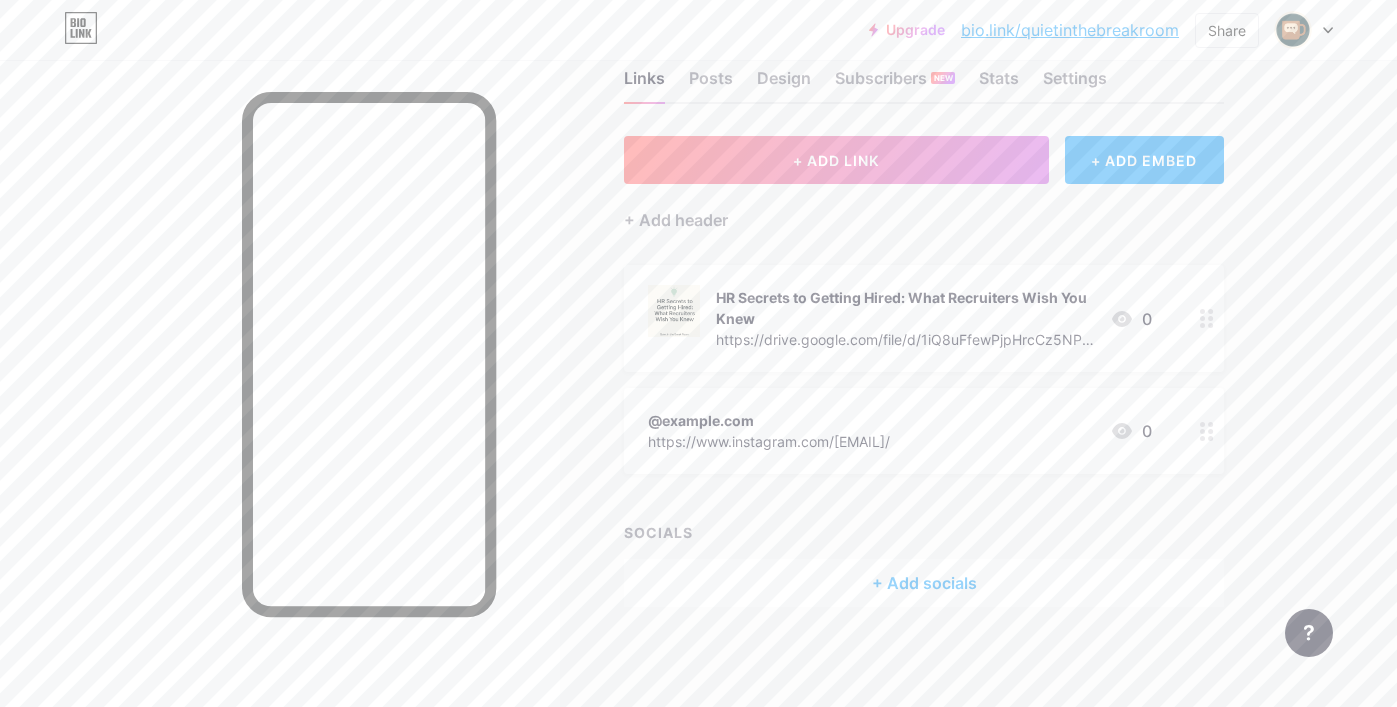 scroll, scrollTop: 49, scrollLeft: 0, axis: vertical 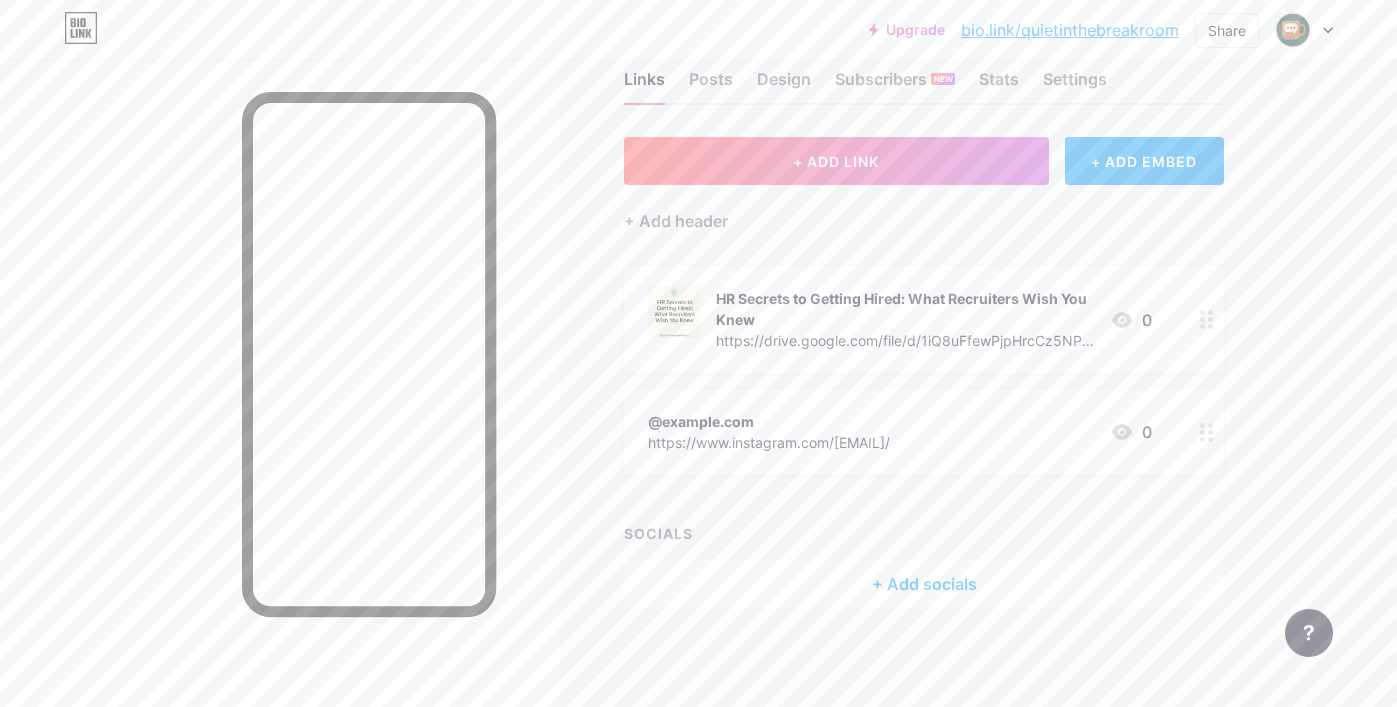 click on "+ Add socials" at bounding box center (924, 584) 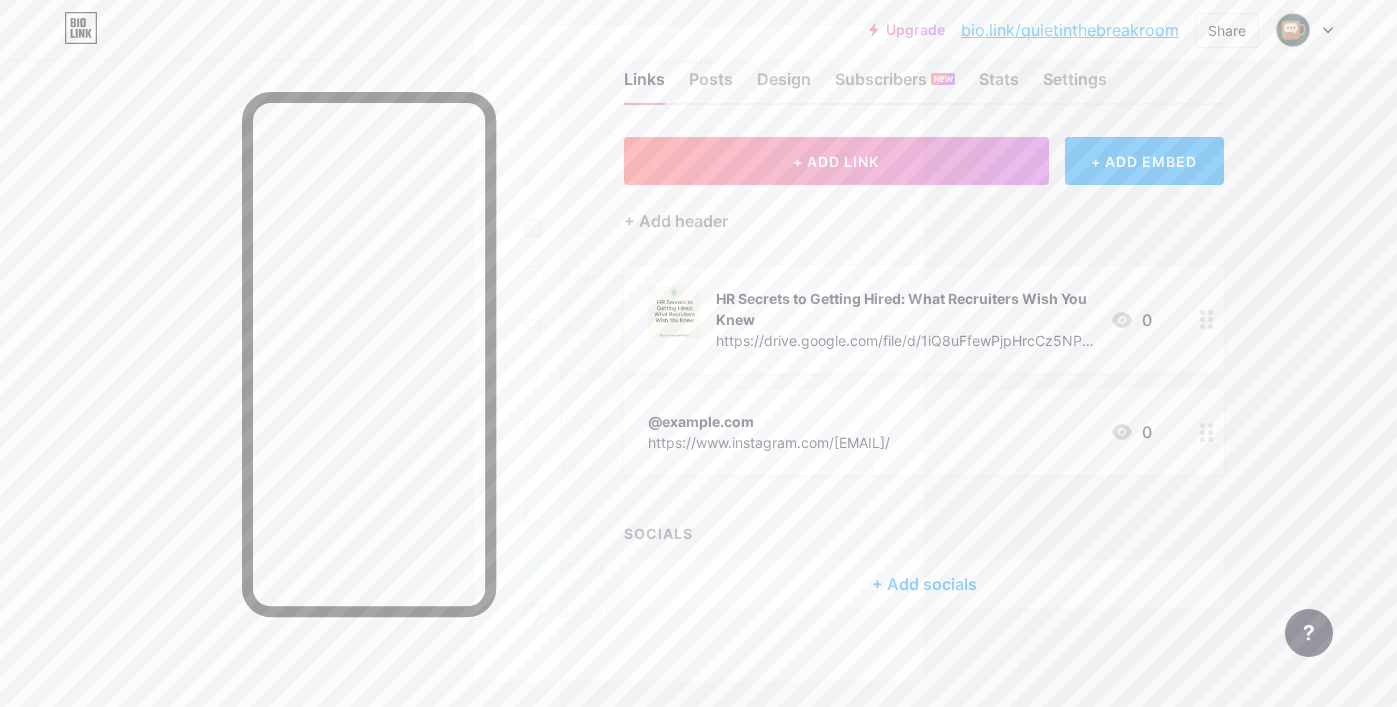 scroll, scrollTop: 39, scrollLeft: 0, axis: vertical 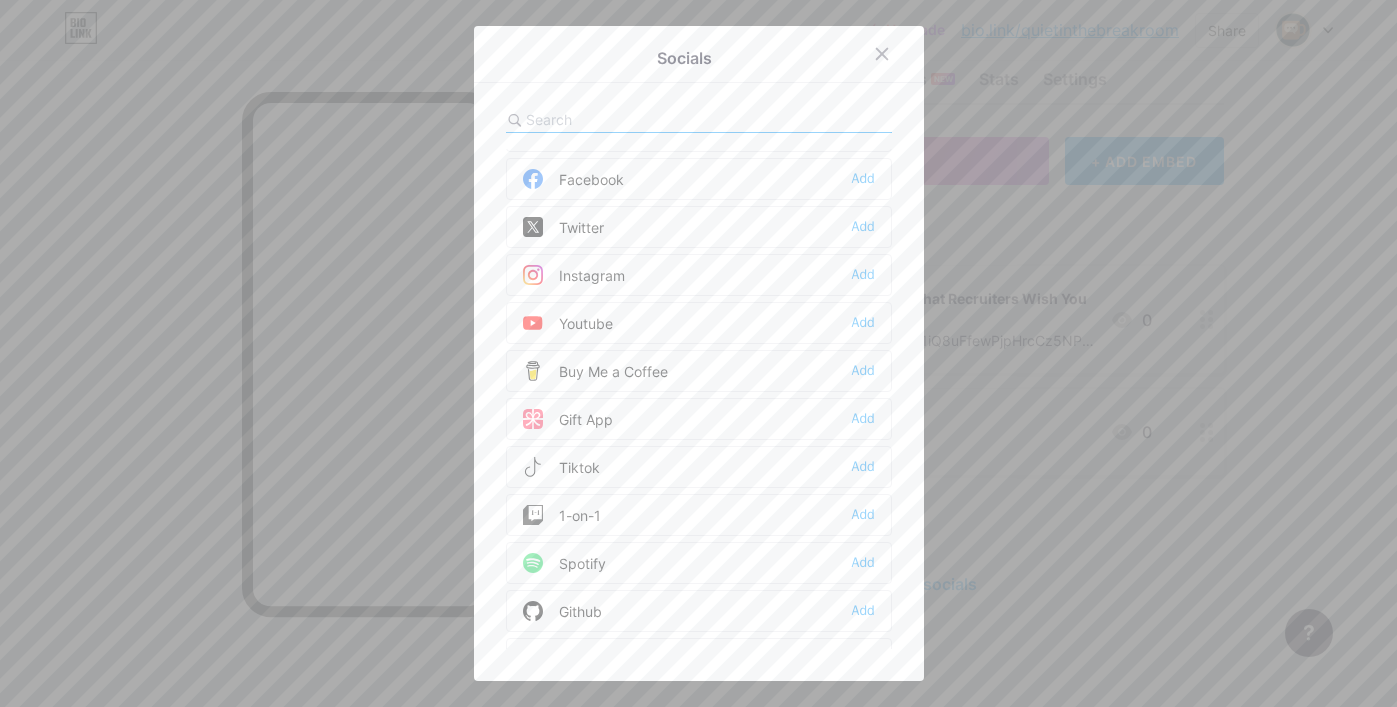 click on "Instagram
Add" at bounding box center [699, 275] 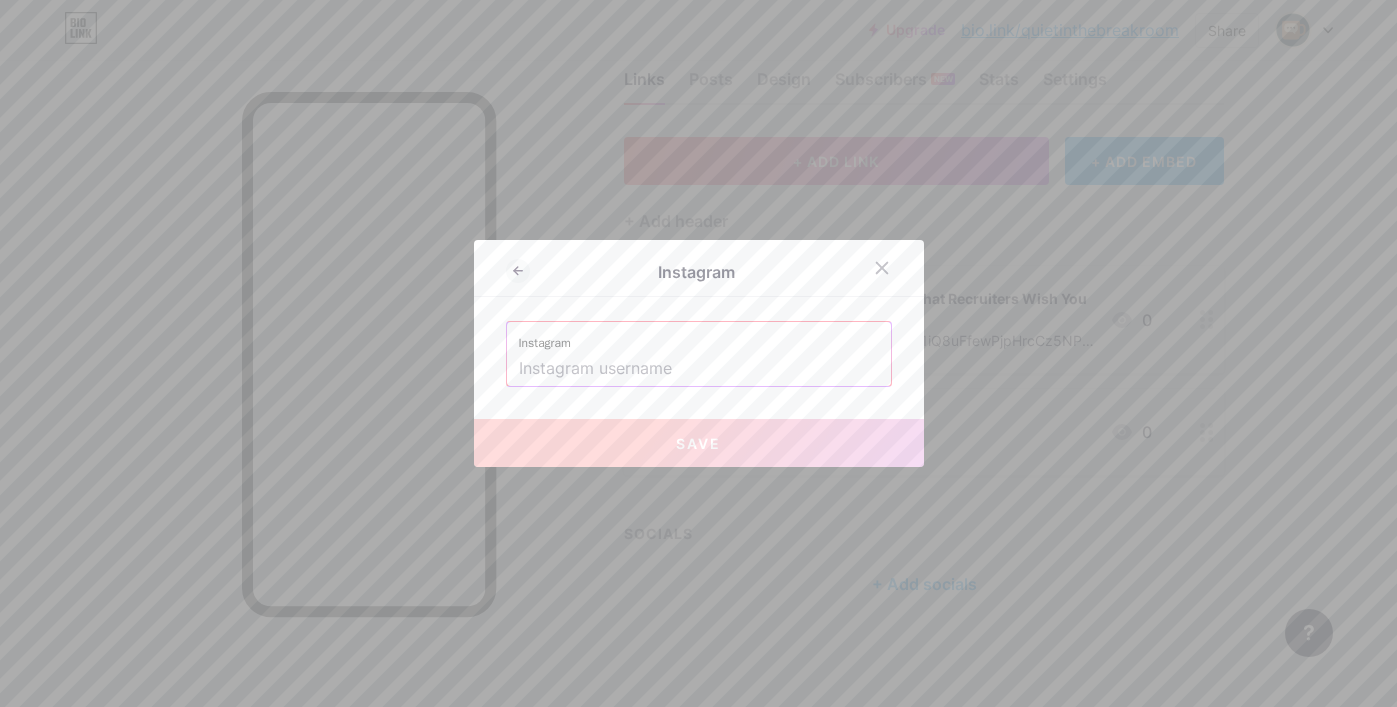 paste on "https://www.instagram.com/[EMAIL]/" 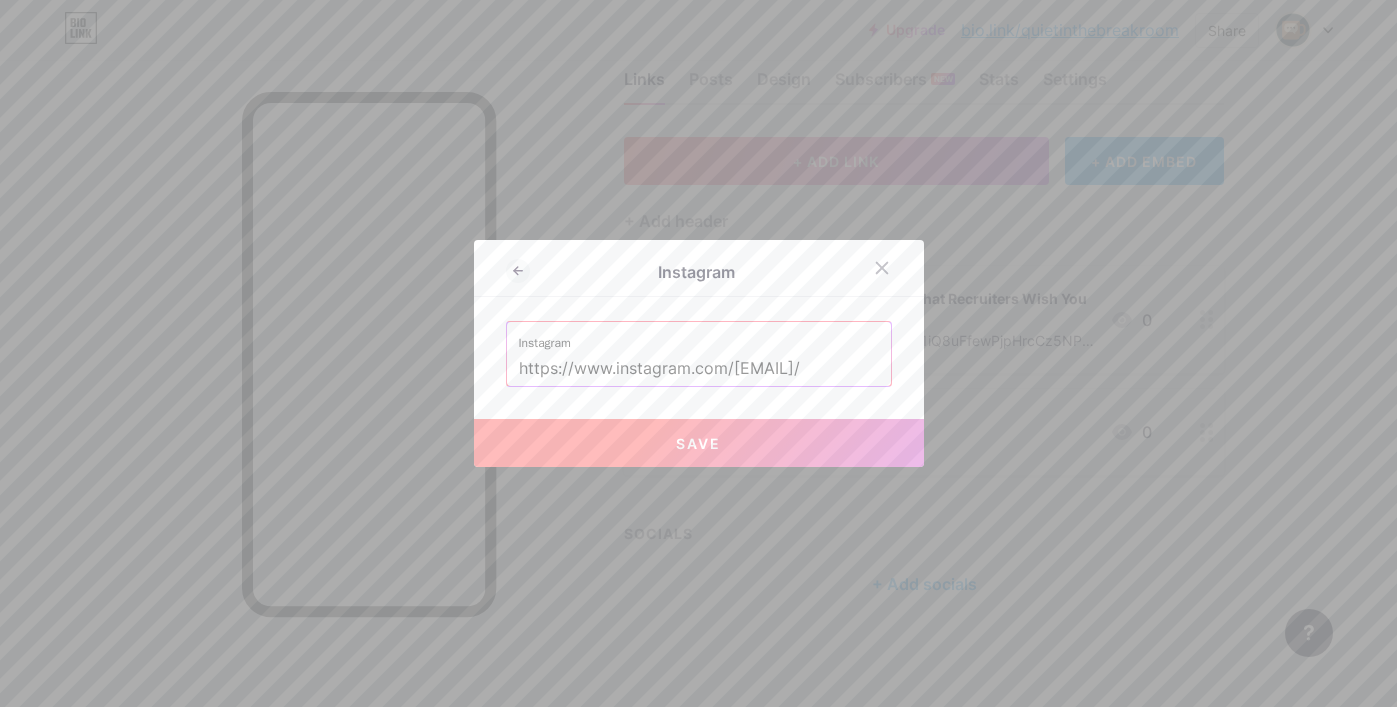 click on "Save" at bounding box center (698, 443) 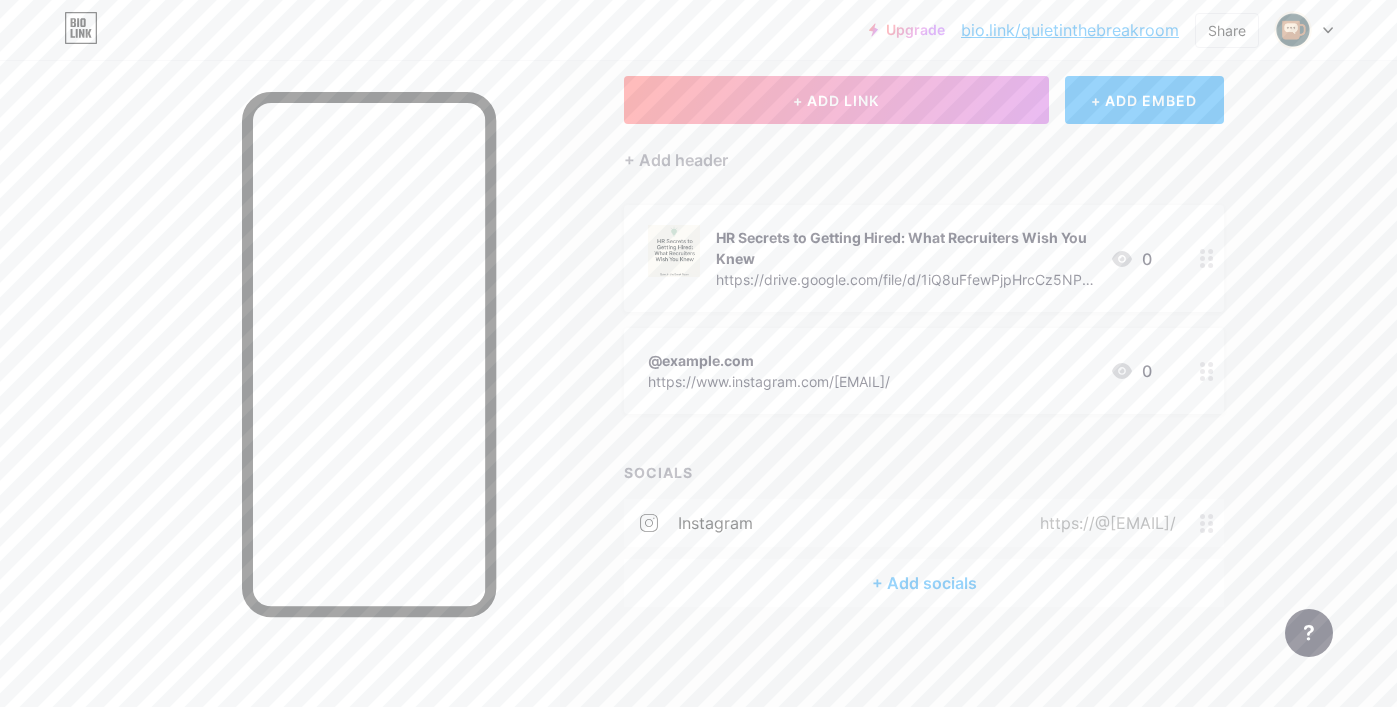scroll, scrollTop: 109, scrollLeft: 0, axis: vertical 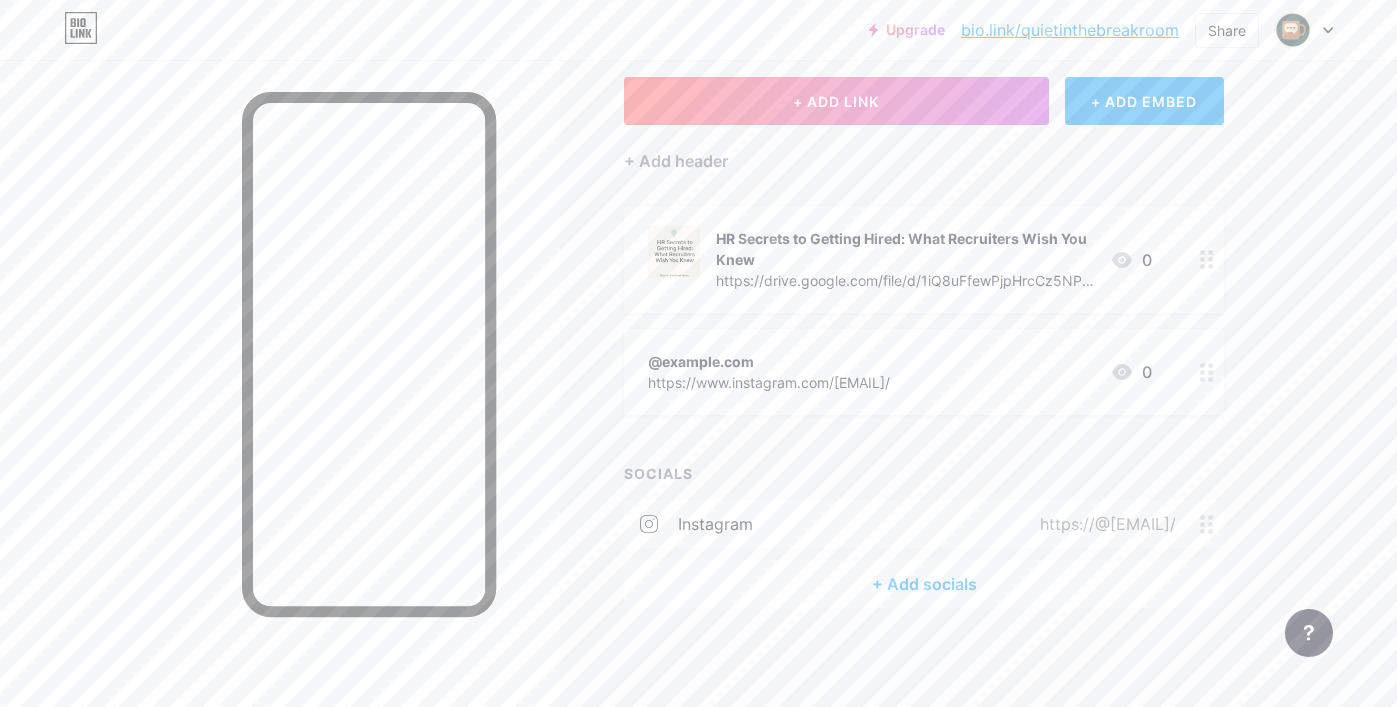 click on "Upgrade   bio.link/...   bio.link/quietinthebreakroom   Share               Switch accounts     Quiet in the Breakroom   bio.link/quietinthebreakroom       + Add a new page        Account settings   Logout   Link Copied
Links
Posts
Design
Subscribers
NEW
Stats
Settings     Profile   Quiet in the Breakroom     🎙️ HR-backed career tips for quiet professionals 🎯 Resume help • Interview prep • Work culture 🎁 Grab your free Job Hunter Toolkit below ↓                   Themes   Link in bio   Blog   Shop       Basics       Carbon       Xmas 23       Pride       Glitch       Winter · Live       Glassy · Live       Chameleon · Live       Rainy Night · Live       Neon · Live       Summer       Retro       Strawberry · Live       Desert       Sunny       Autumn       Leaf       Clear Sky       Blush       Unicorn       Minimal       Cloudy       Shadow     Create your own           Changes saved" at bounding box center (698, 299) 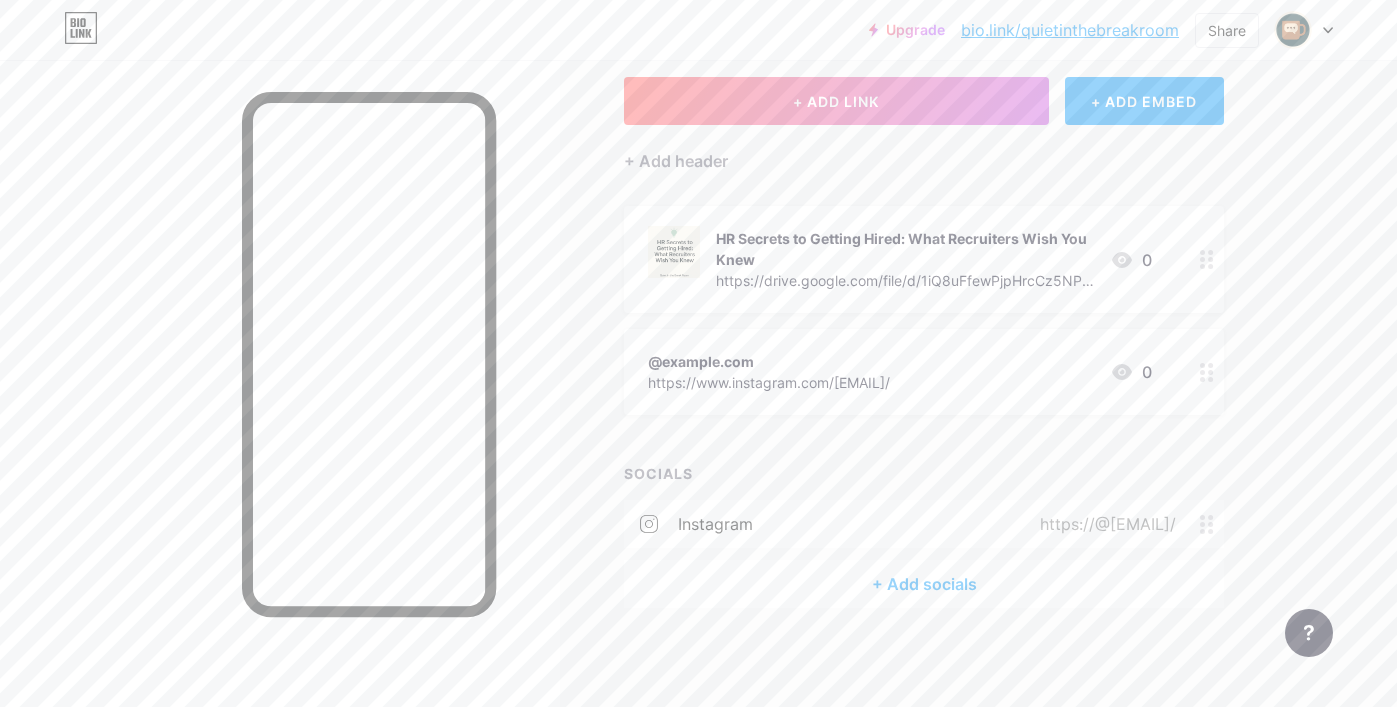 click on "Delete" at bounding box center [527, 442] 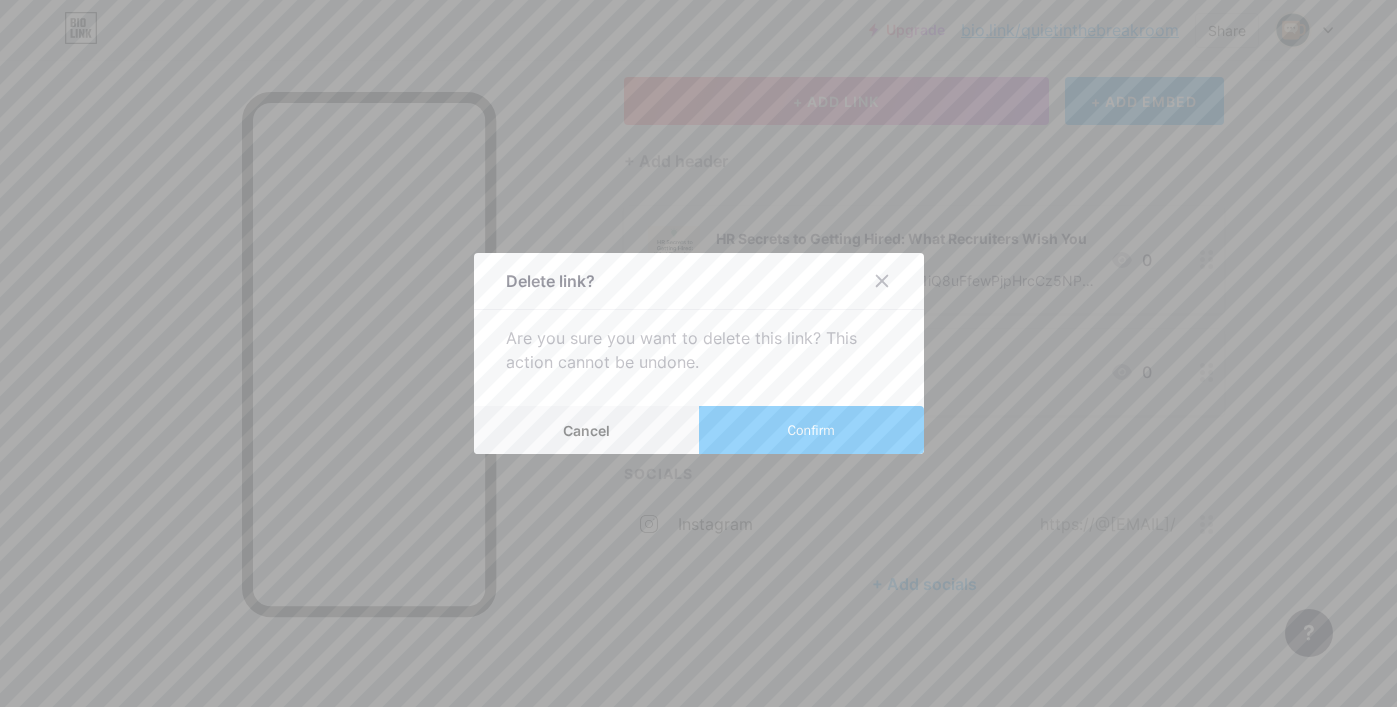 click on "Confirm" at bounding box center [810, 430] 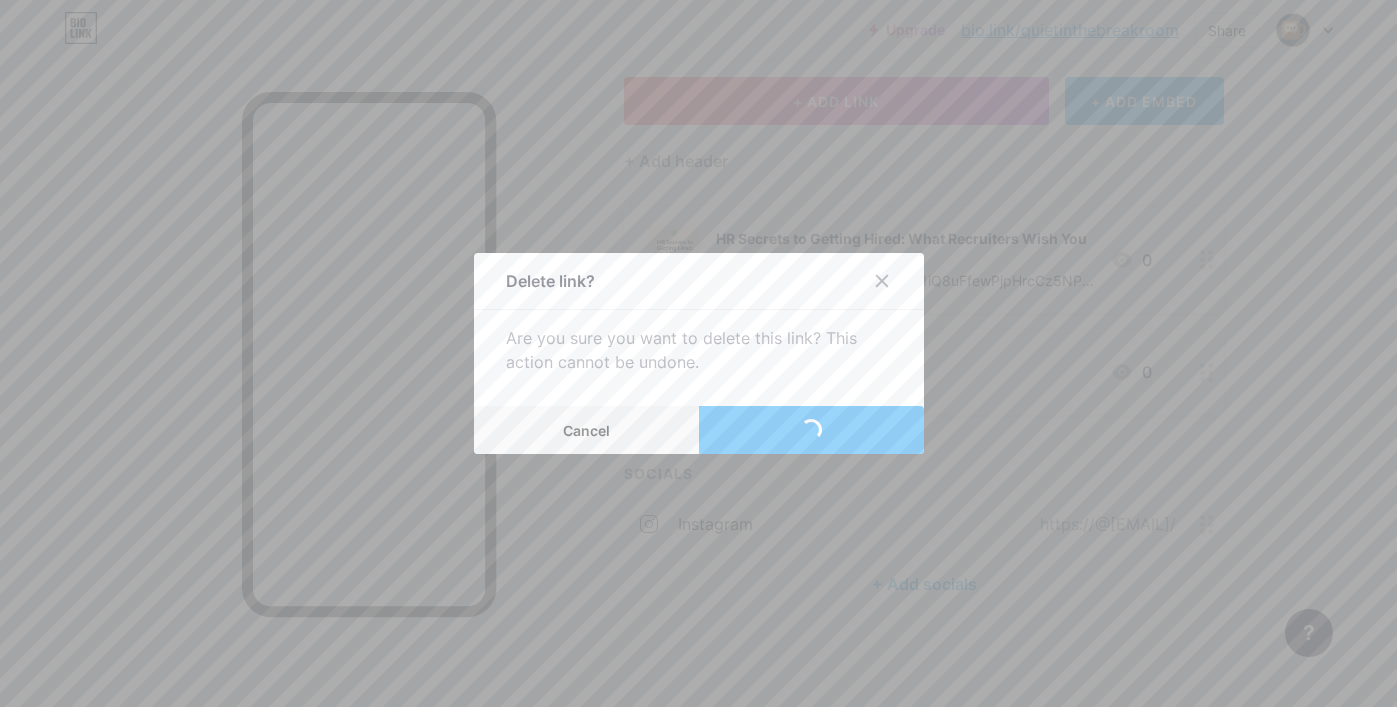 scroll, scrollTop: 7, scrollLeft: 0, axis: vertical 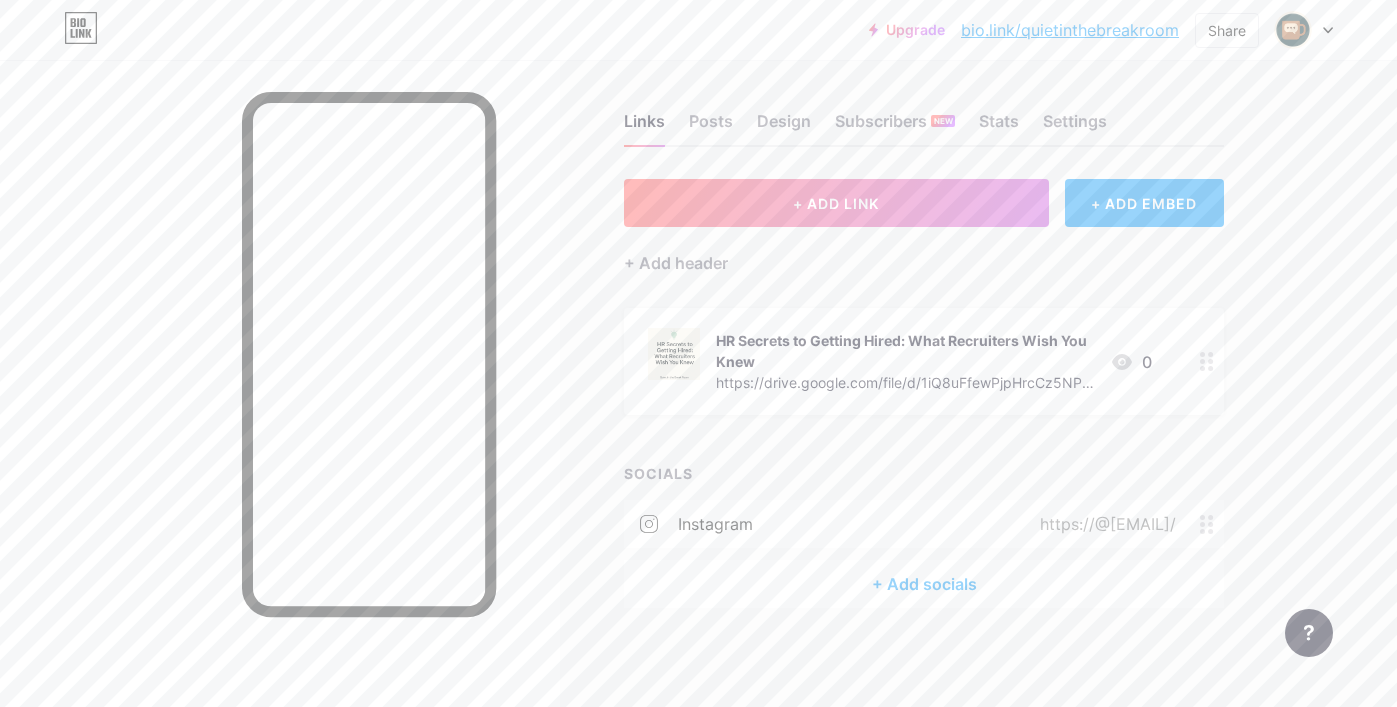 click on "Upgrade   bio.link/...   bio.link/quietinthebreakroom   Share               Switch accounts     Quiet in the Breakroom   bio.link/quietinthebreakroom       + Add a new page        Account settings   Logout   Link Copied
Links
Posts
Design
Subscribers
NEW
Stats
Settings       + ADD LINK     + ADD EMBED
+ Add header
HR Secrets to Getting Hired: What Recruiters Wish You Knew
https://drive.google.com/file/d/1iQ8uFfewPjpHrcCz5NPKf09TI3Rl1XxX/view?usp=drive_link
0
SOCIALS
instagram
https://@[EMAIL]/               + Add socials                       Feature requests             Help center         Contact support" at bounding box center (698, 350) 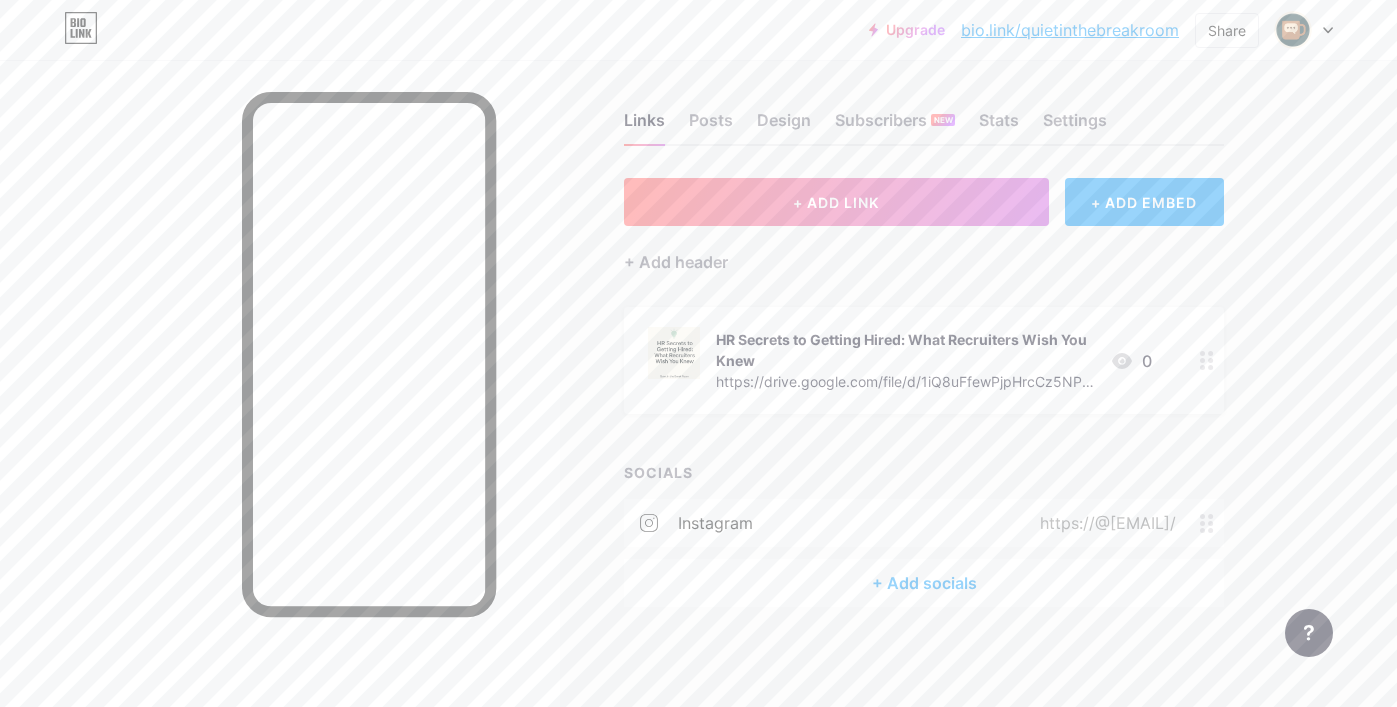 scroll, scrollTop: 7, scrollLeft: 0, axis: vertical 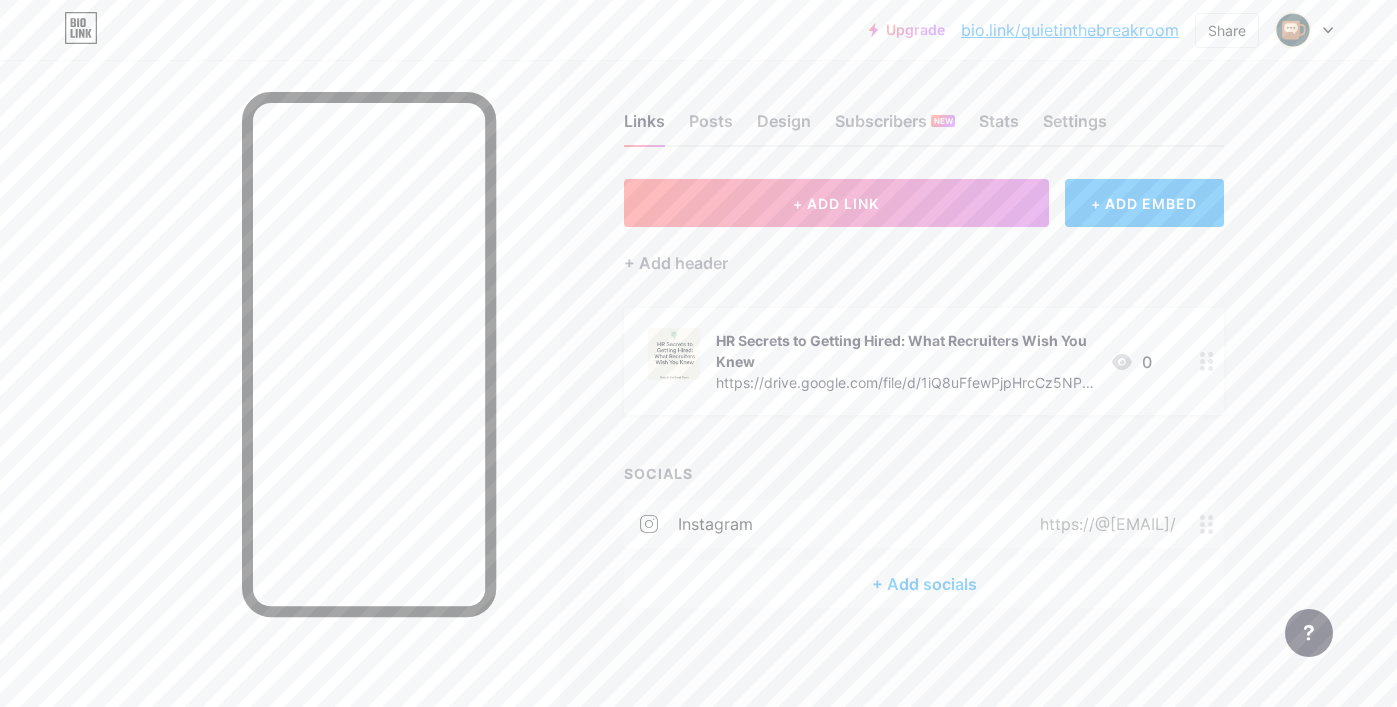 click on "+ Add socials" at bounding box center [924, 584] 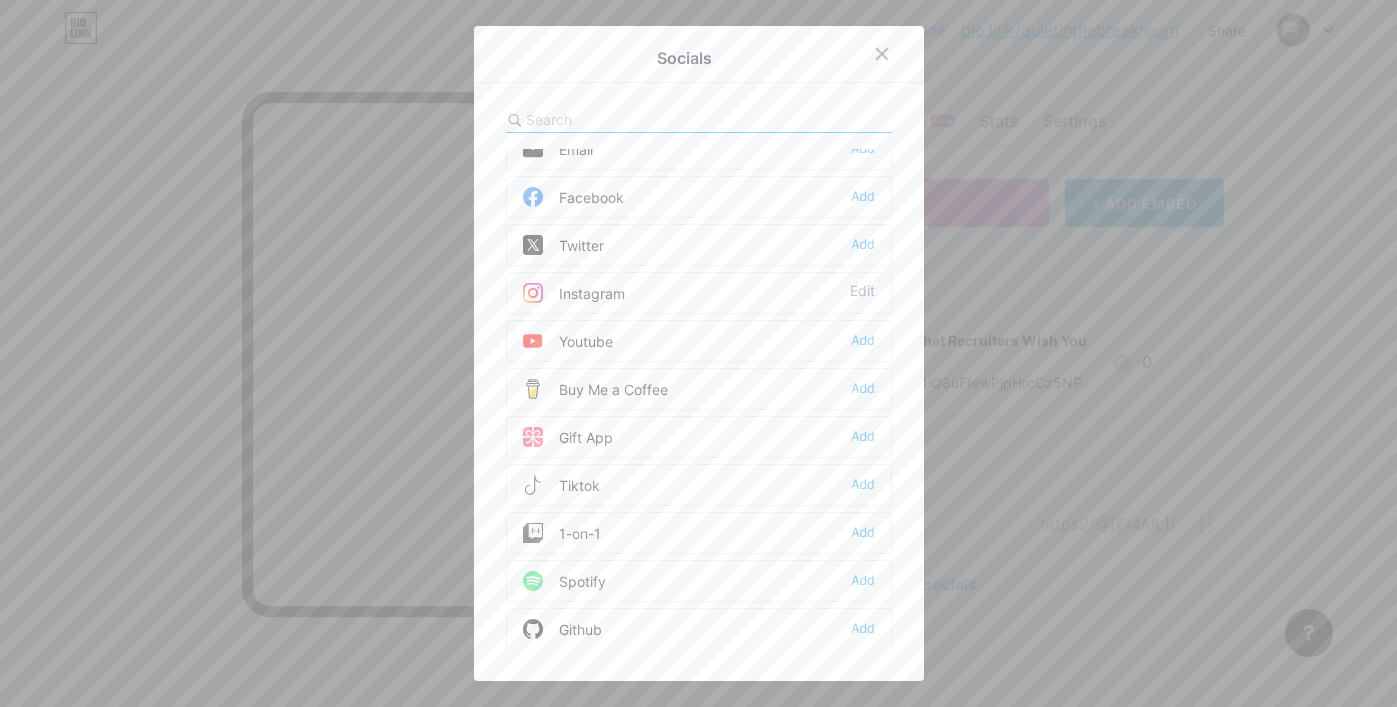 scroll, scrollTop: 25, scrollLeft: 0, axis: vertical 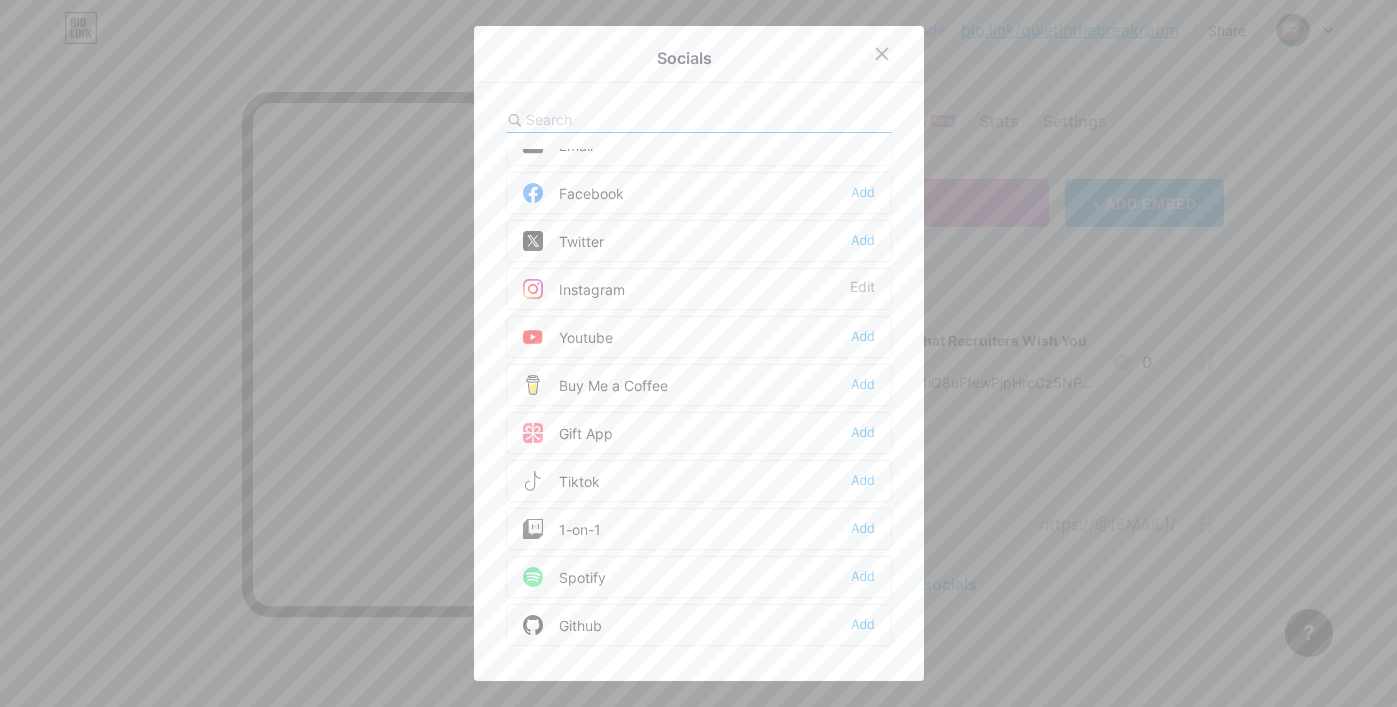 click on "Tiktok
Add" at bounding box center (699, 481) 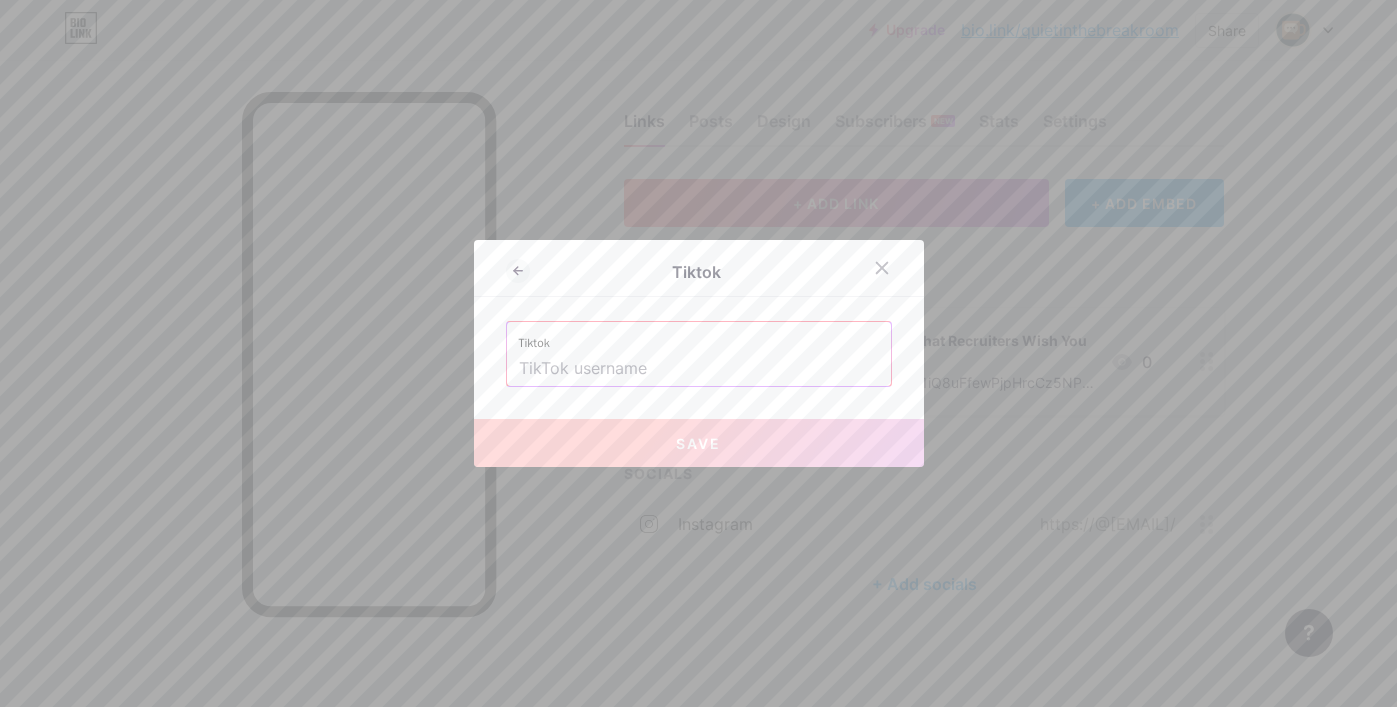 click on "Tiktok" at bounding box center (699, 354) 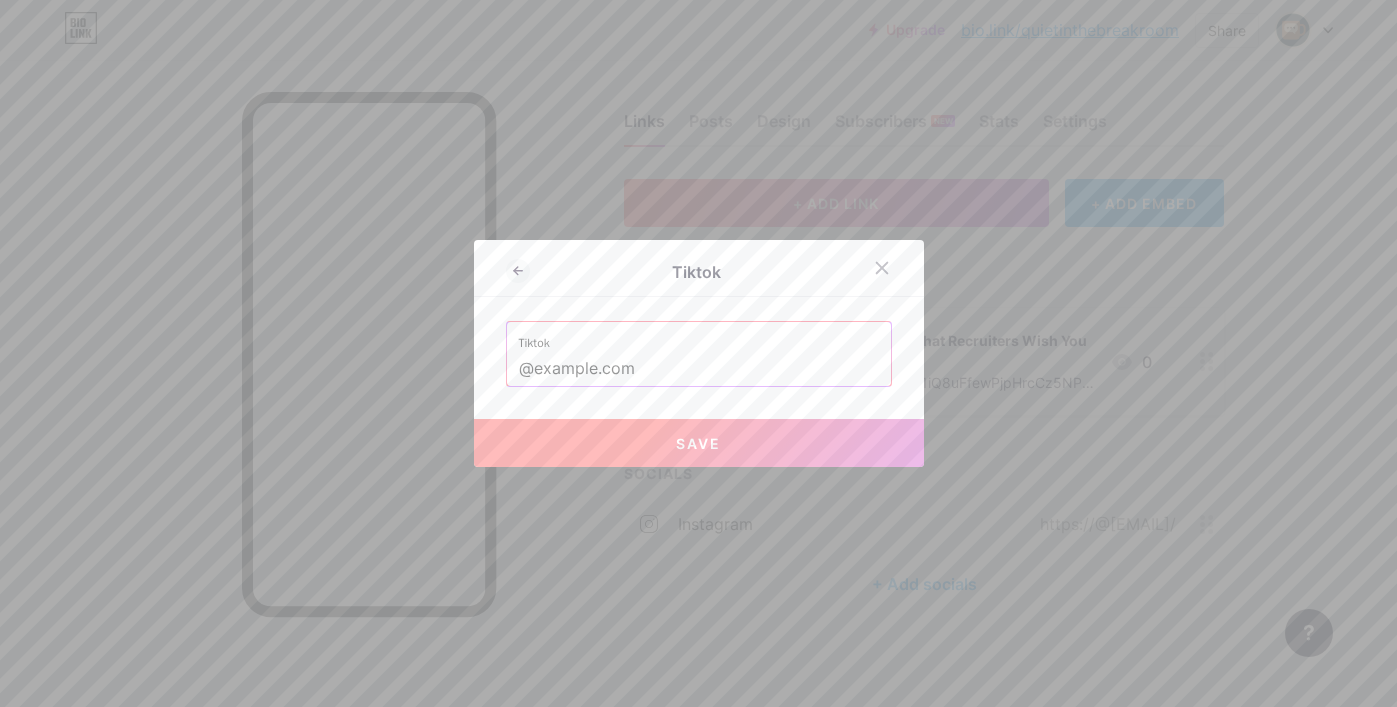 click on "Save" at bounding box center (699, 443) 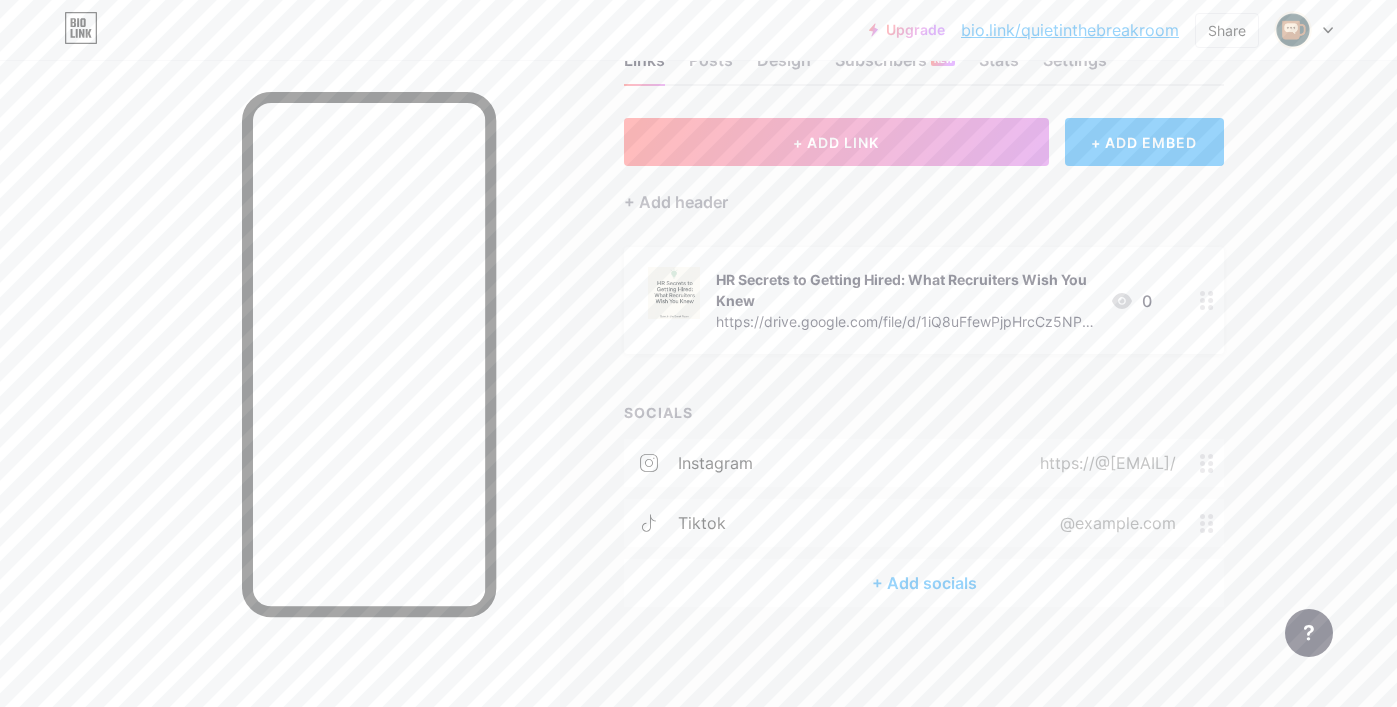 scroll, scrollTop: 67, scrollLeft: 0, axis: vertical 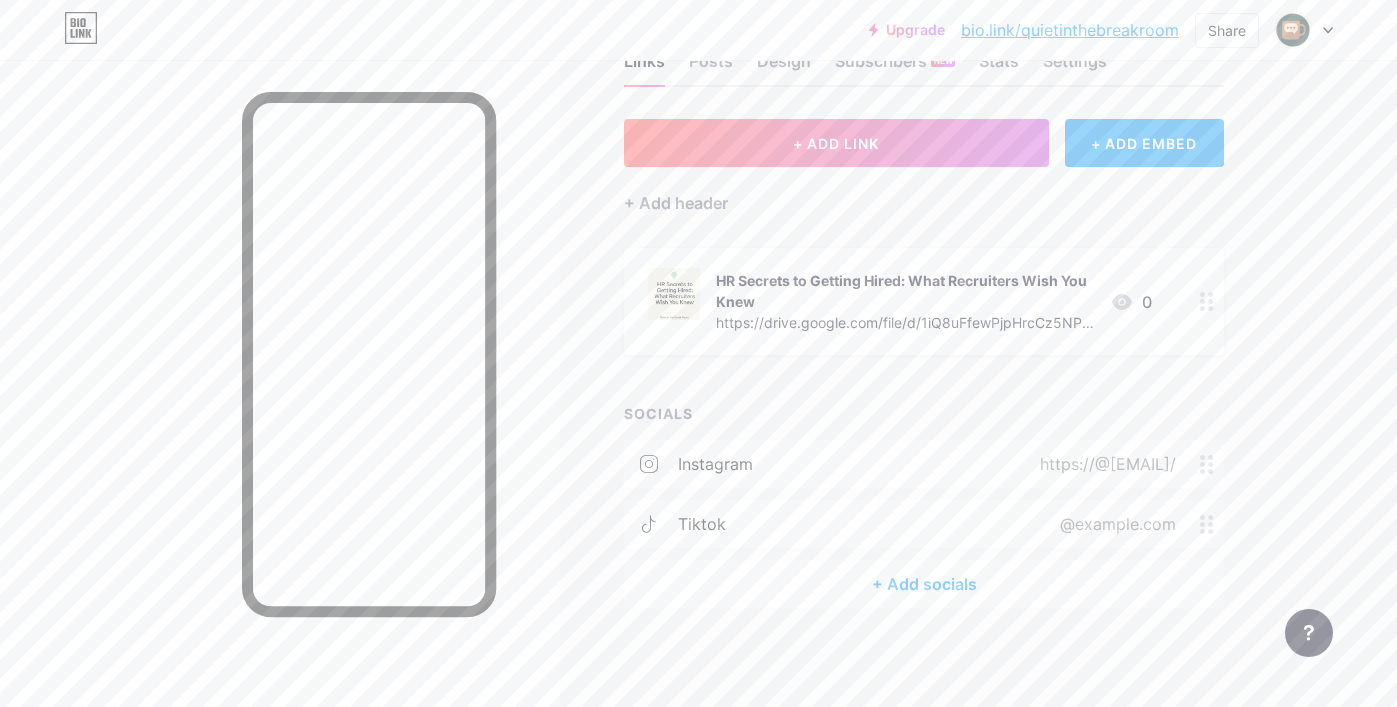 click on "https://@[EMAIL]/" at bounding box center [1104, 464] 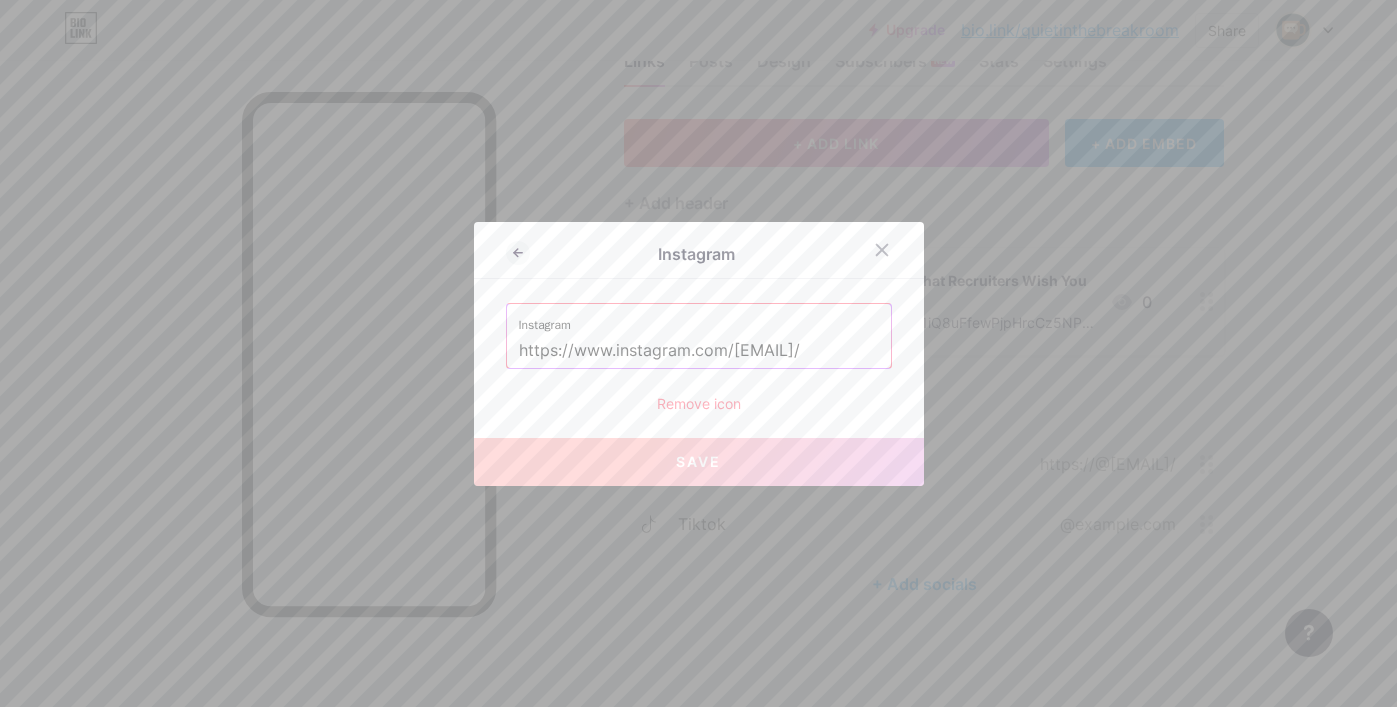 drag, startPoint x: 731, startPoint y: 347, endPoint x: 438, endPoint y: 336, distance: 293.20642 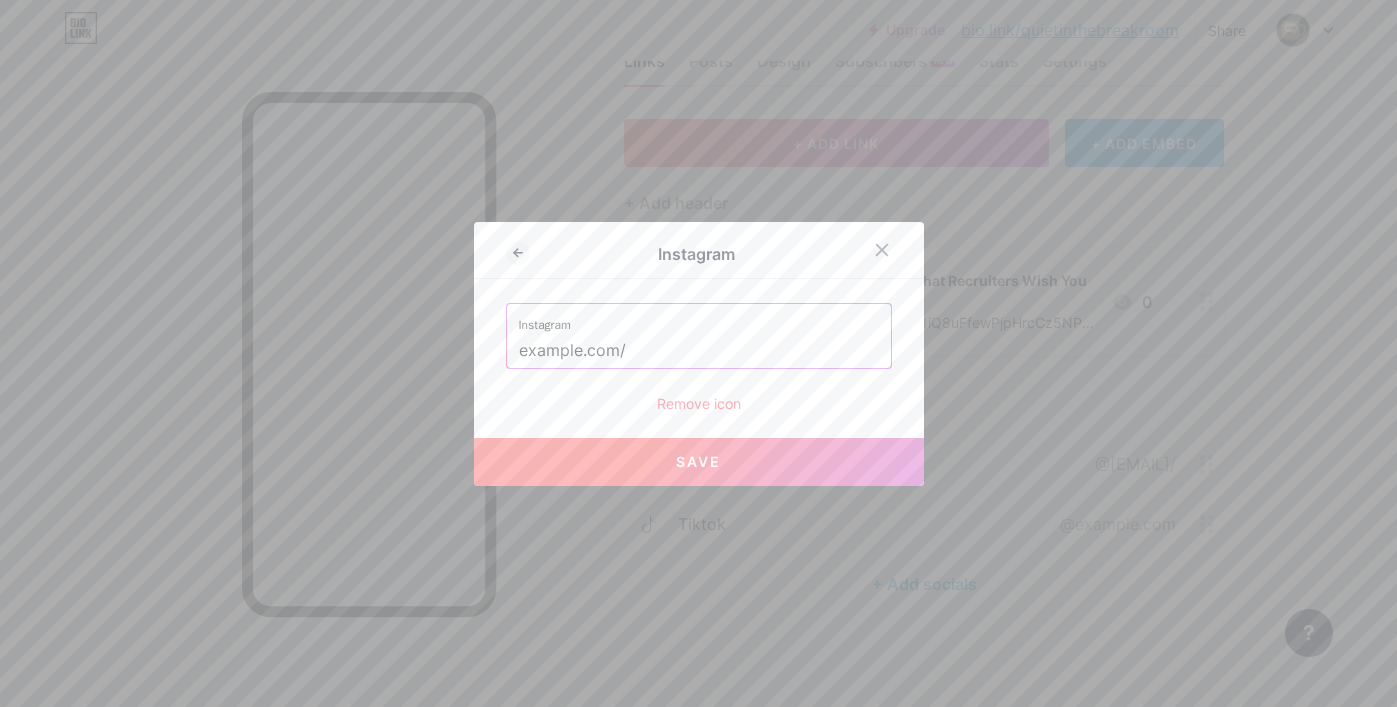 click on "Save" at bounding box center (699, 462) 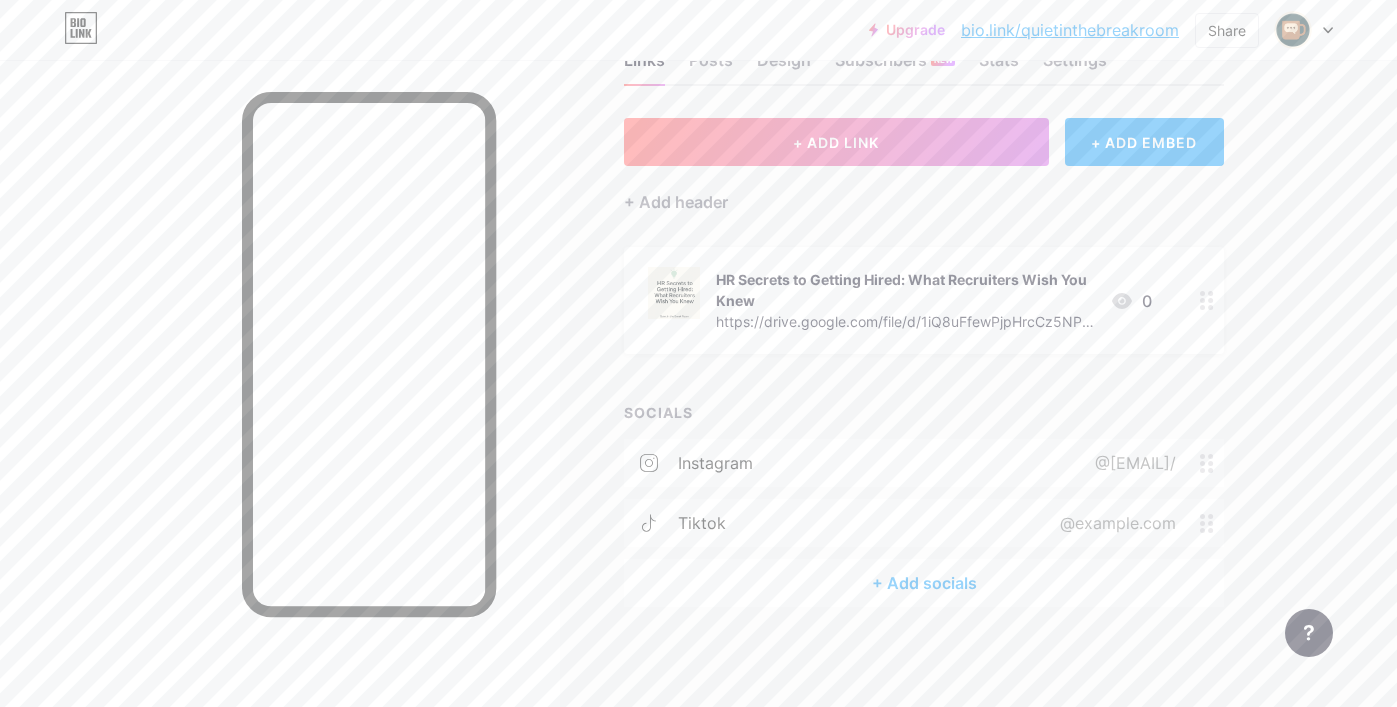 scroll, scrollTop: 67, scrollLeft: 0, axis: vertical 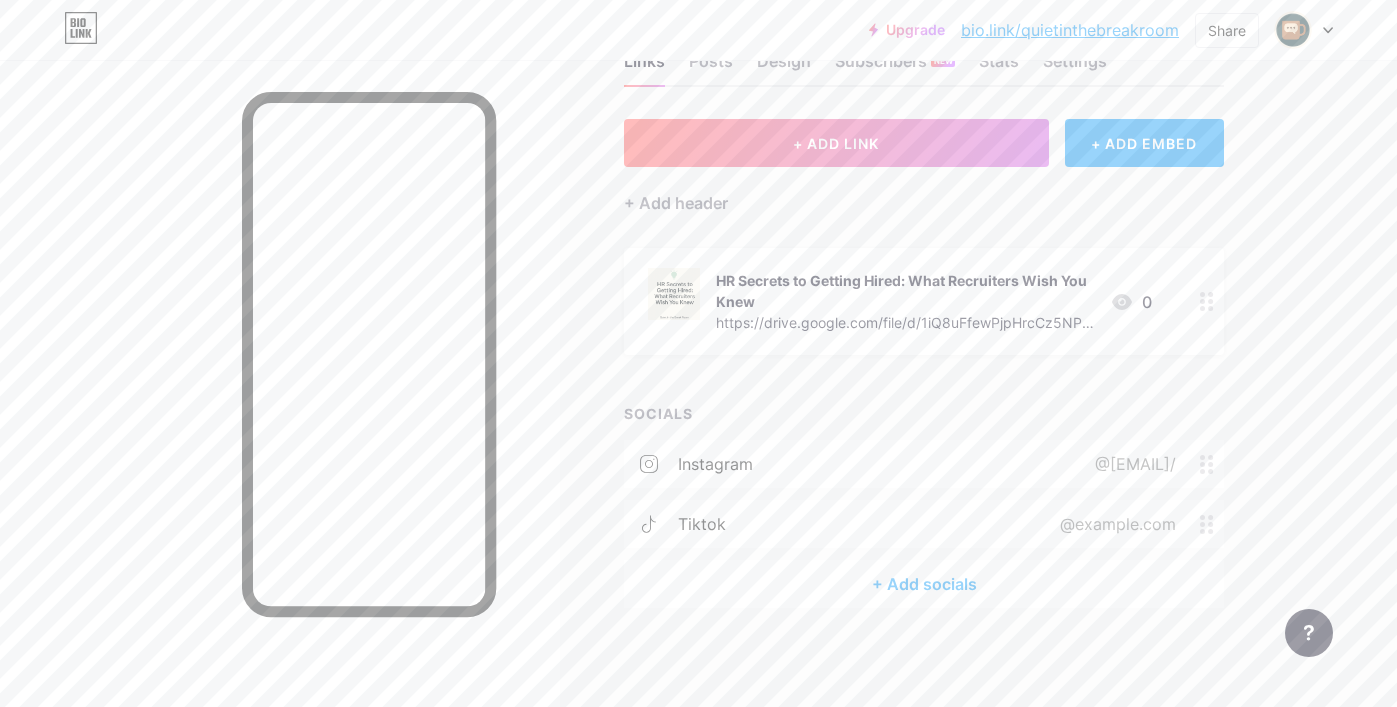 click on "Upgrade   bio.link/example...   bio.link/example.com   Share               Switch accounts     example in the Breakroom   bio.link/example.com       + Add a new page        Account settings   Logout   Link Copied
Links
Posts
Design
Subscribers
NEW
Stats
Settings       + ADD LINK     + ADD EMBED
+ Add header
HR Secrets to Getting Hired: What Recruiters Wish You Knew
https://drive.google.com/file/d/1iQ8uFfewPjpHrcCz5NPKf09TI3Rl1XxX/view?usp=drive_link
0
SOCIALS
instagram
@example.com/
tiktok
@example.com               + Add socials                       Feature requests             Help center         Contact support" at bounding box center [698, 320] 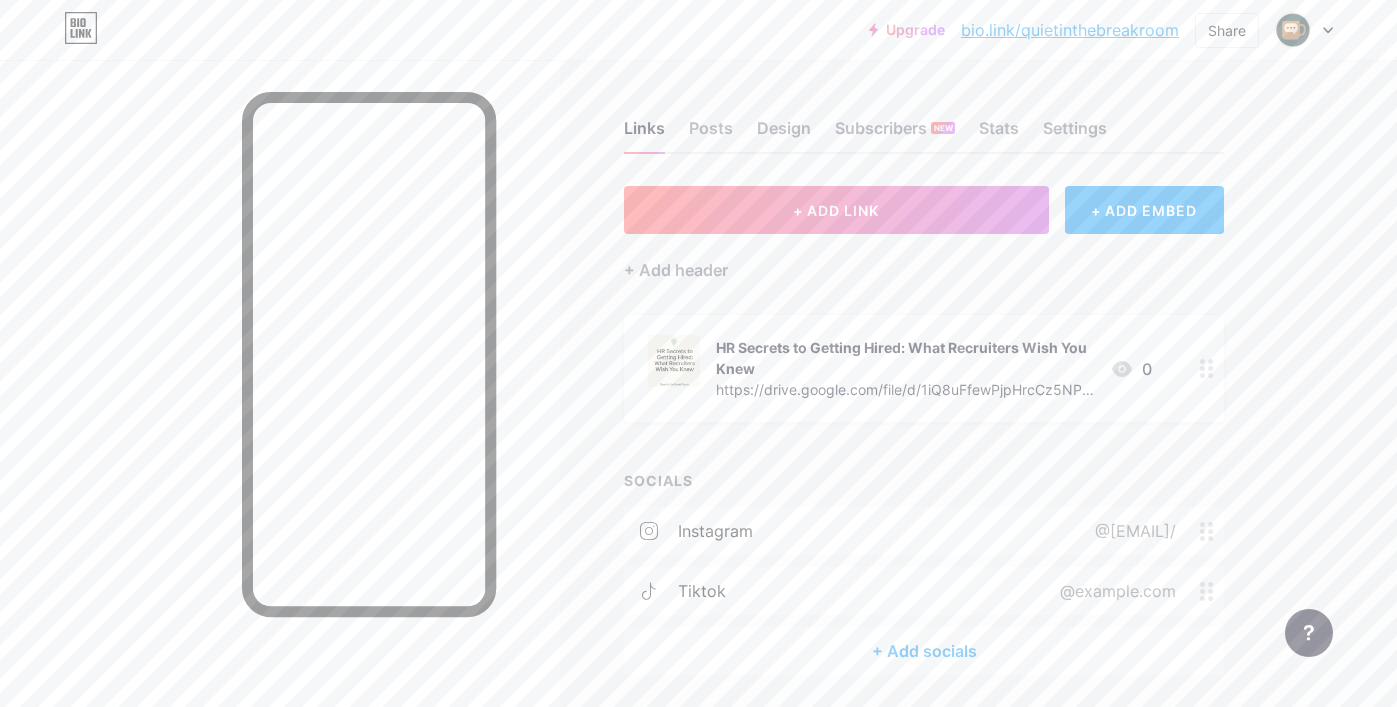 scroll, scrollTop: 0, scrollLeft: 0, axis: both 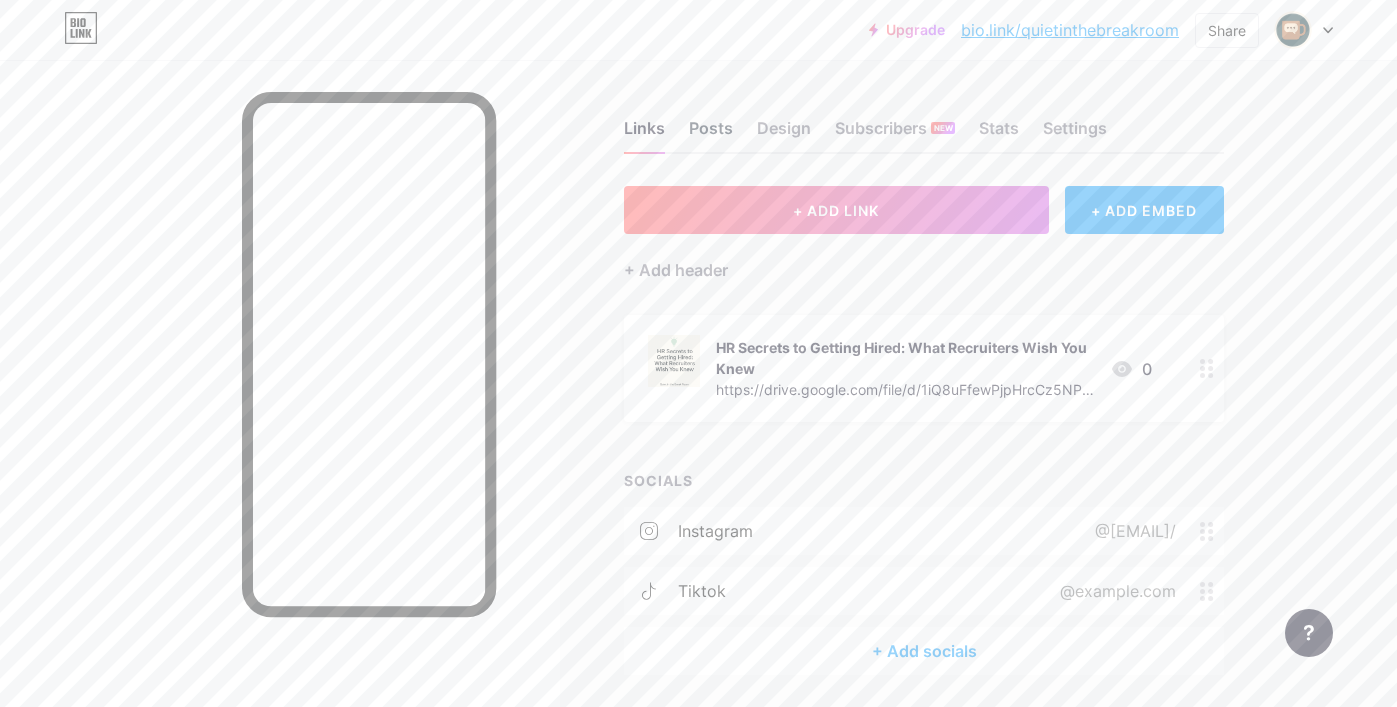 click on "Posts" at bounding box center [711, 134] 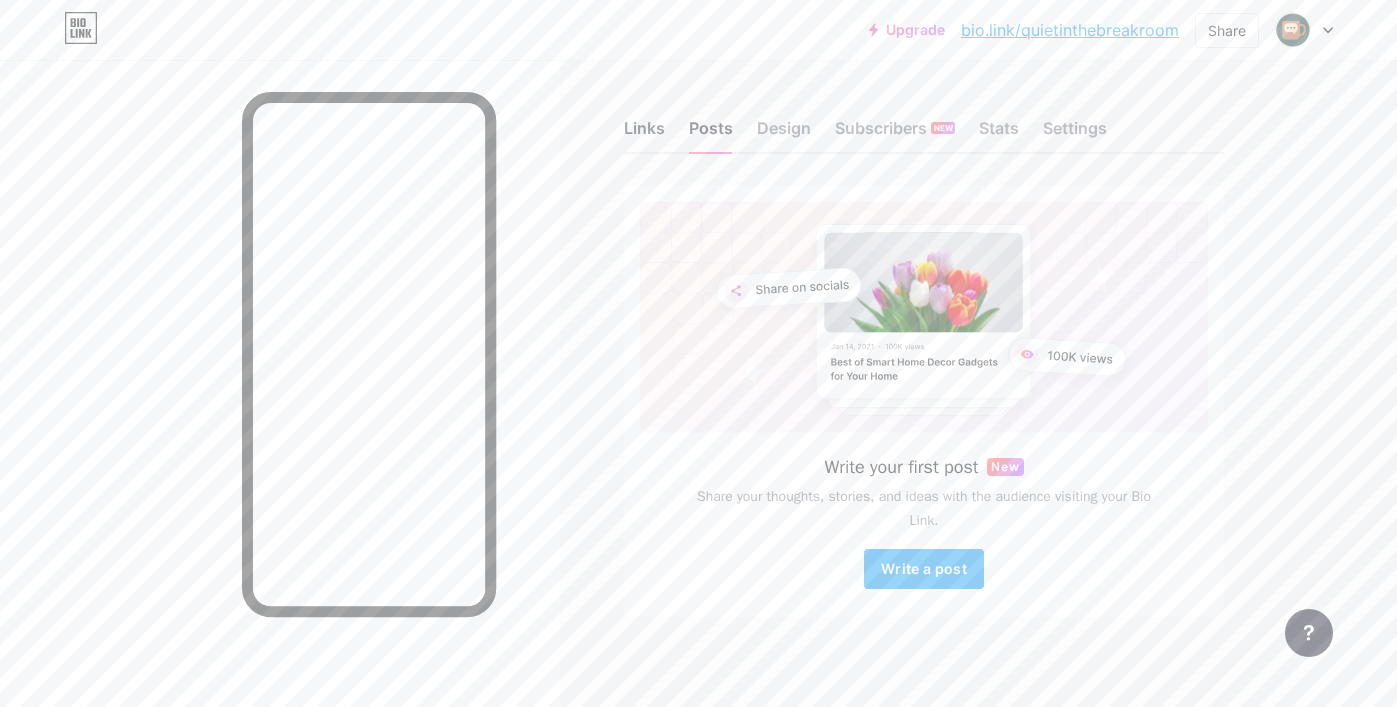 click on "Links" at bounding box center [644, 134] 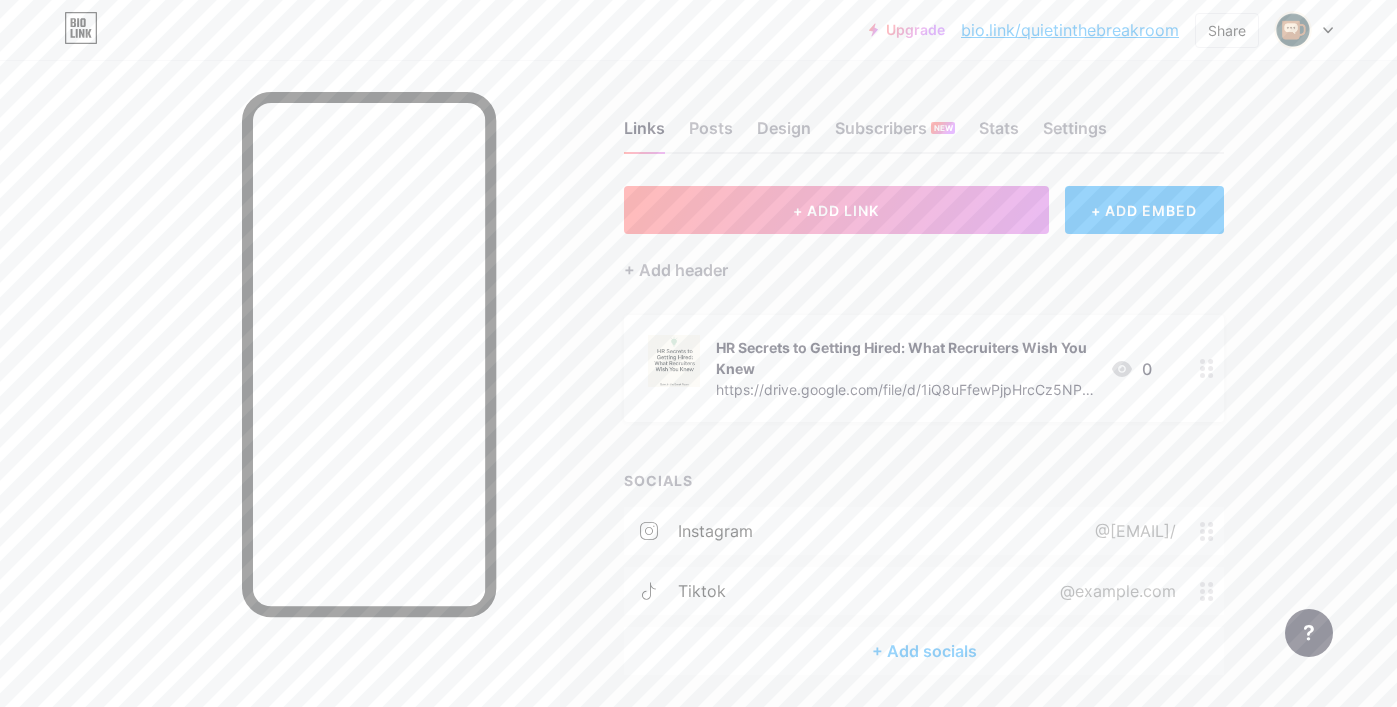 click 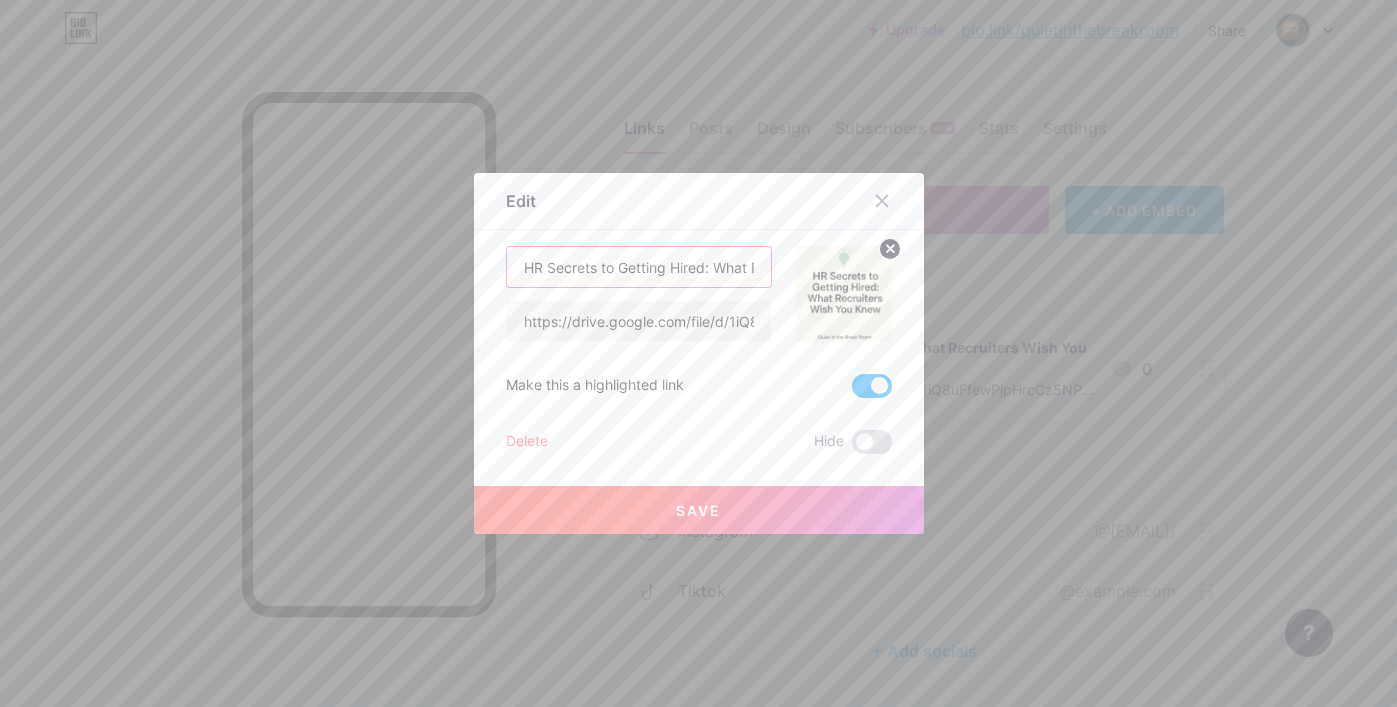 click on "HR Secrets to Getting Hired: What Recruiters Wish You Knew" at bounding box center (639, 267) 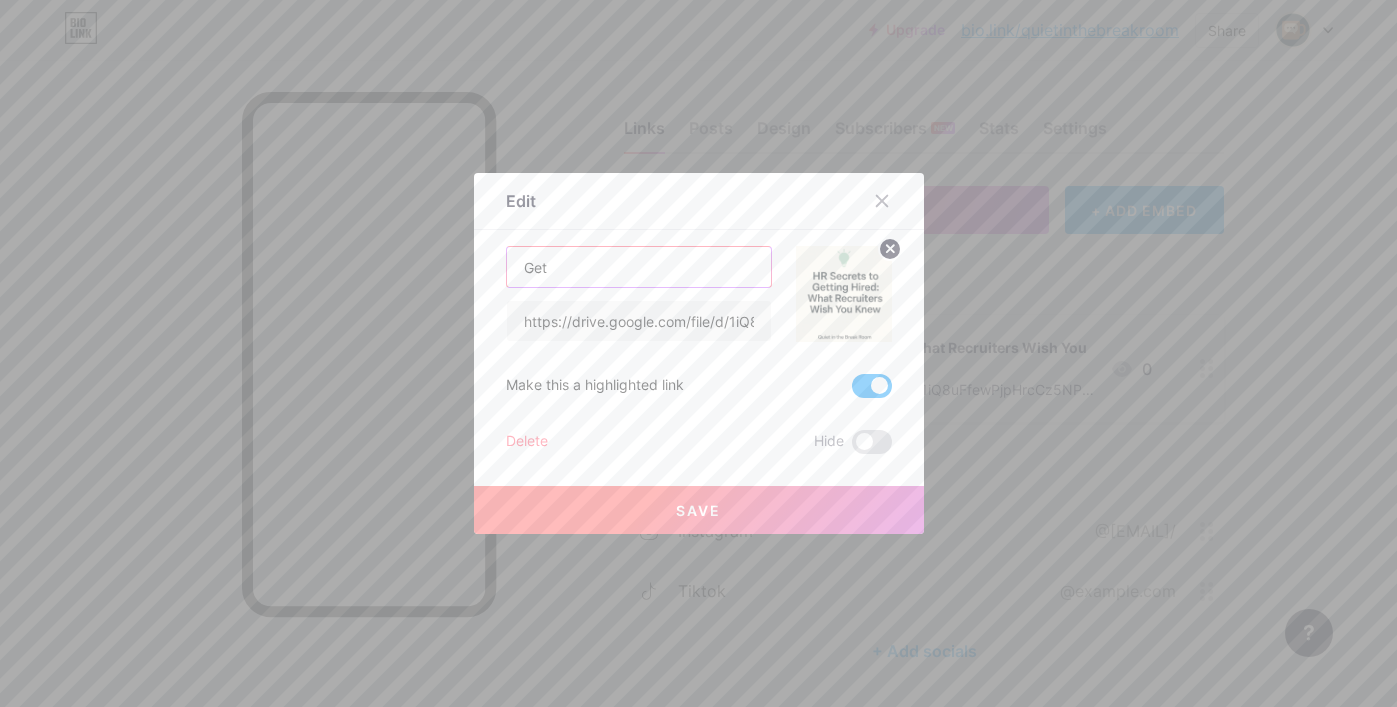 drag, startPoint x: 605, startPoint y: 274, endPoint x: 467, endPoint y: 251, distance: 139.90353 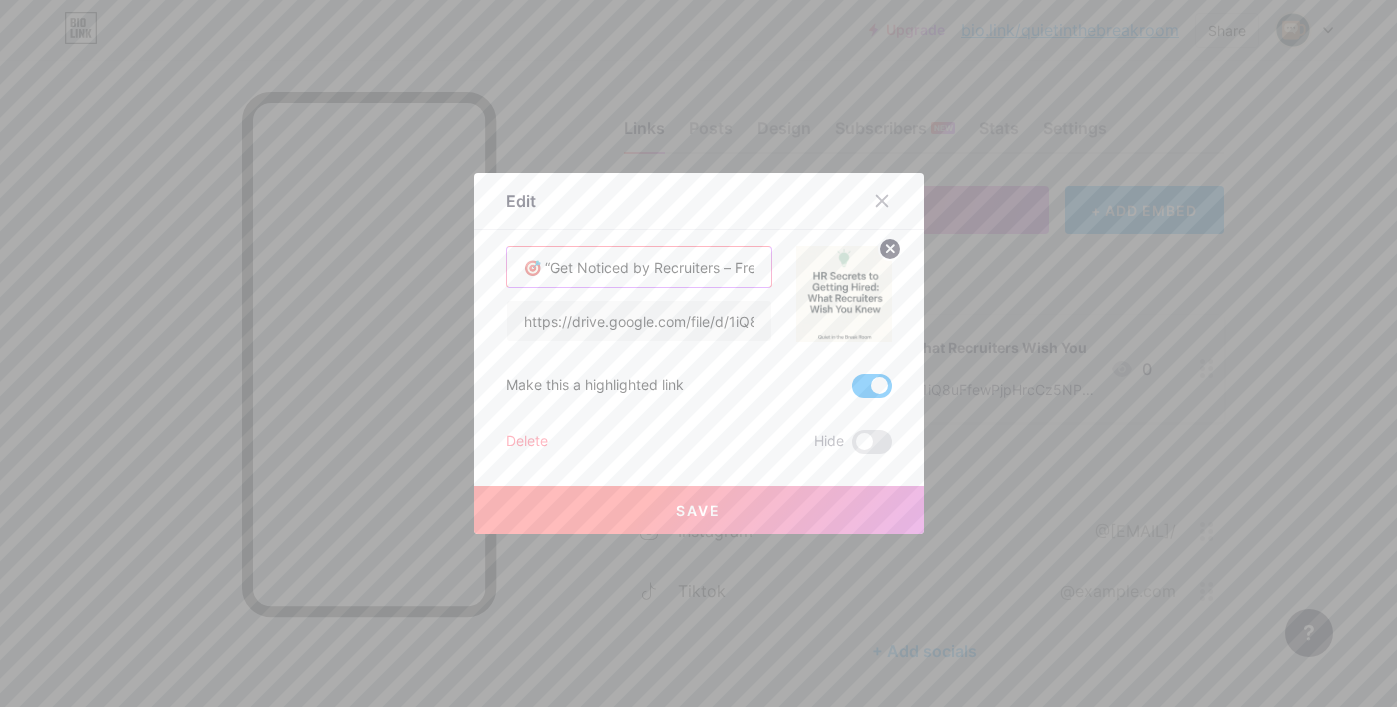type on "🎯 “Get Noticed by Recruiters – Free Guide”" 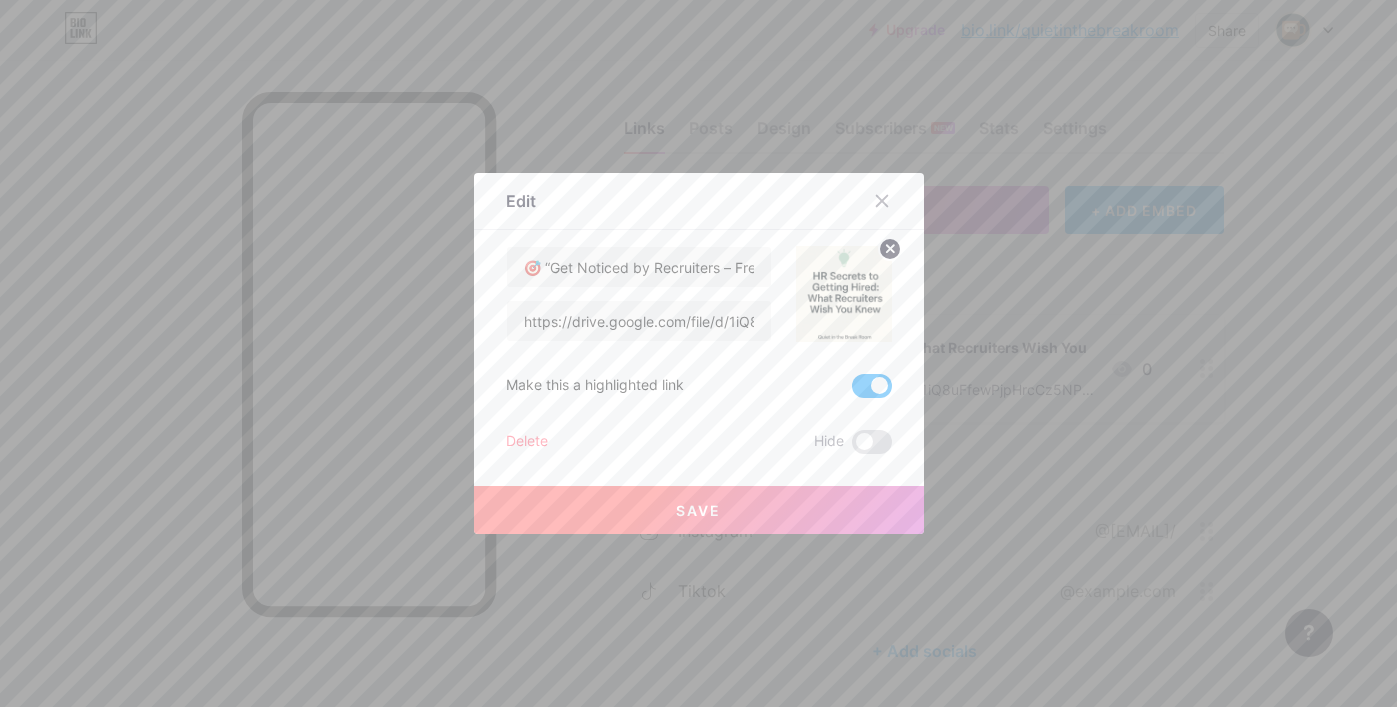 click on "Save" at bounding box center (699, 510) 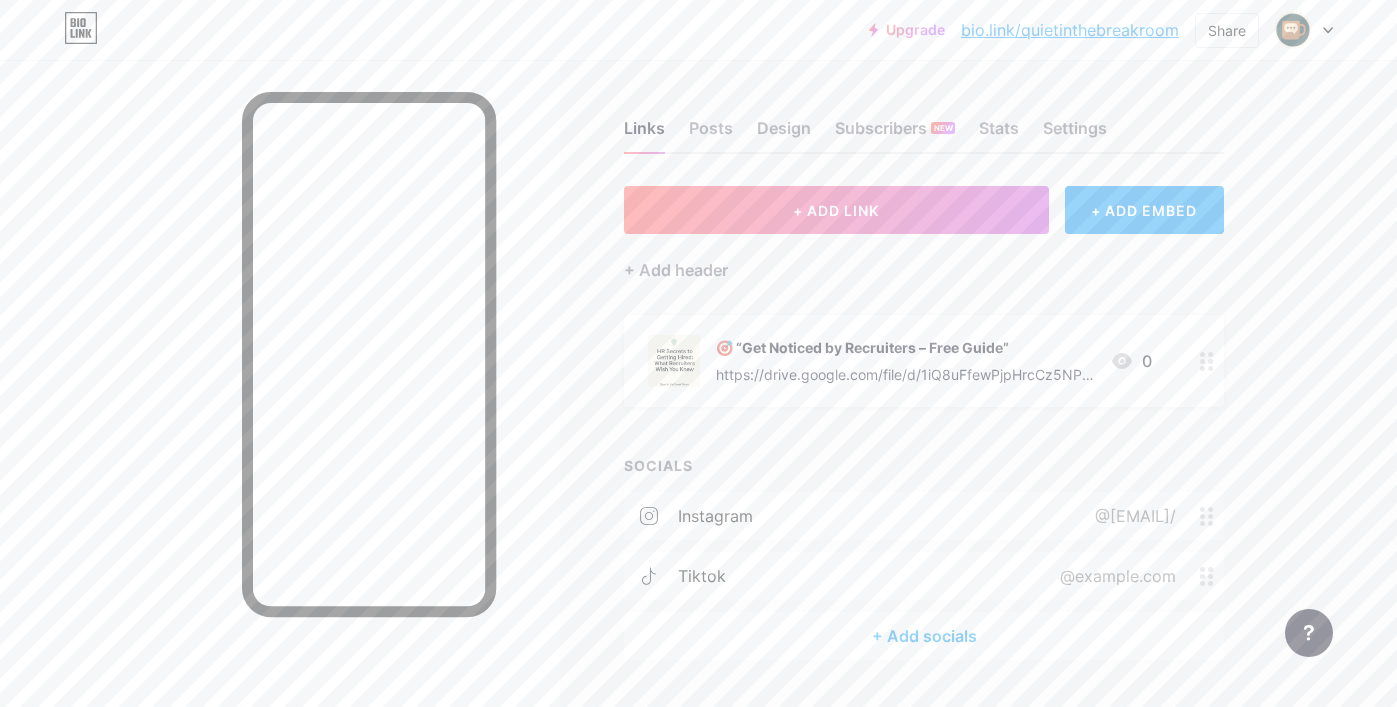 click on "Upgrade   bio.link/...   bio.link/quietinthebreakroom   Share               Switch accounts     Quiet in the Breakroom   bio.link/quietinthebreakroom       + Add a new page        Account settings   Logout   Link Copied
Links
Posts
Design
Subscribers
NEW
Stats
Settings       + ADD LINK     + ADD EMBED
+ Add header
🎯 “Get Noticed by Recruiters – Free Guide”
https://drive.google.com/file/d/1iQ8uFfewPjpHrcCz5NPKf09TI3Rl1XxX/view?usp=drive_link
0
SOCIALS
instagram
@[EMAIL]/
tiktok
@[EMAIL]               + Add socials                       Feature requests             Help center         Contact support" at bounding box center [698, 380] 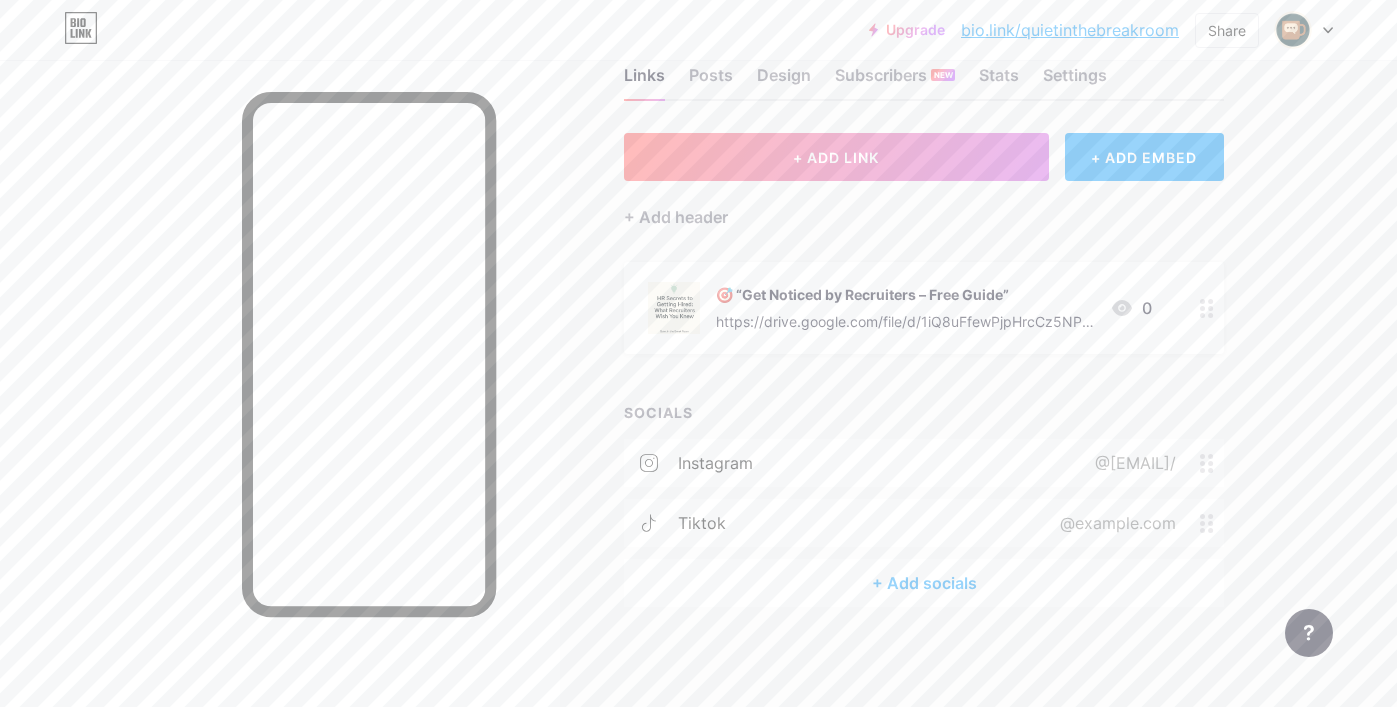 scroll, scrollTop: 52, scrollLeft: 0, axis: vertical 